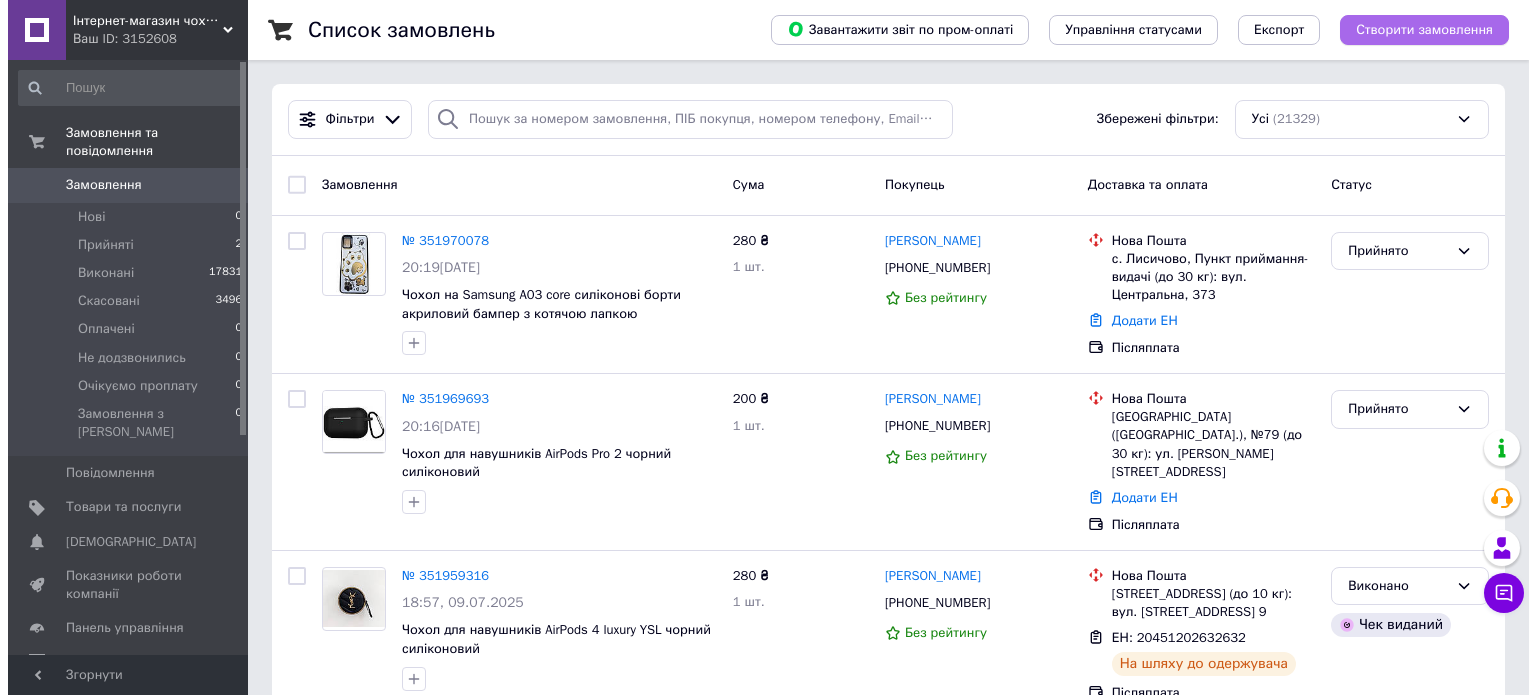 scroll, scrollTop: 0, scrollLeft: 0, axis: both 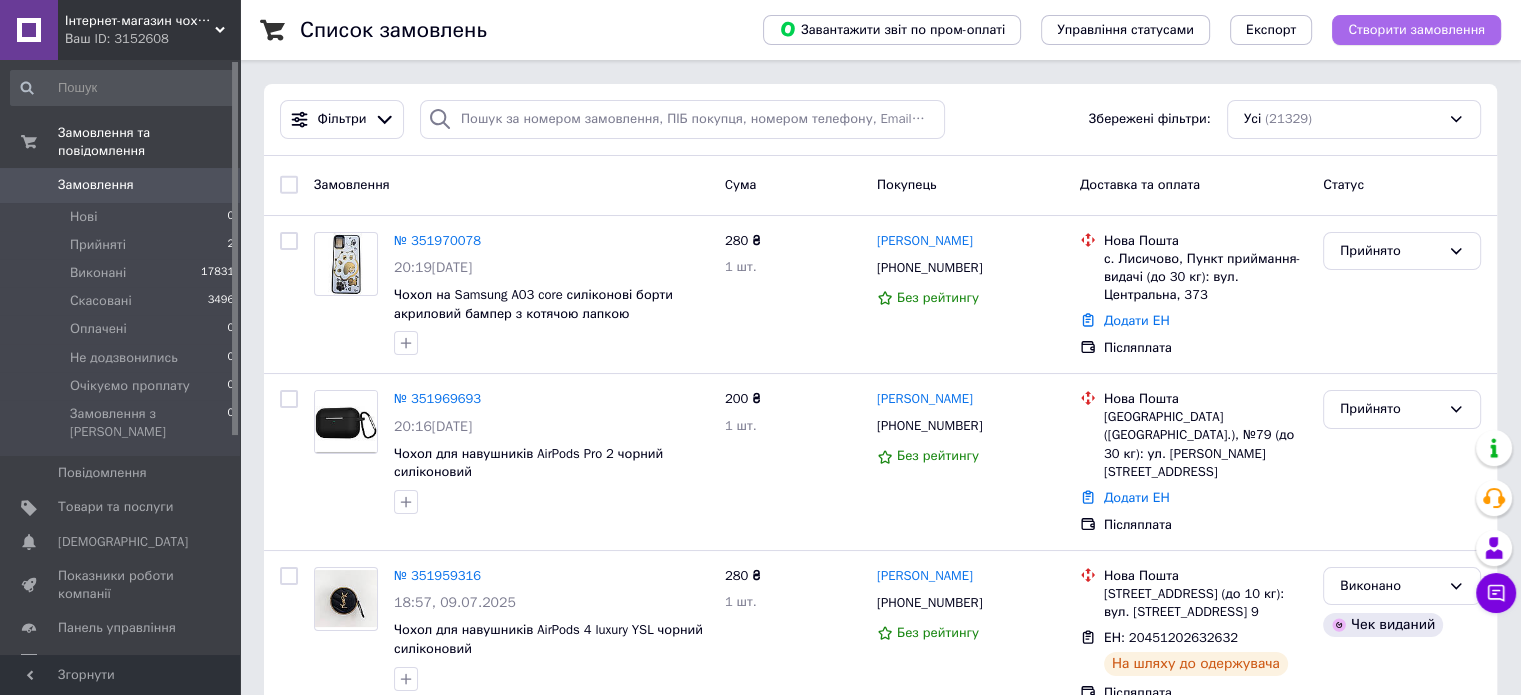 click on "Створити замовлення" at bounding box center [1416, 30] 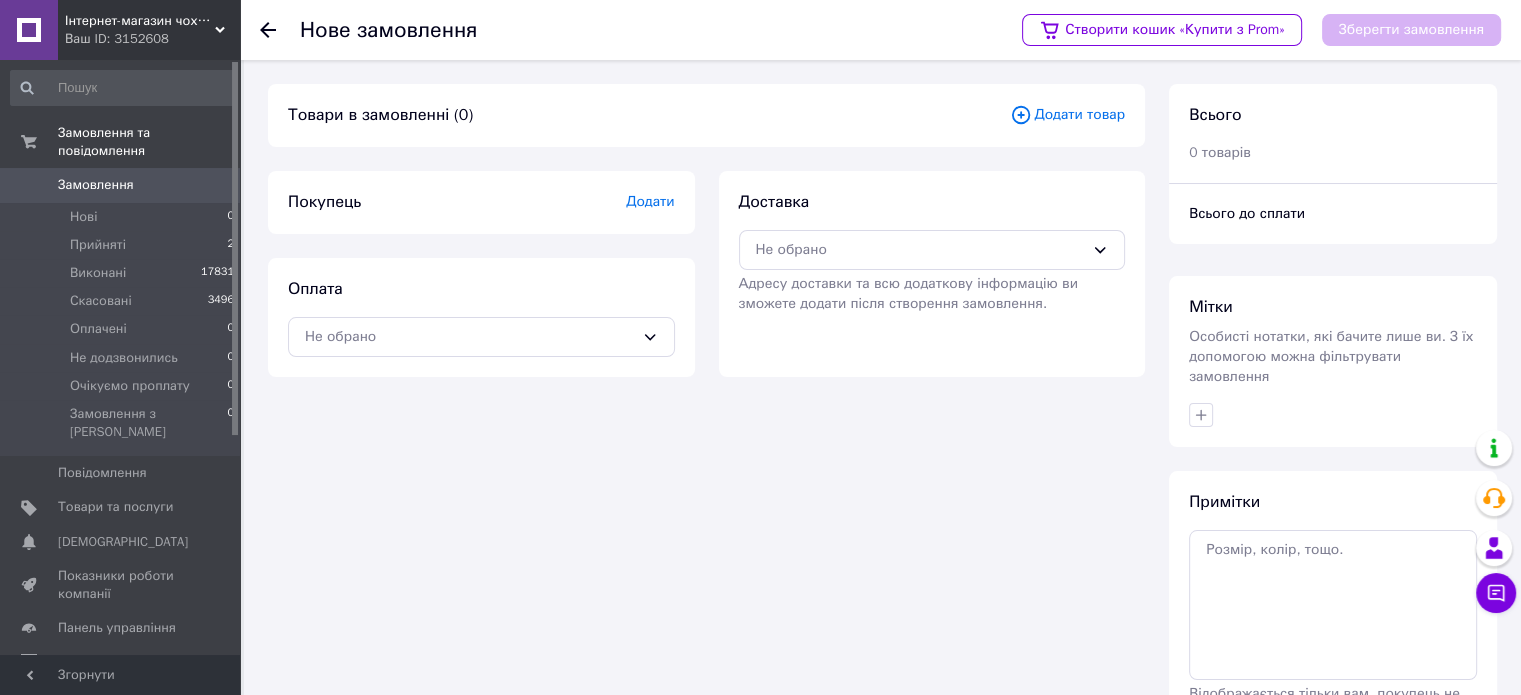 click on "Додати товар" at bounding box center [1067, 115] 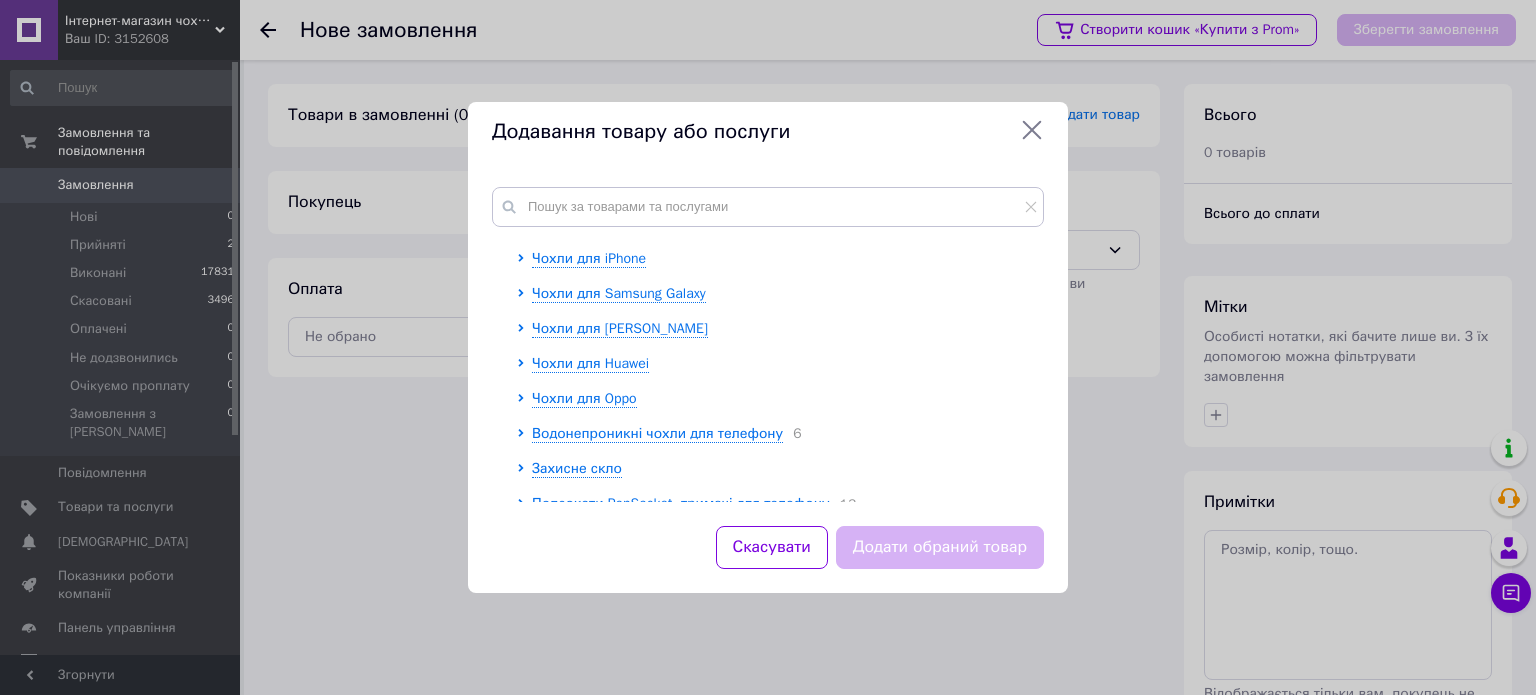 scroll, scrollTop: 228, scrollLeft: 0, axis: vertical 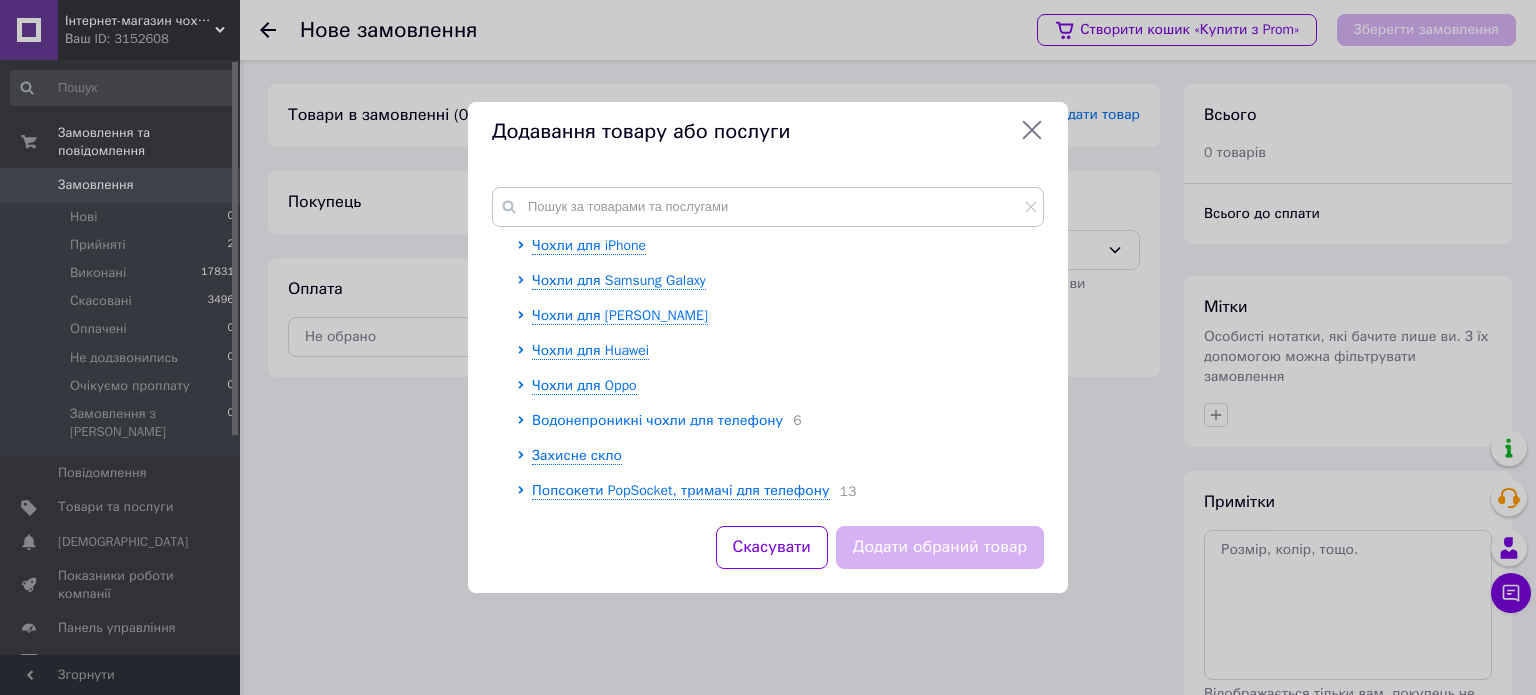 click on "Водонепроникні чохли для телефону" at bounding box center (657, 420) 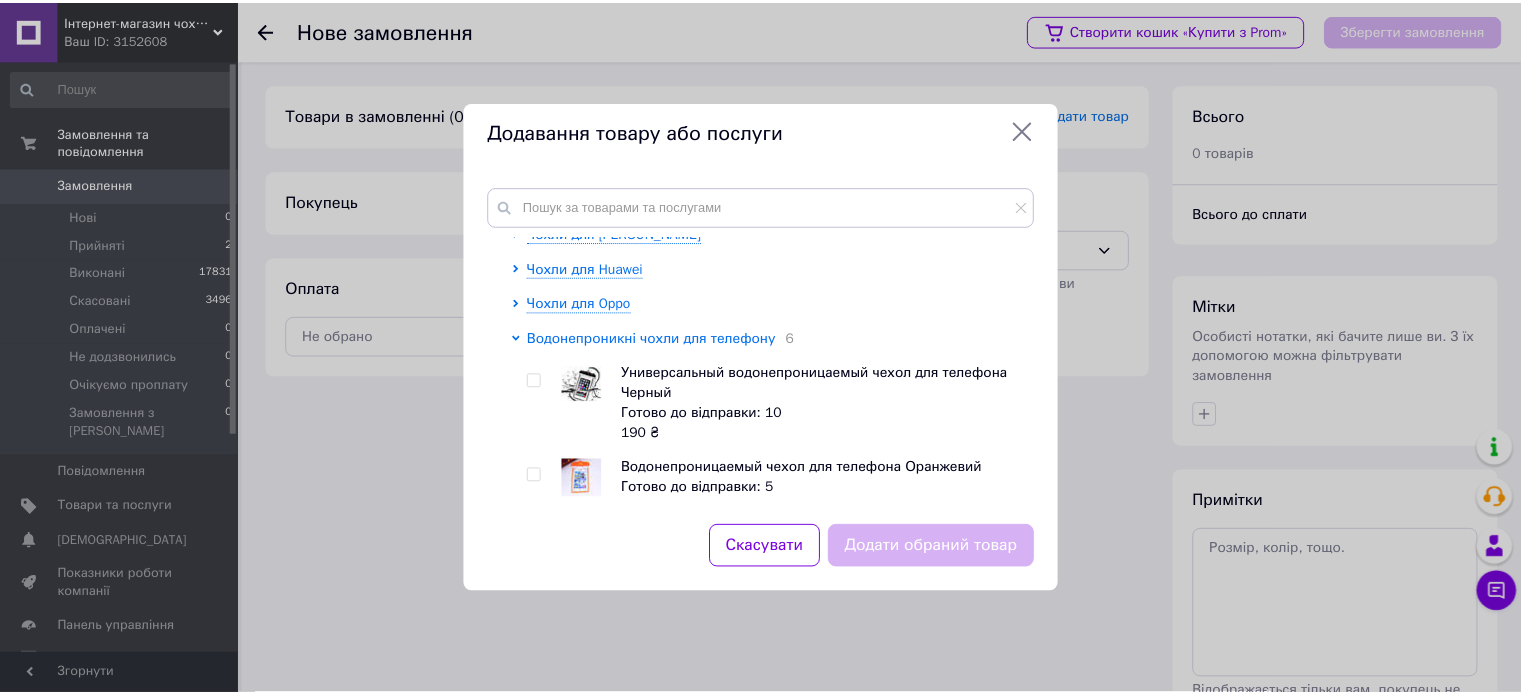 scroll, scrollTop: 328, scrollLeft: 0, axis: vertical 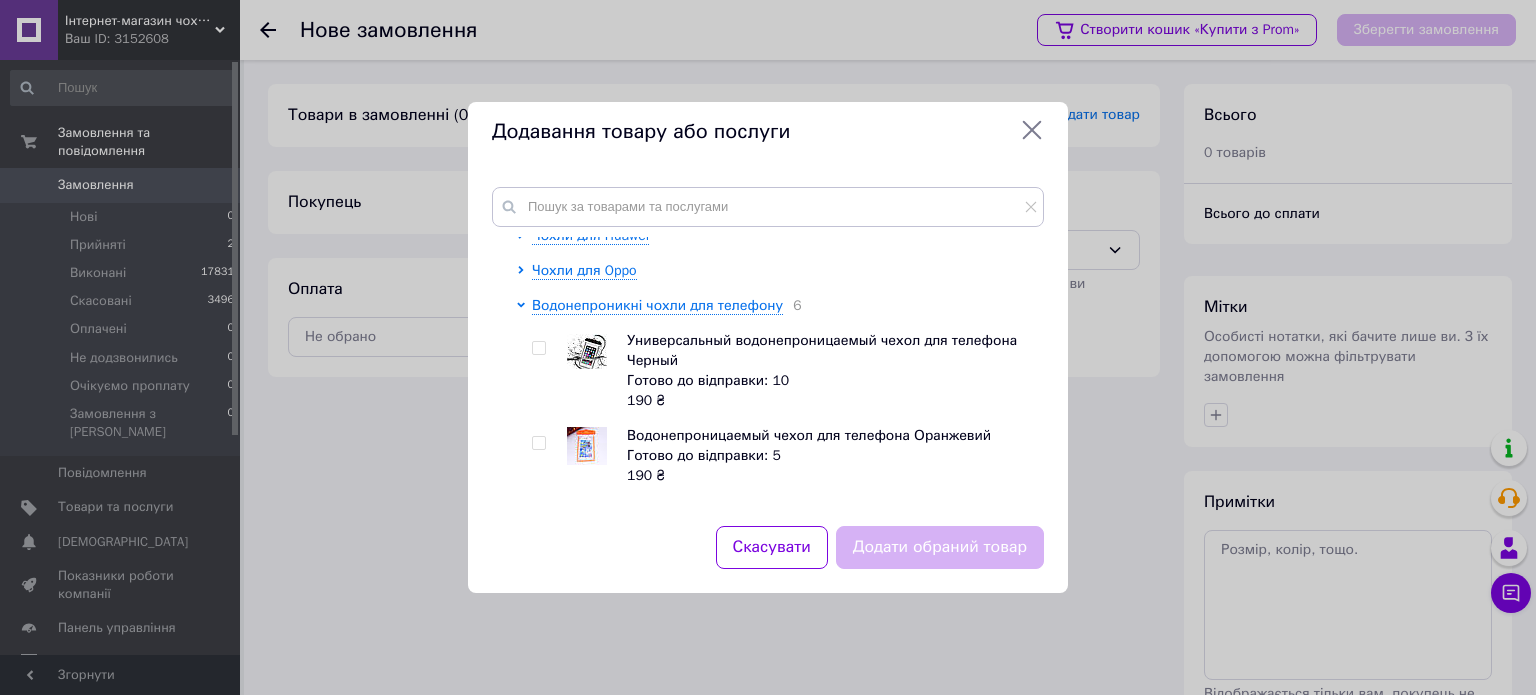 click at bounding box center [538, 348] 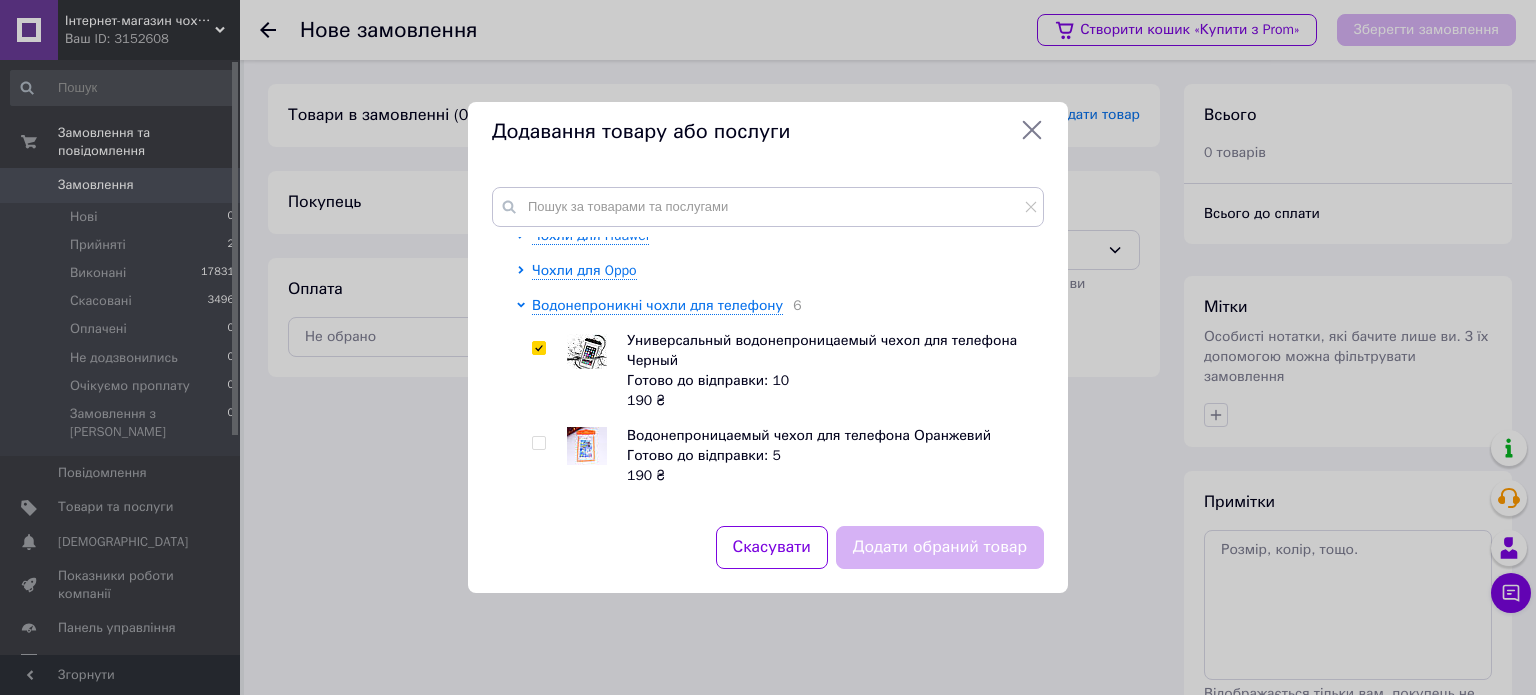 checkbox on "true" 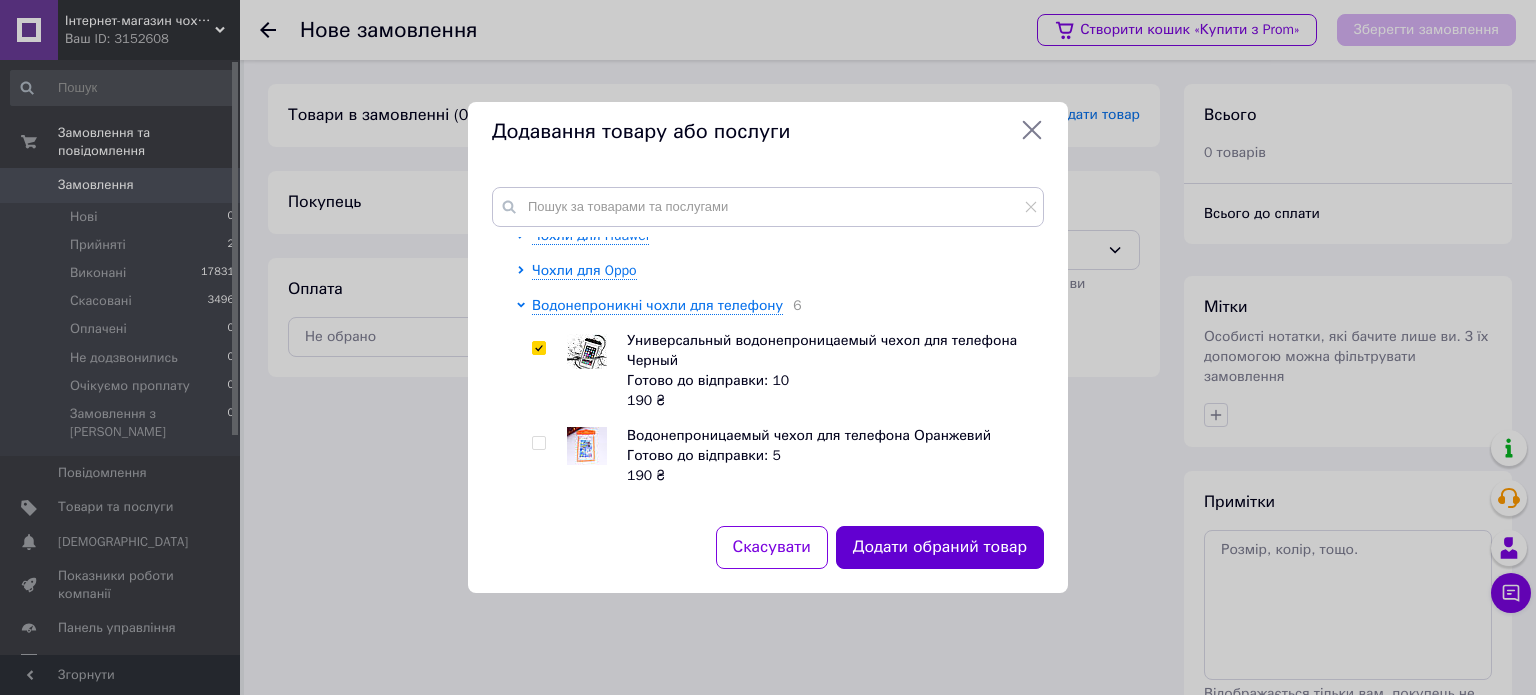 click on "Додати обраний товар" at bounding box center [940, 547] 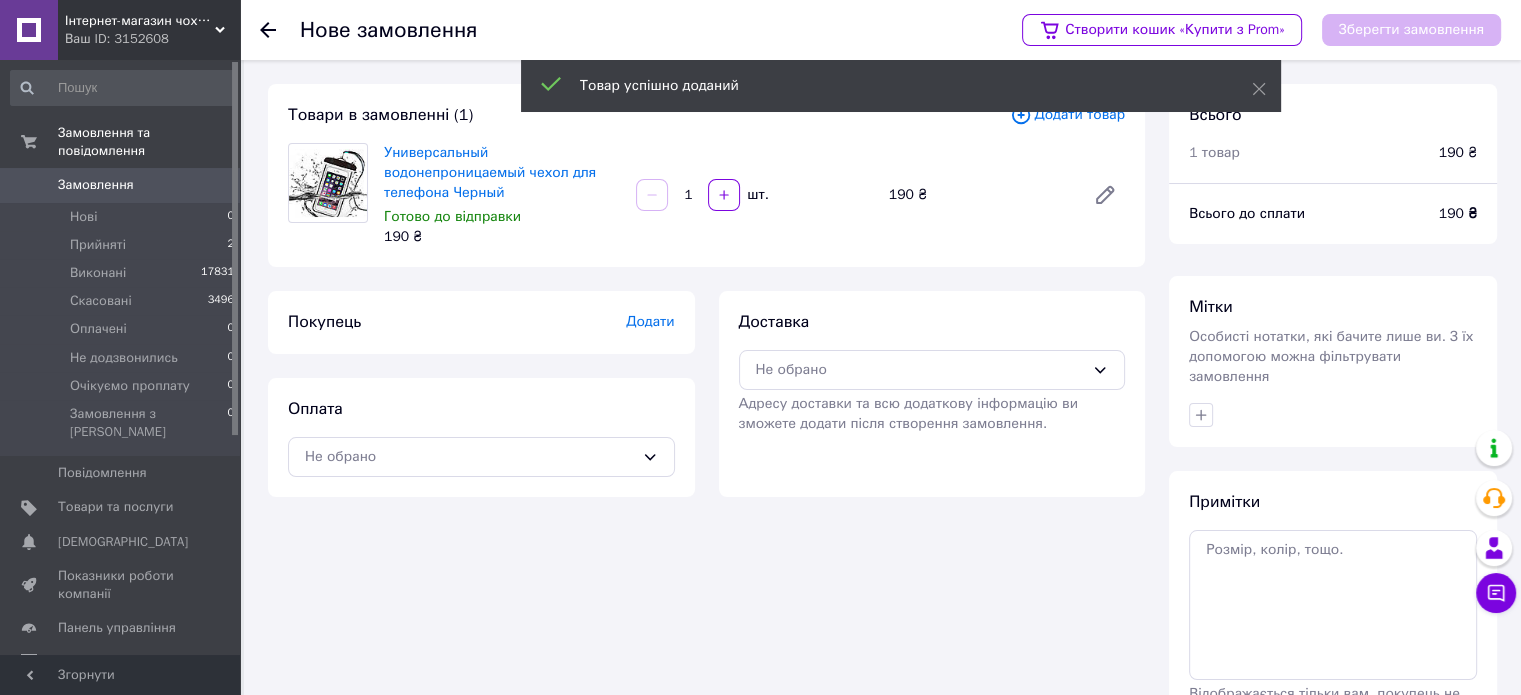 click on "Оплата Не обрано" at bounding box center [481, 437] 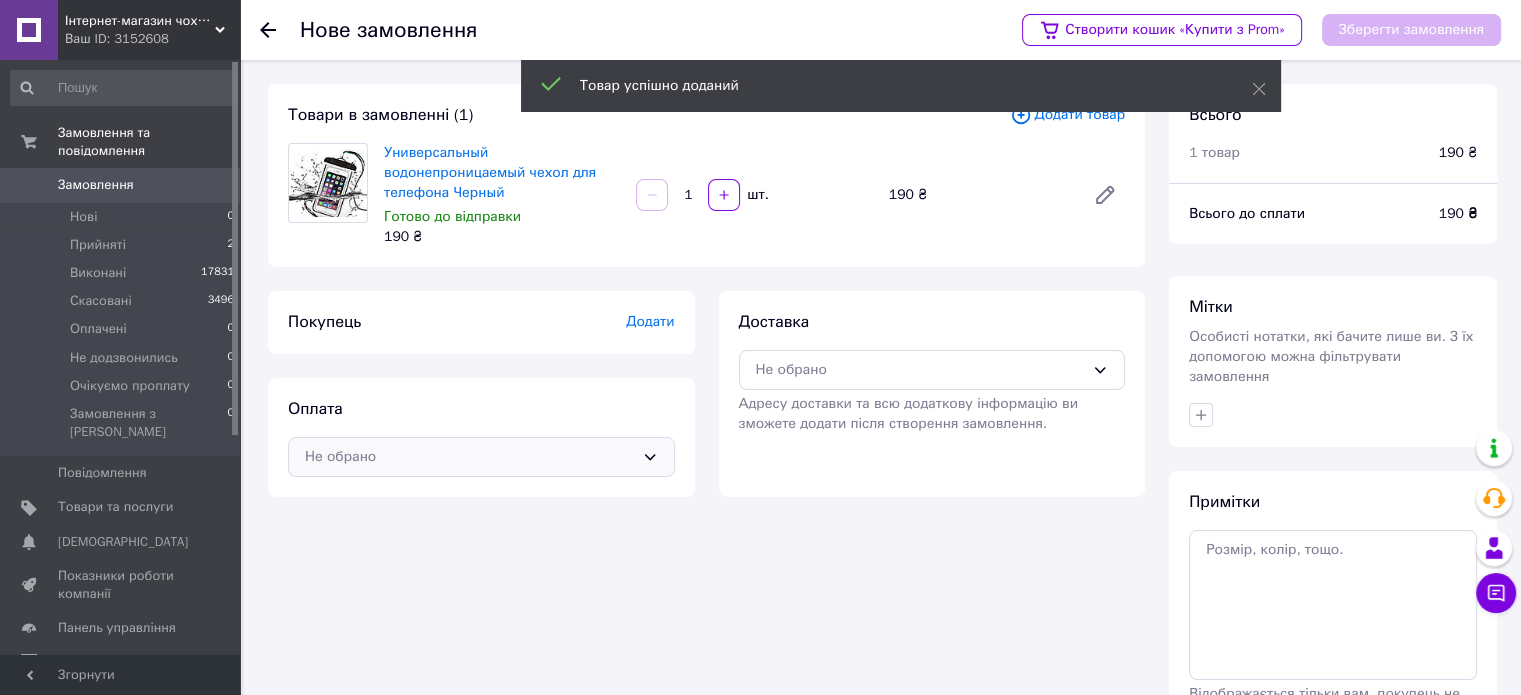 click on "Не обрано" at bounding box center (481, 457) 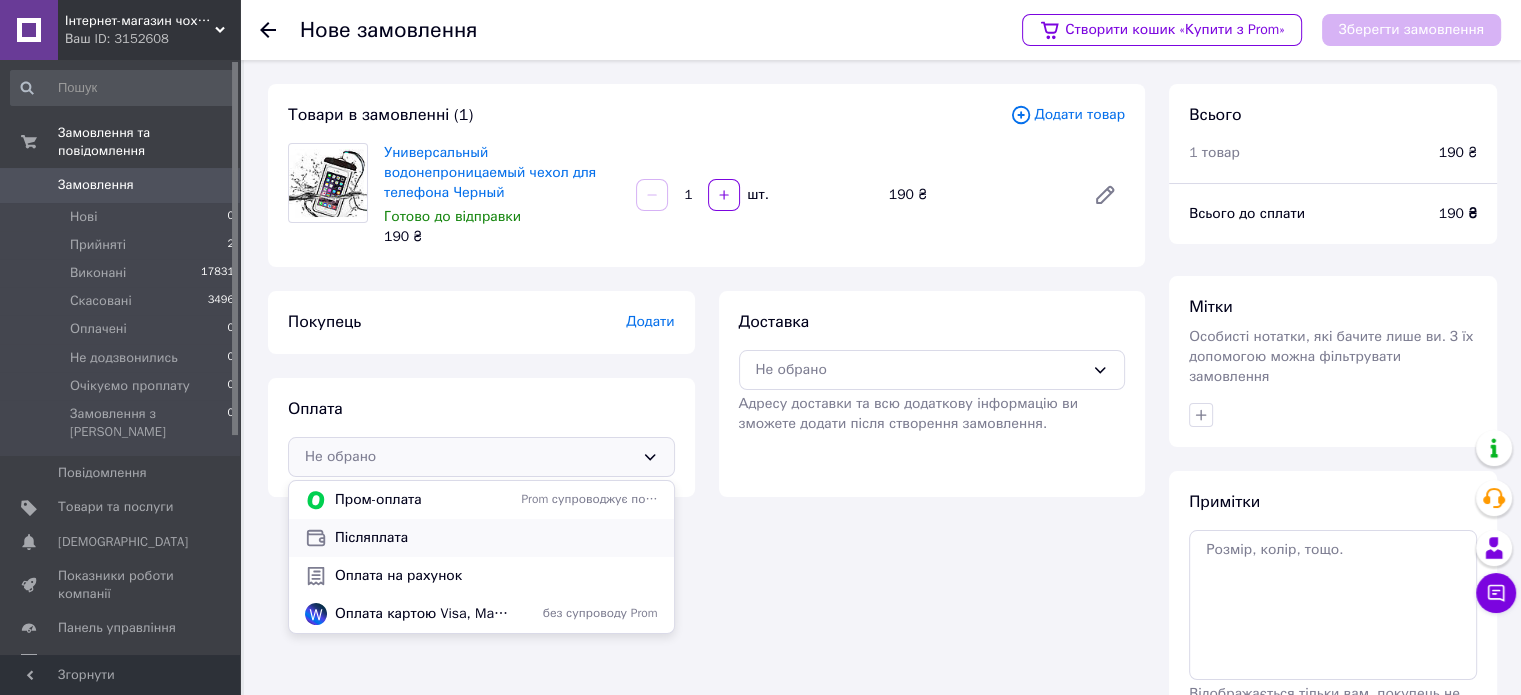 click on "Післяплата" at bounding box center (496, 538) 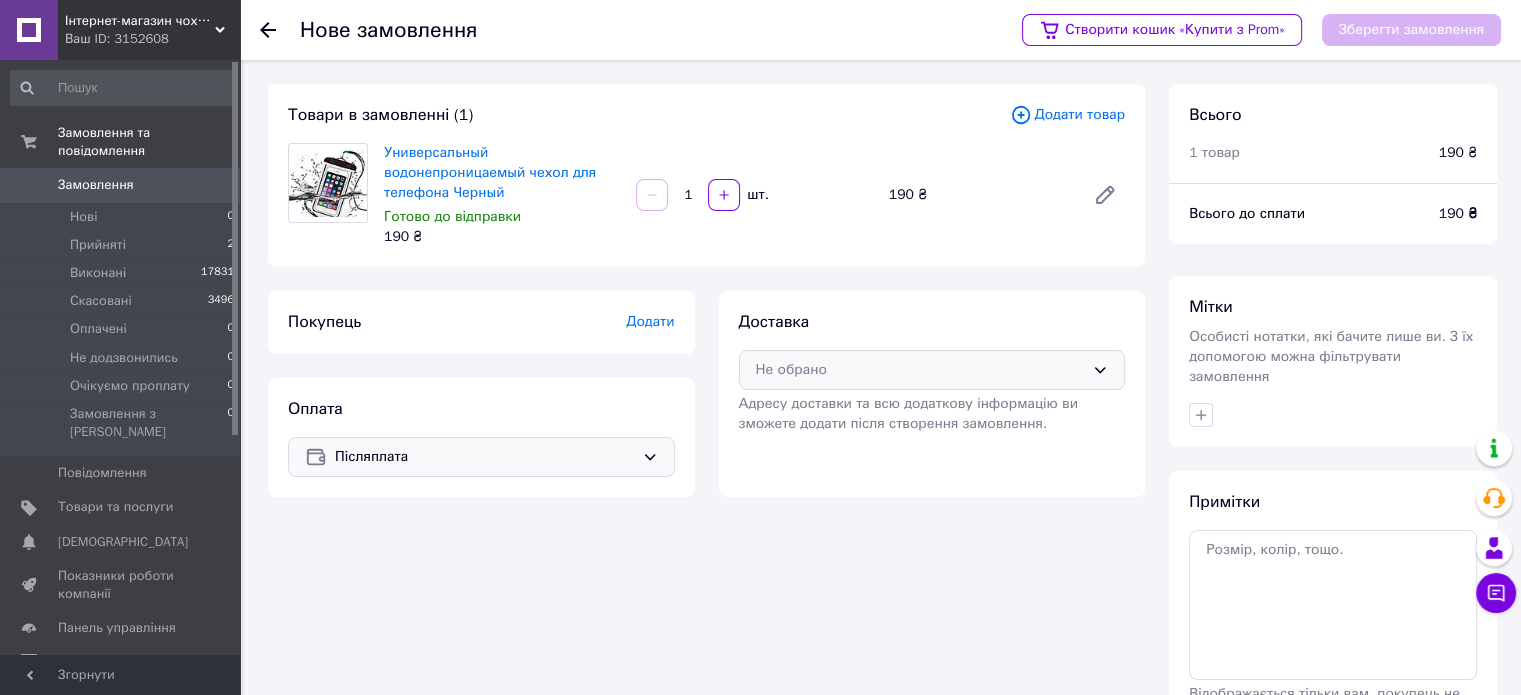 click on "Не обрано" at bounding box center (920, 370) 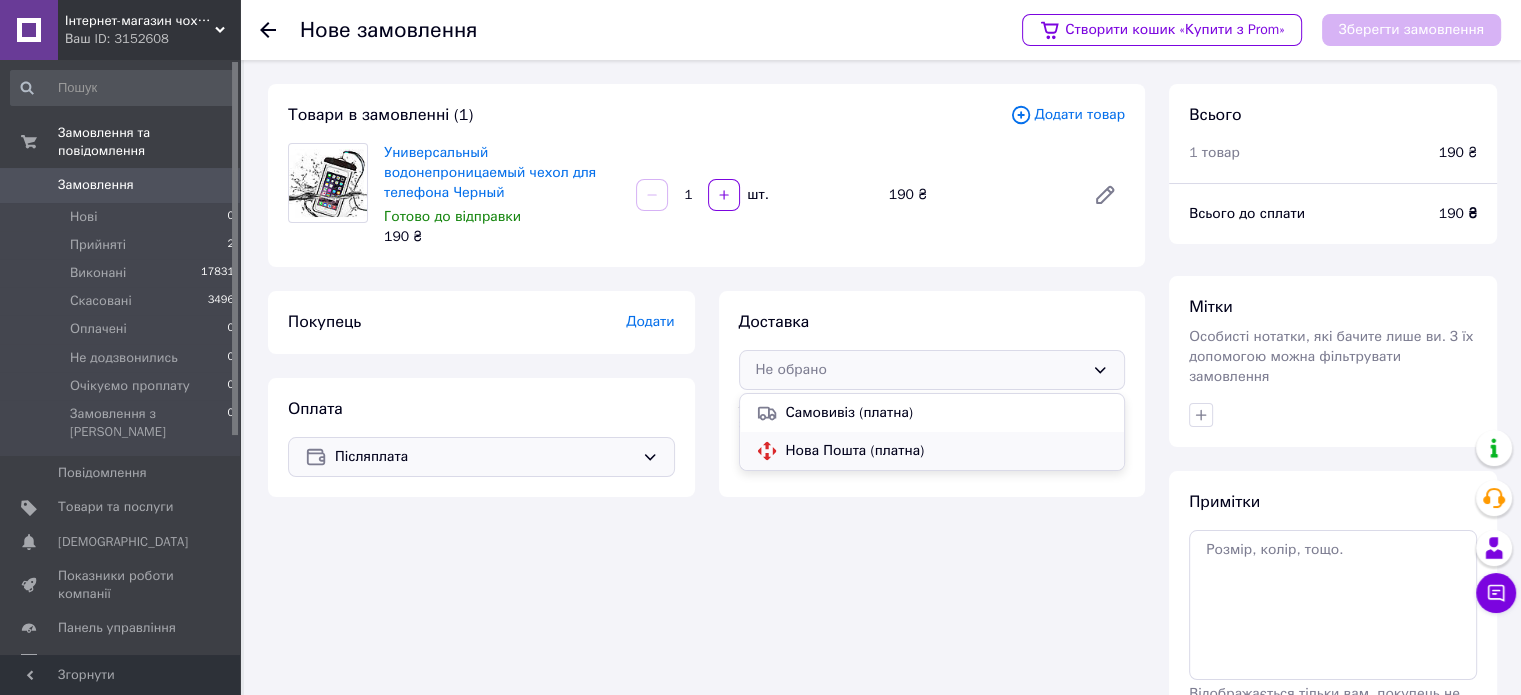 click on "Нова Пошта (платна)" at bounding box center [947, 451] 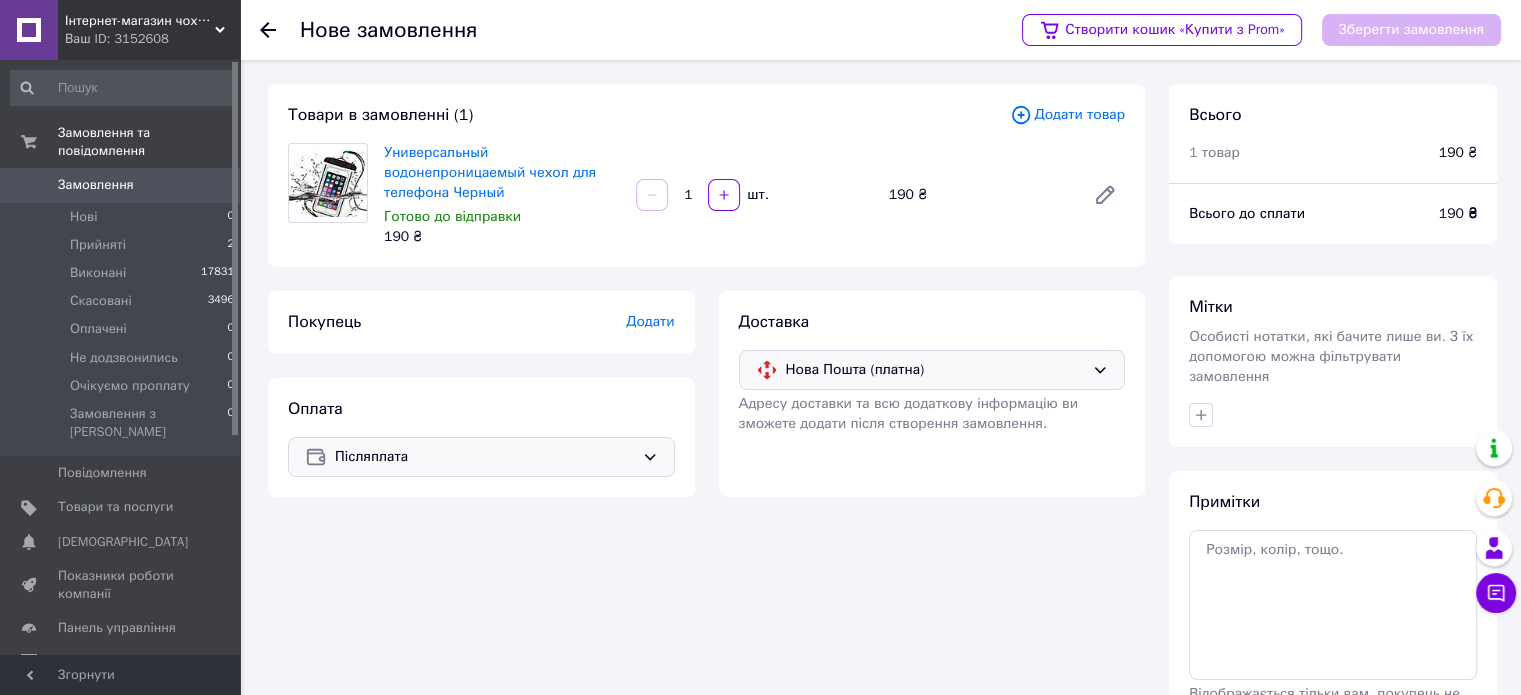 click on "Додати" at bounding box center (650, 321) 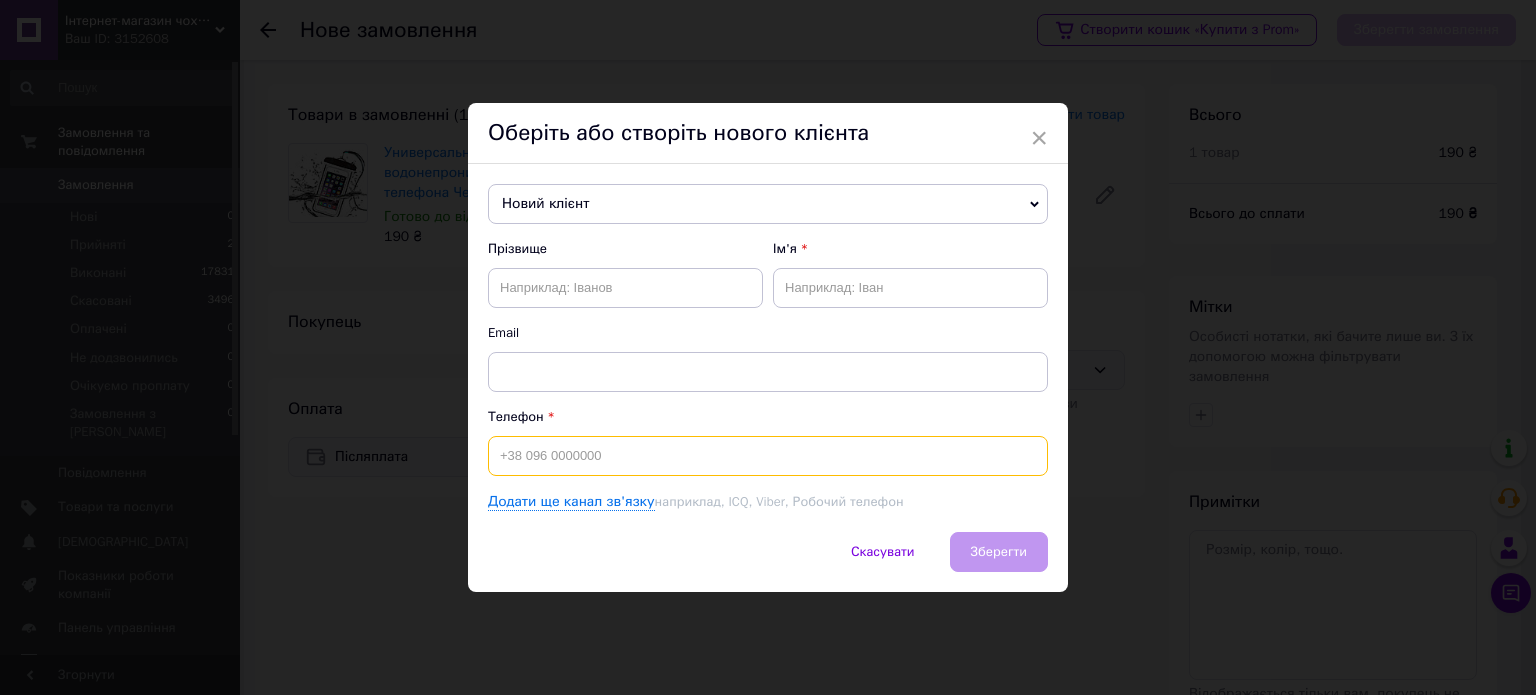 click at bounding box center (768, 456) 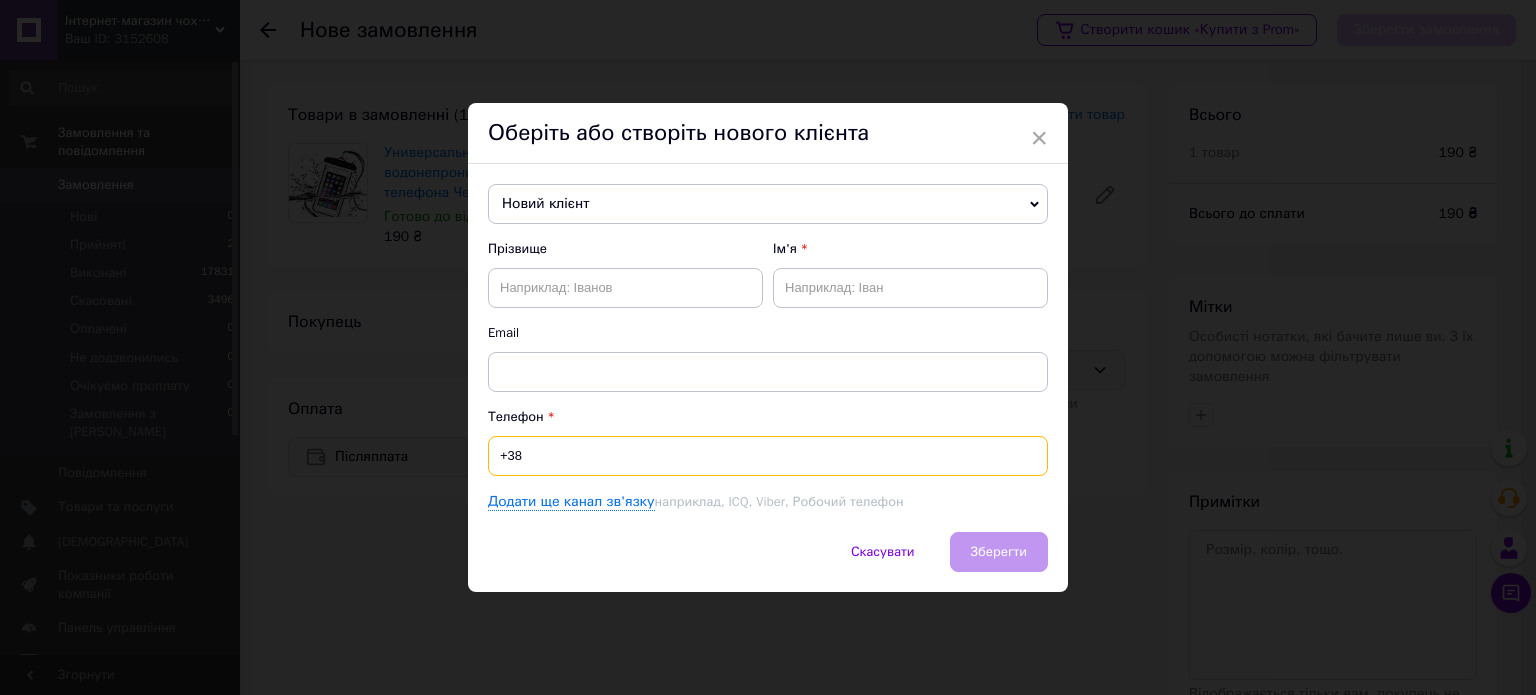 paste on "0961192563" 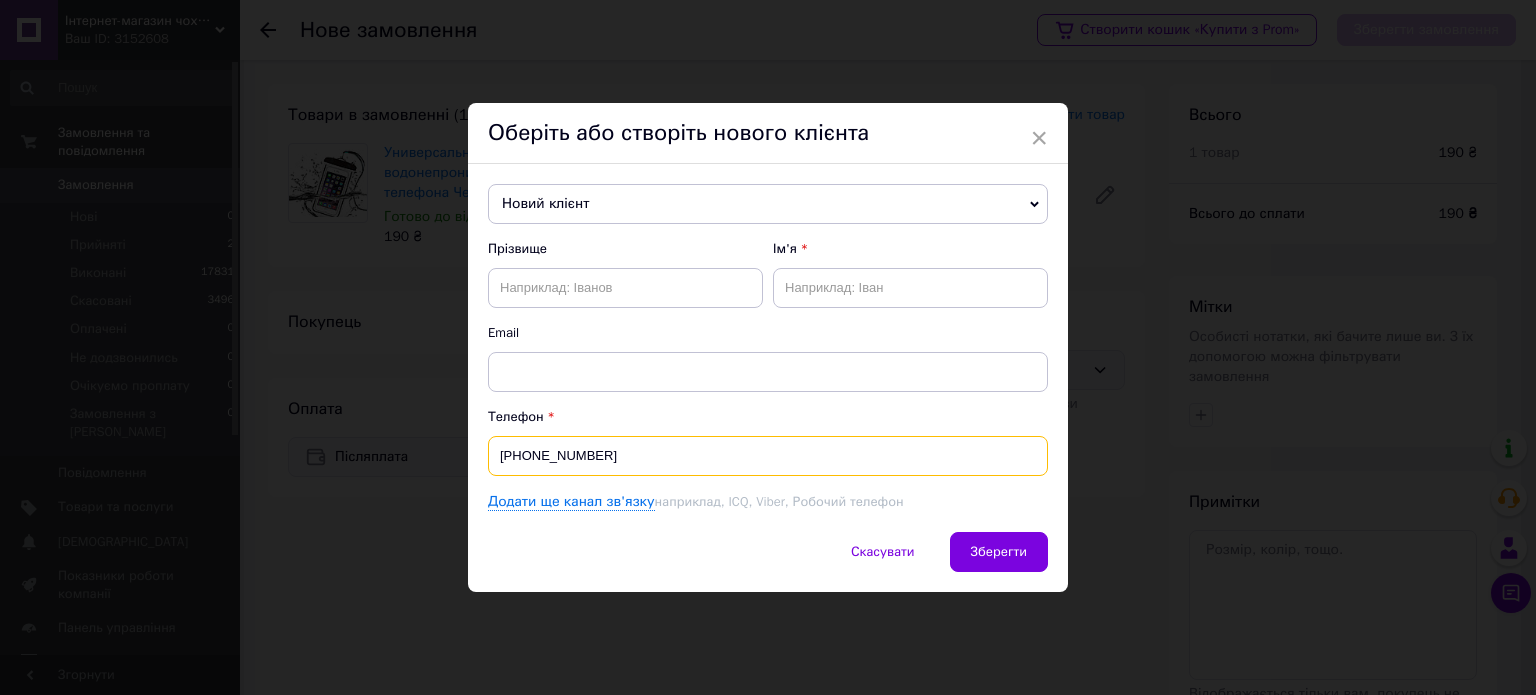 type on "[PHONE_NUMBER]" 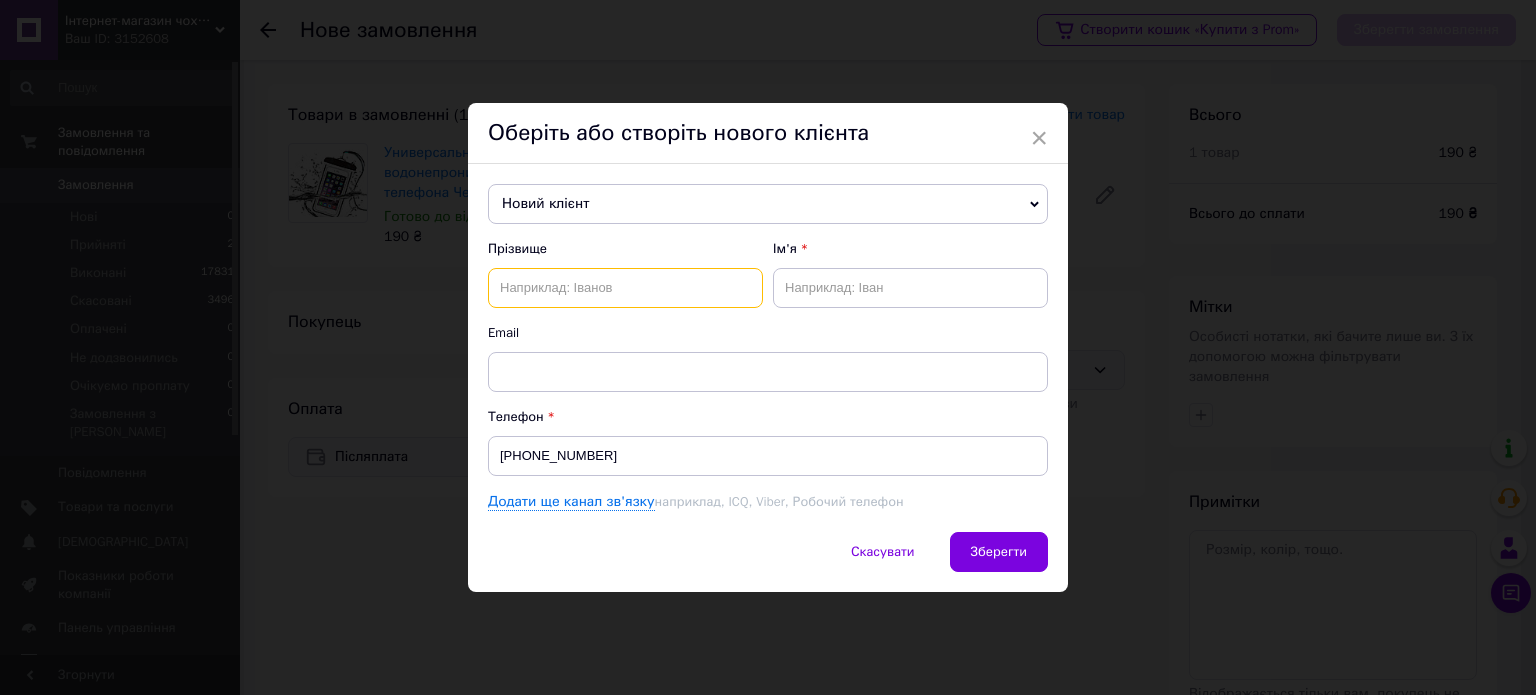 click at bounding box center [625, 288] 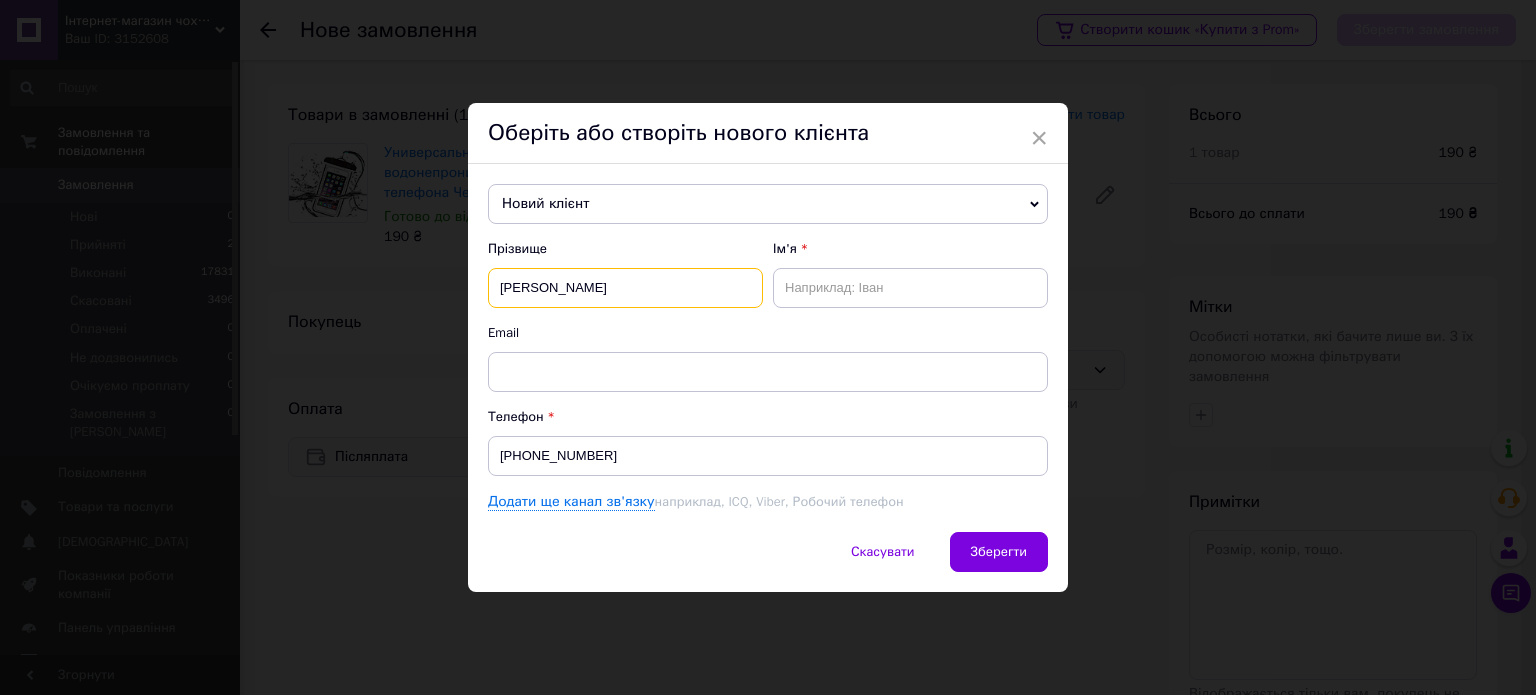 type on "Боднарчук" 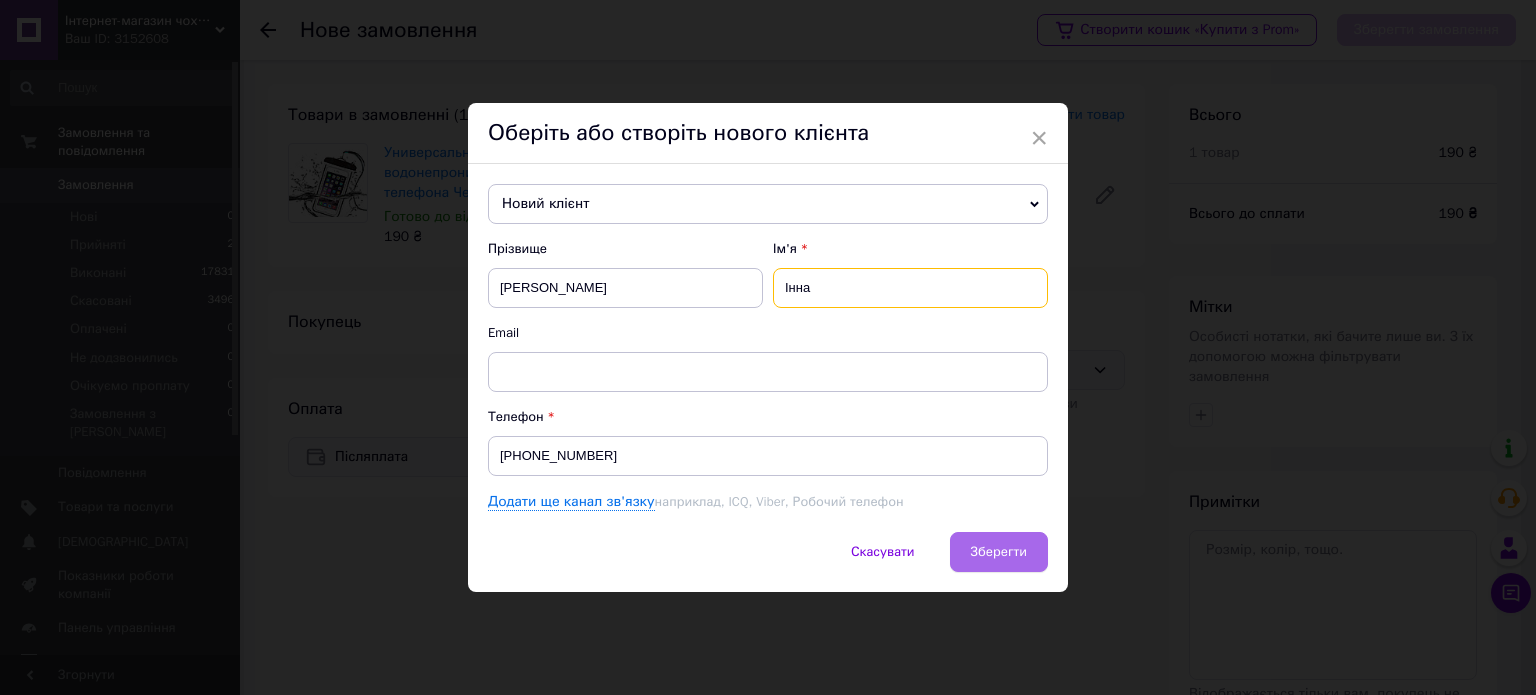 type on "Інна" 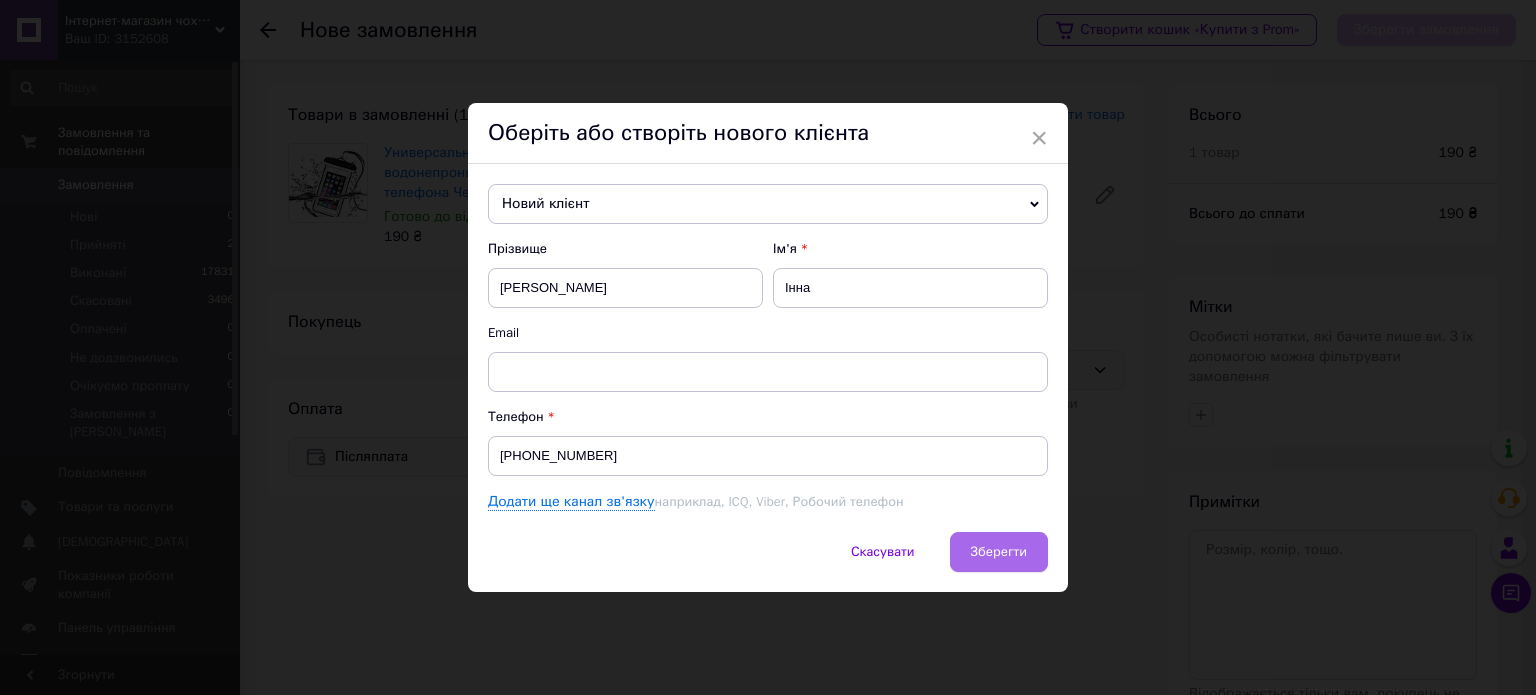 click on "Зберегти" at bounding box center (999, 551) 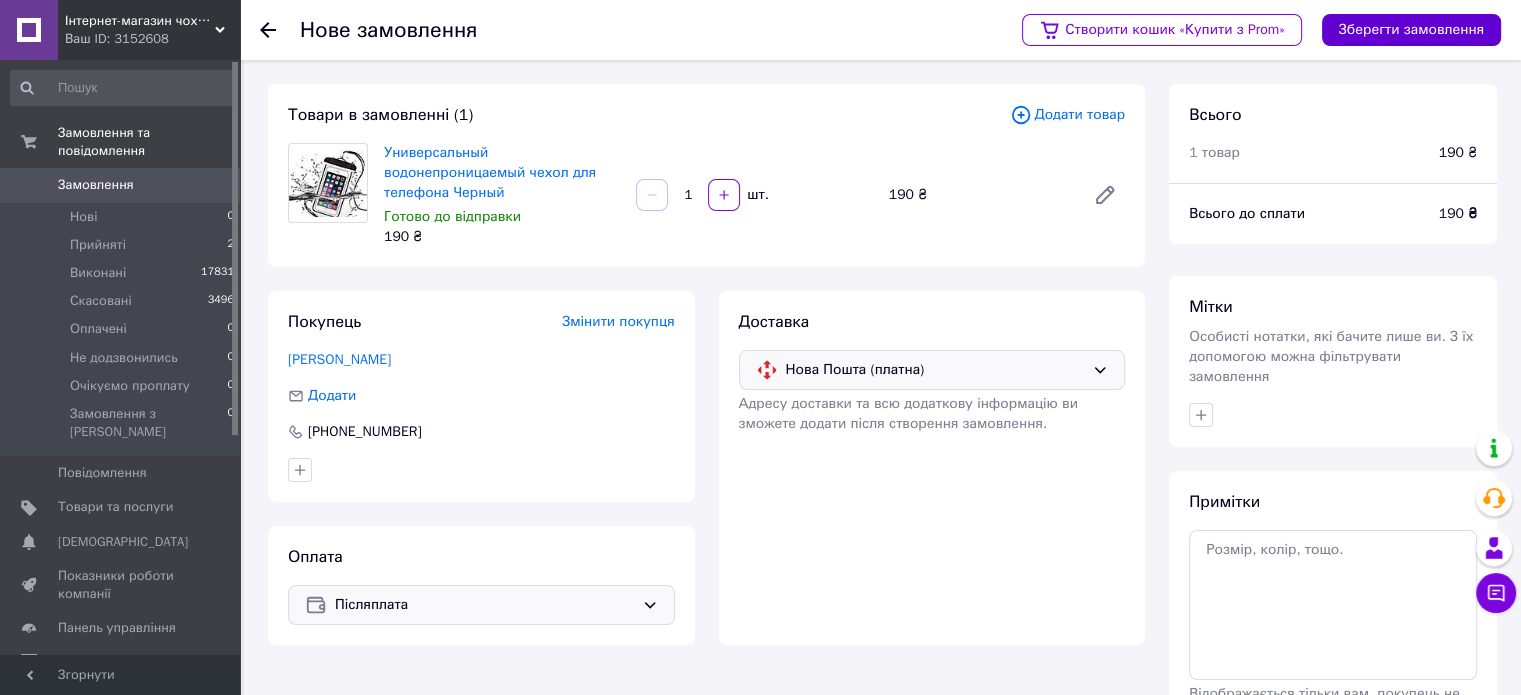 click on "Зберегти замовлення" at bounding box center (1411, 30) 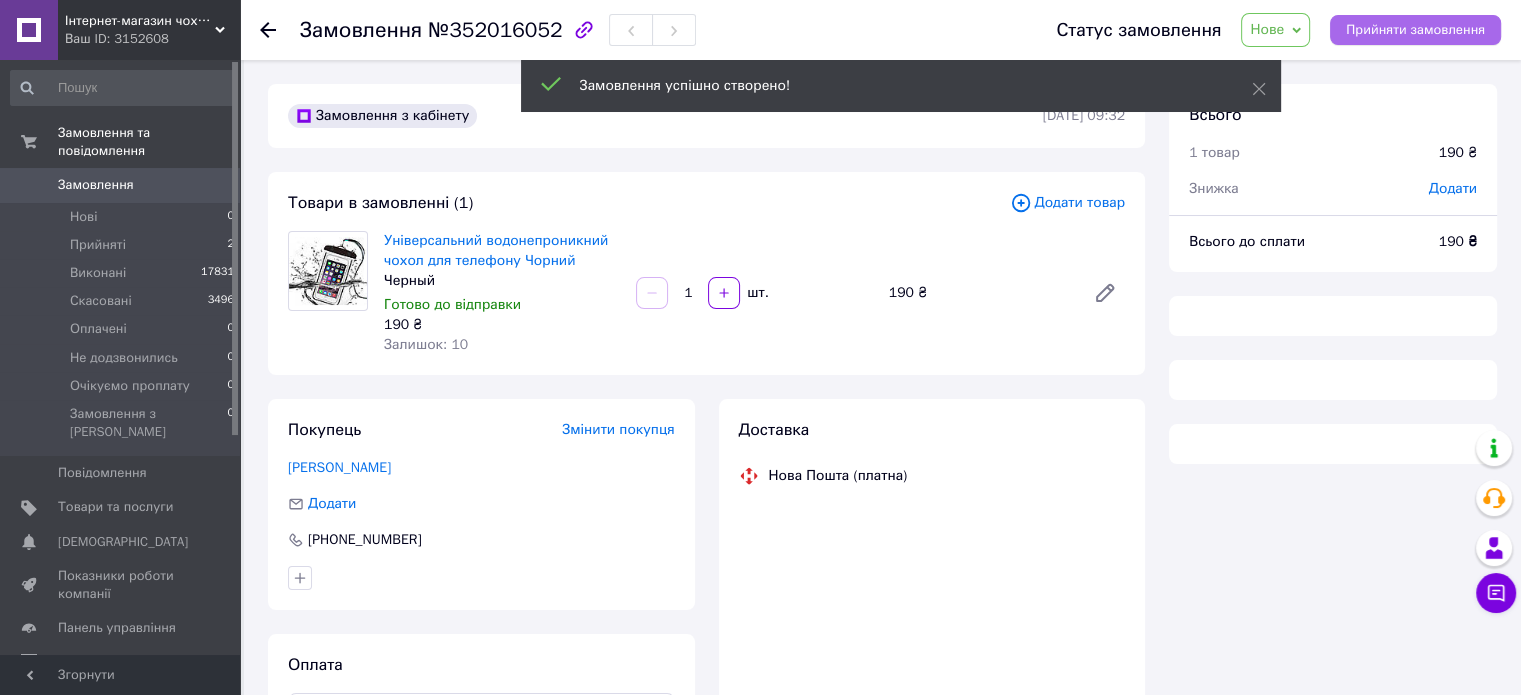 click on "Прийняти замовлення" at bounding box center [1415, 30] 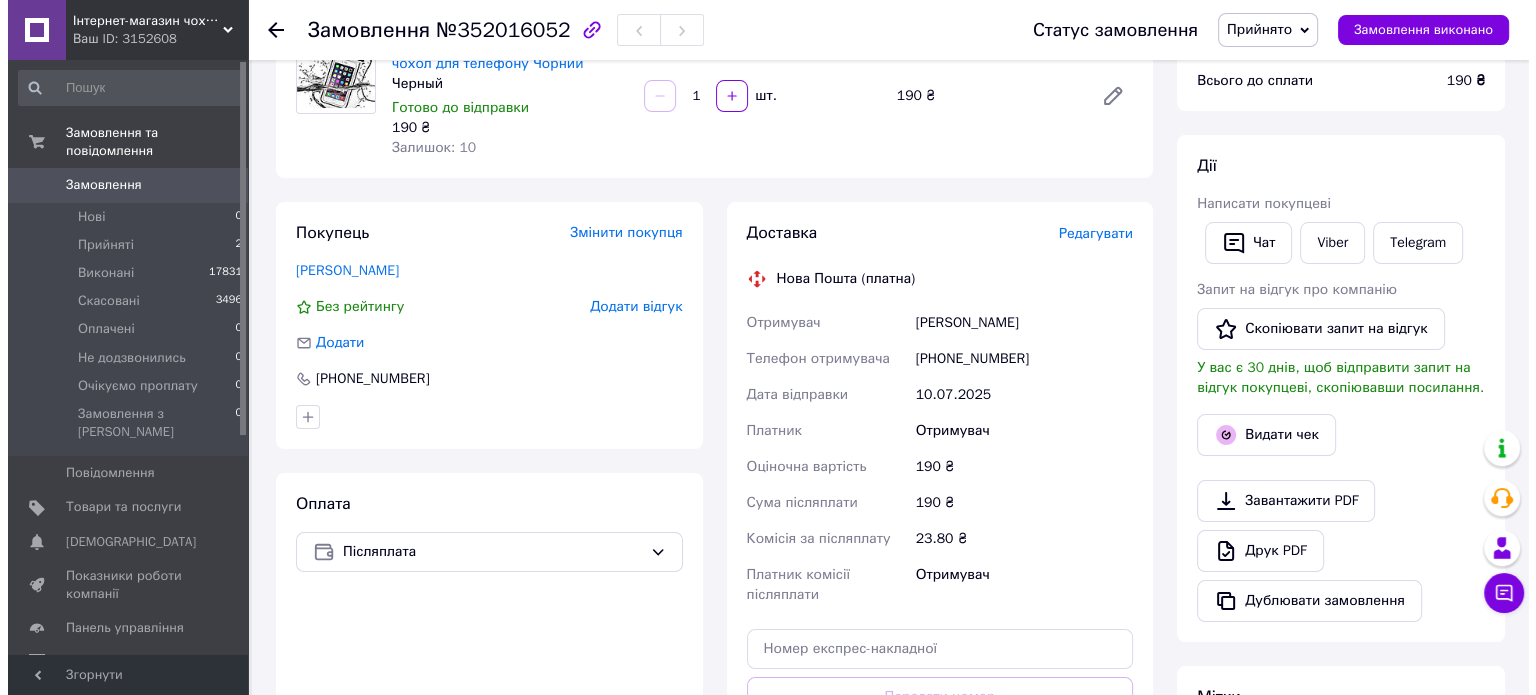scroll, scrollTop: 200, scrollLeft: 0, axis: vertical 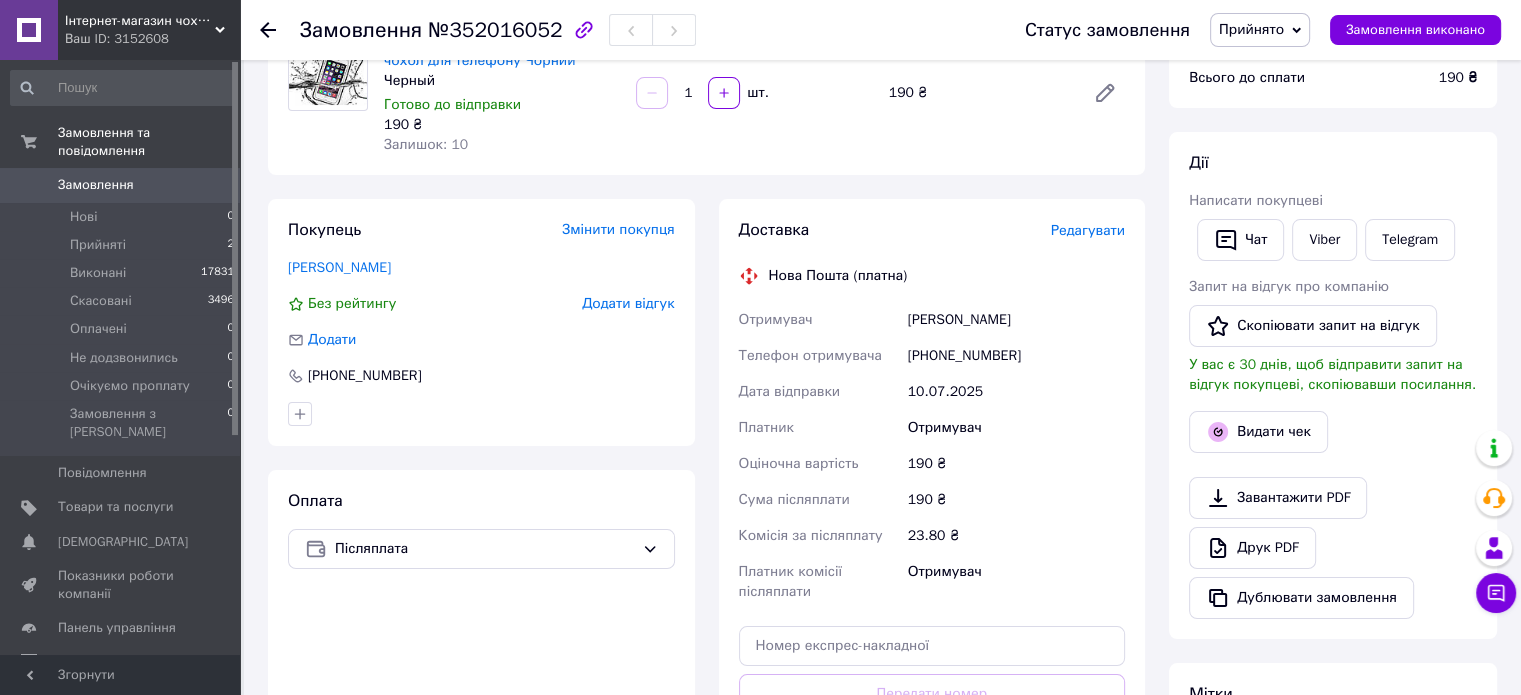 click on "Редагувати" at bounding box center [1088, 230] 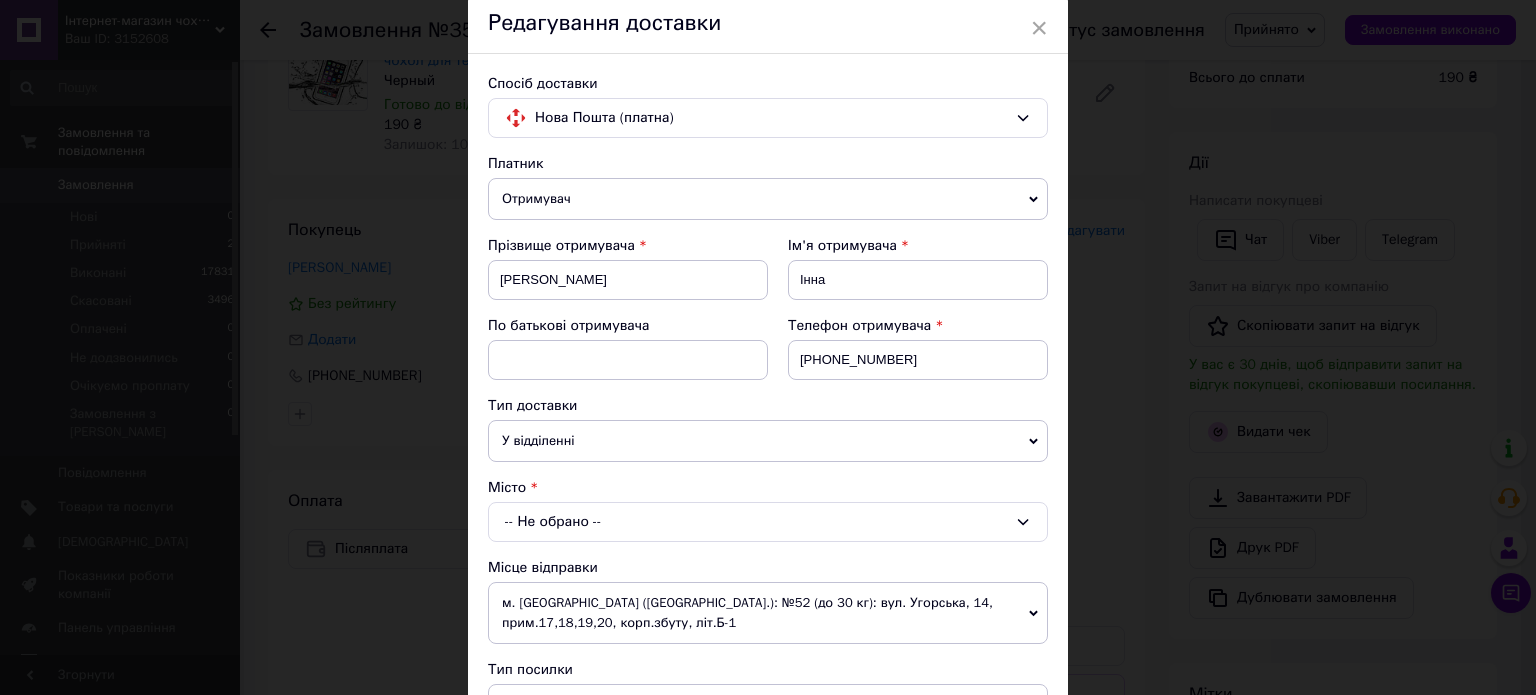 scroll, scrollTop: 200, scrollLeft: 0, axis: vertical 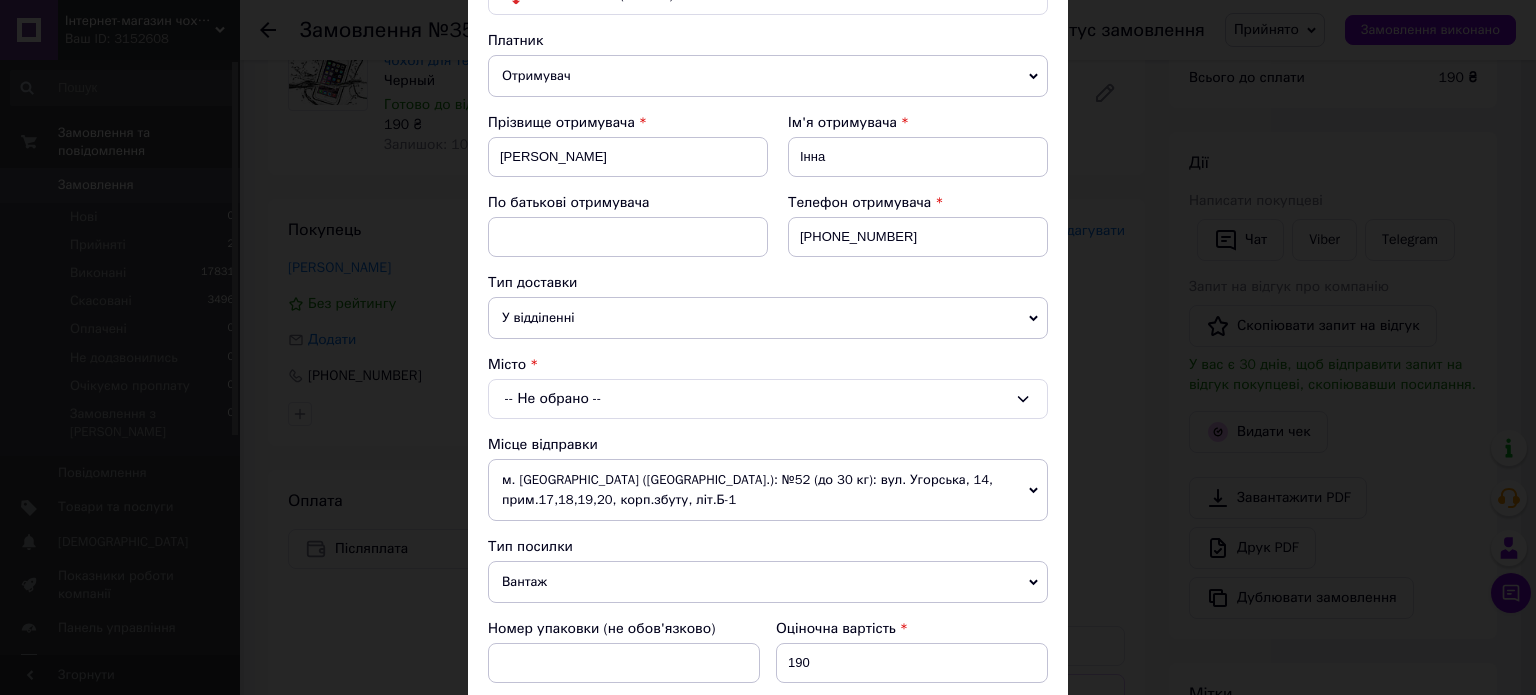 click on "-- Не обрано --" at bounding box center [768, 399] 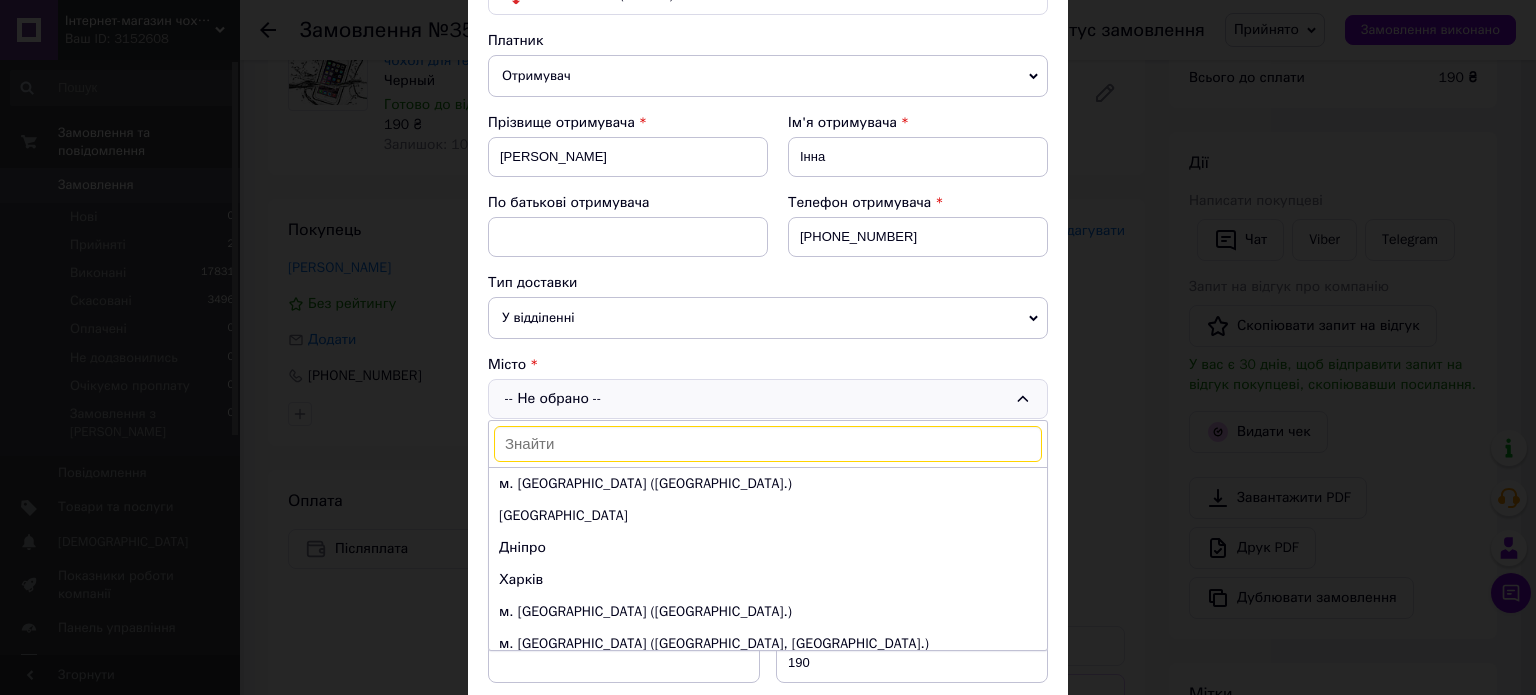click on "У відділенні" at bounding box center (768, 318) 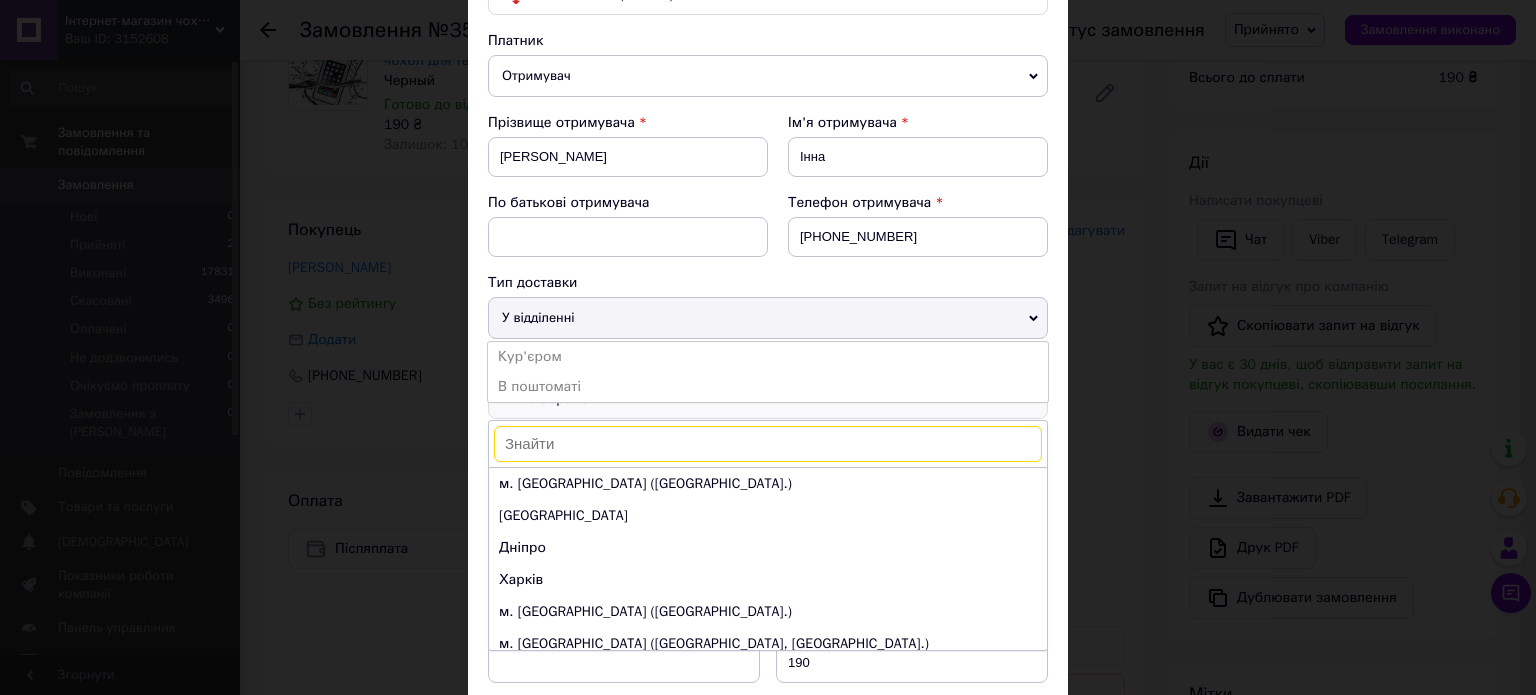 click on "У відділенні" at bounding box center (768, 318) 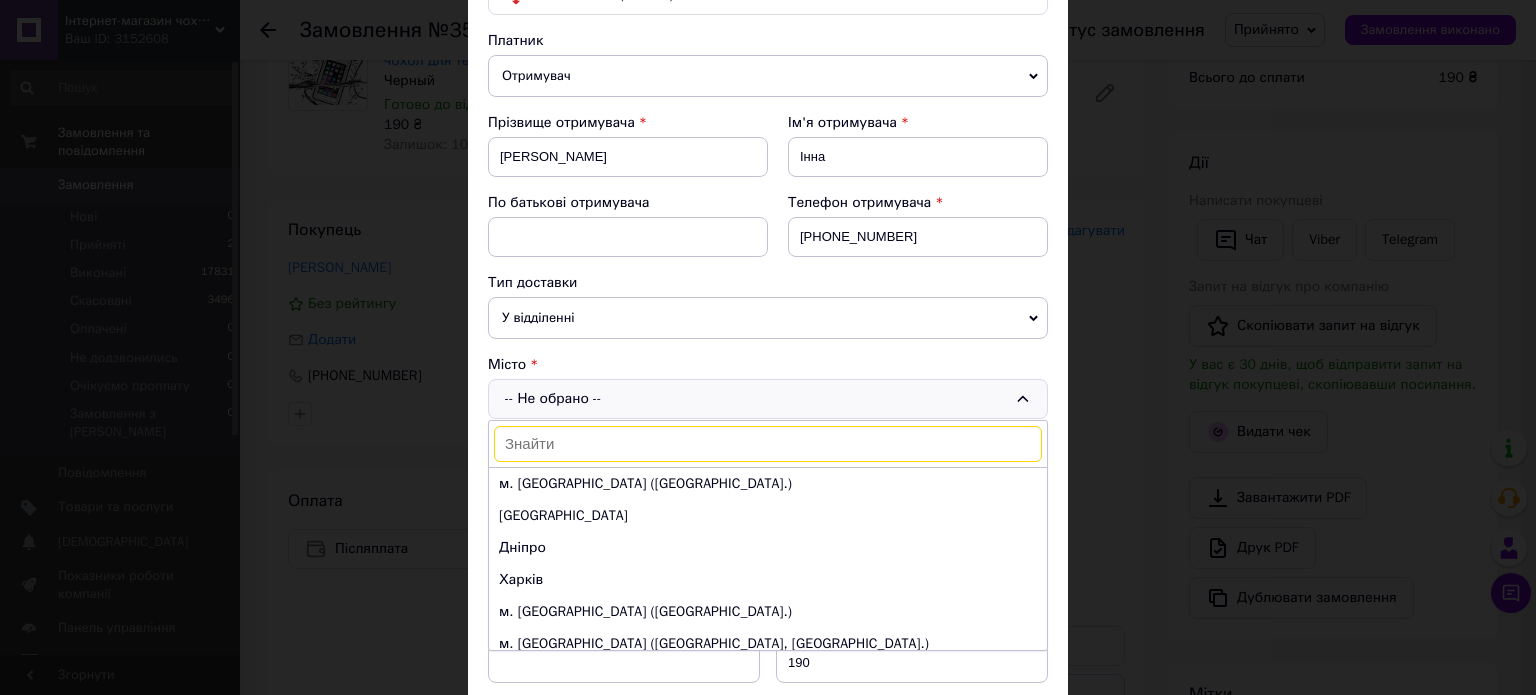 click on "У відділенні" at bounding box center [768, 318] 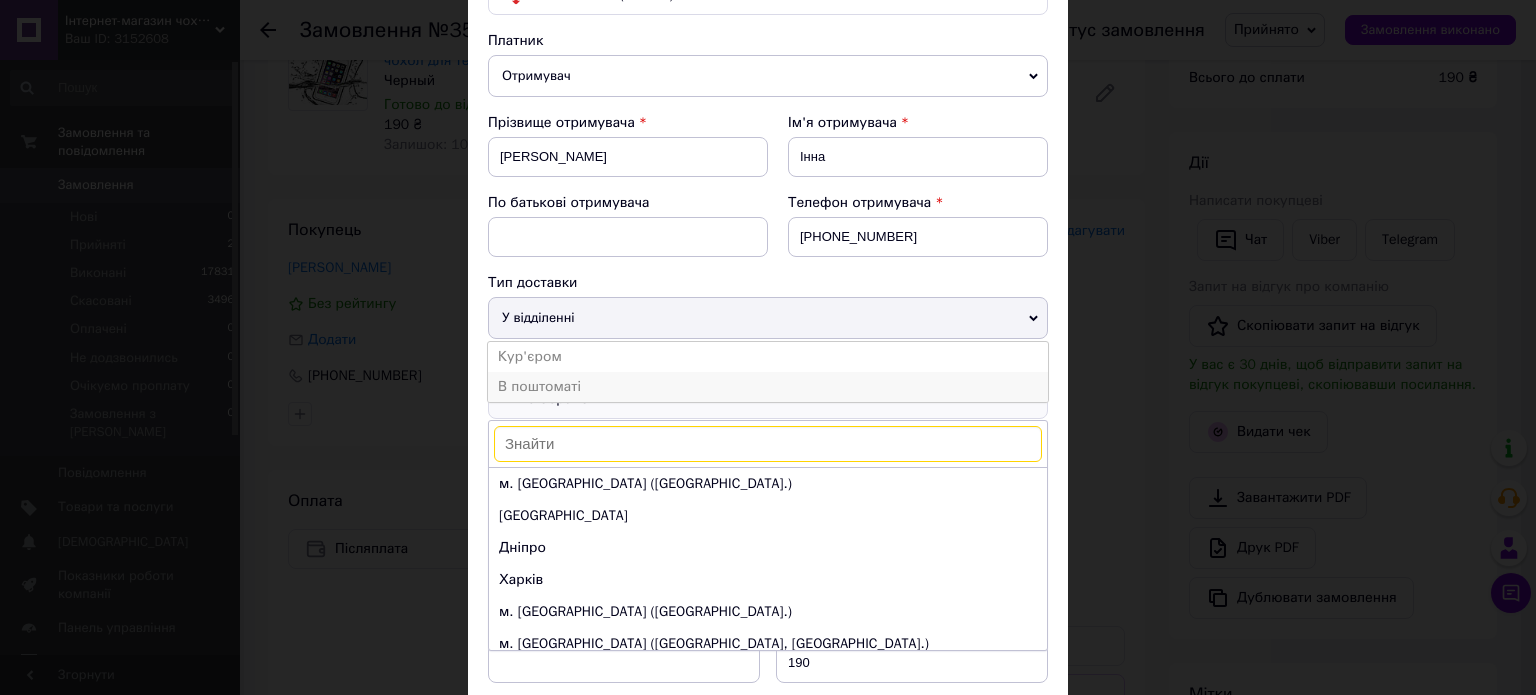 click on "В поштоматі" at bounding box center (768, 387) 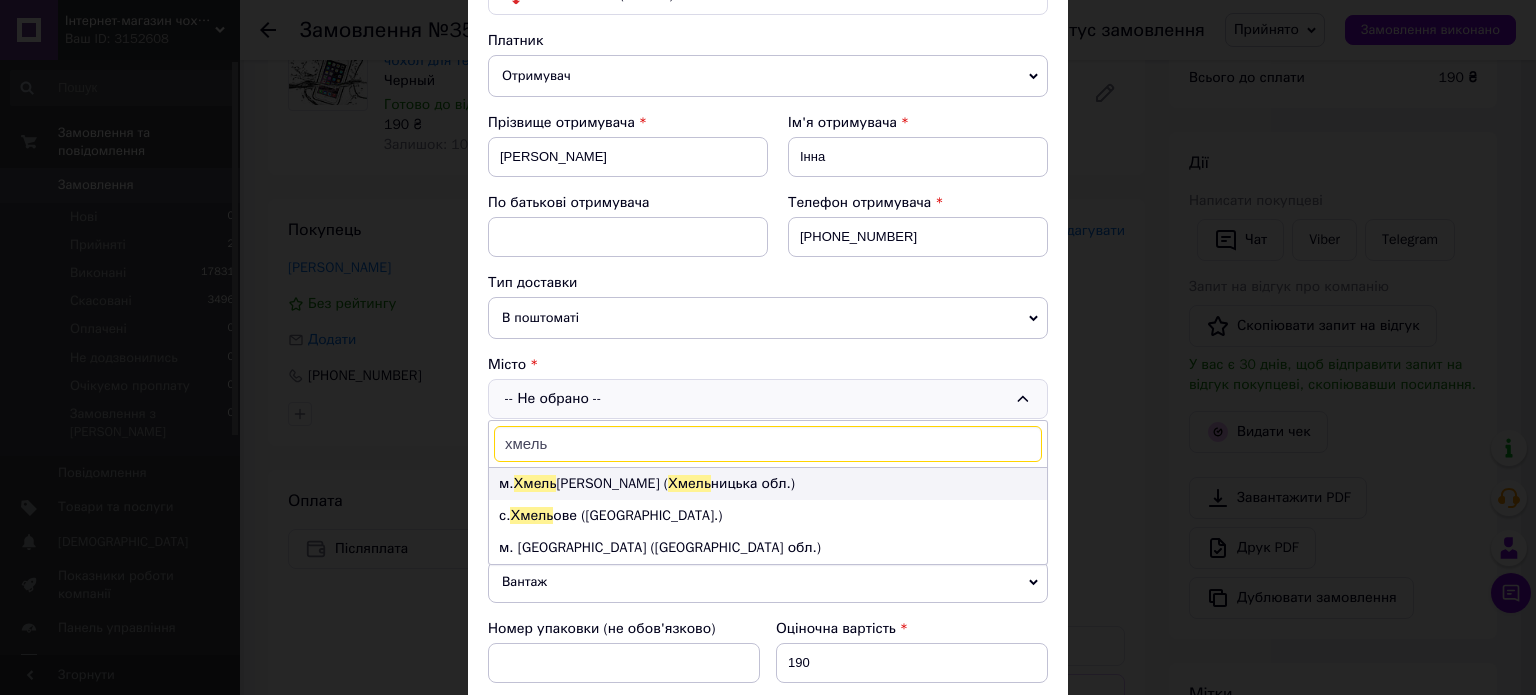 type on "хмель" 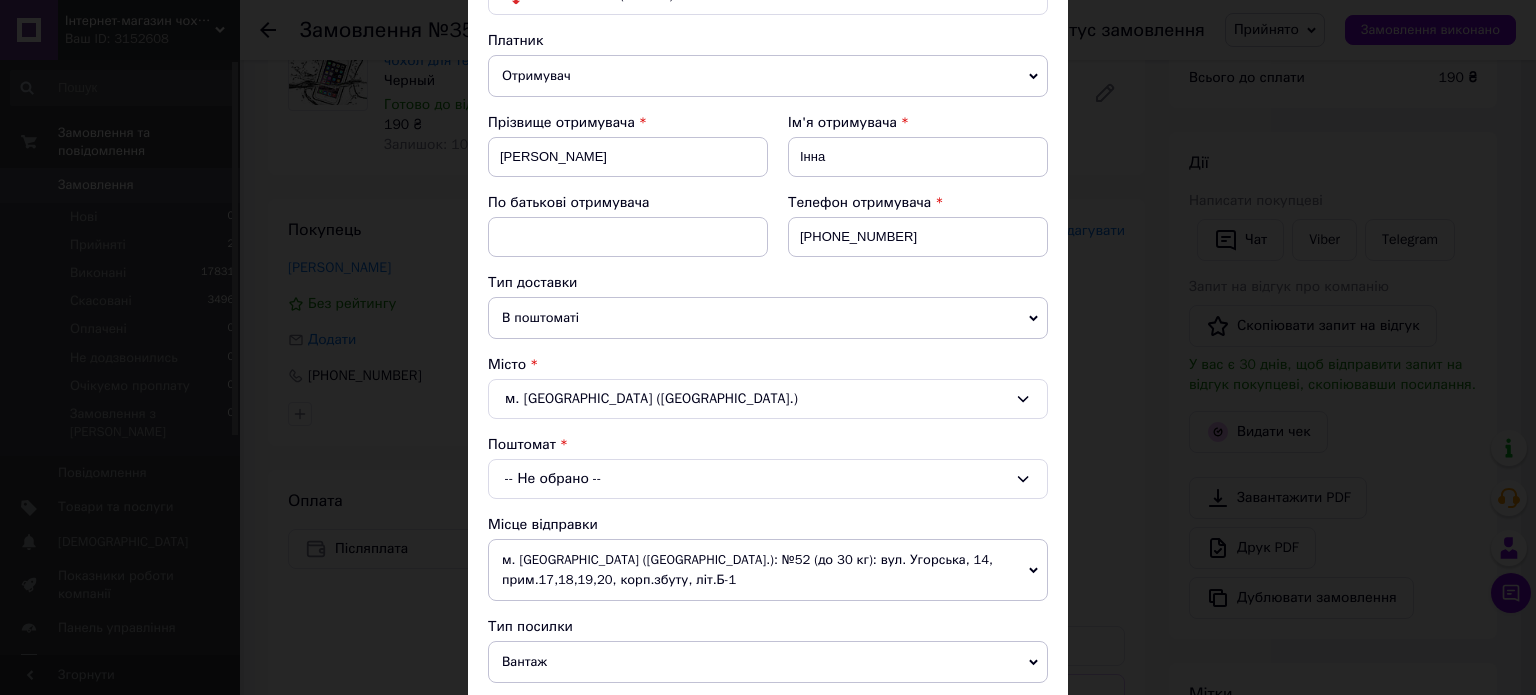 click on "-- Не обрано --" at bounding box center [768, 479] 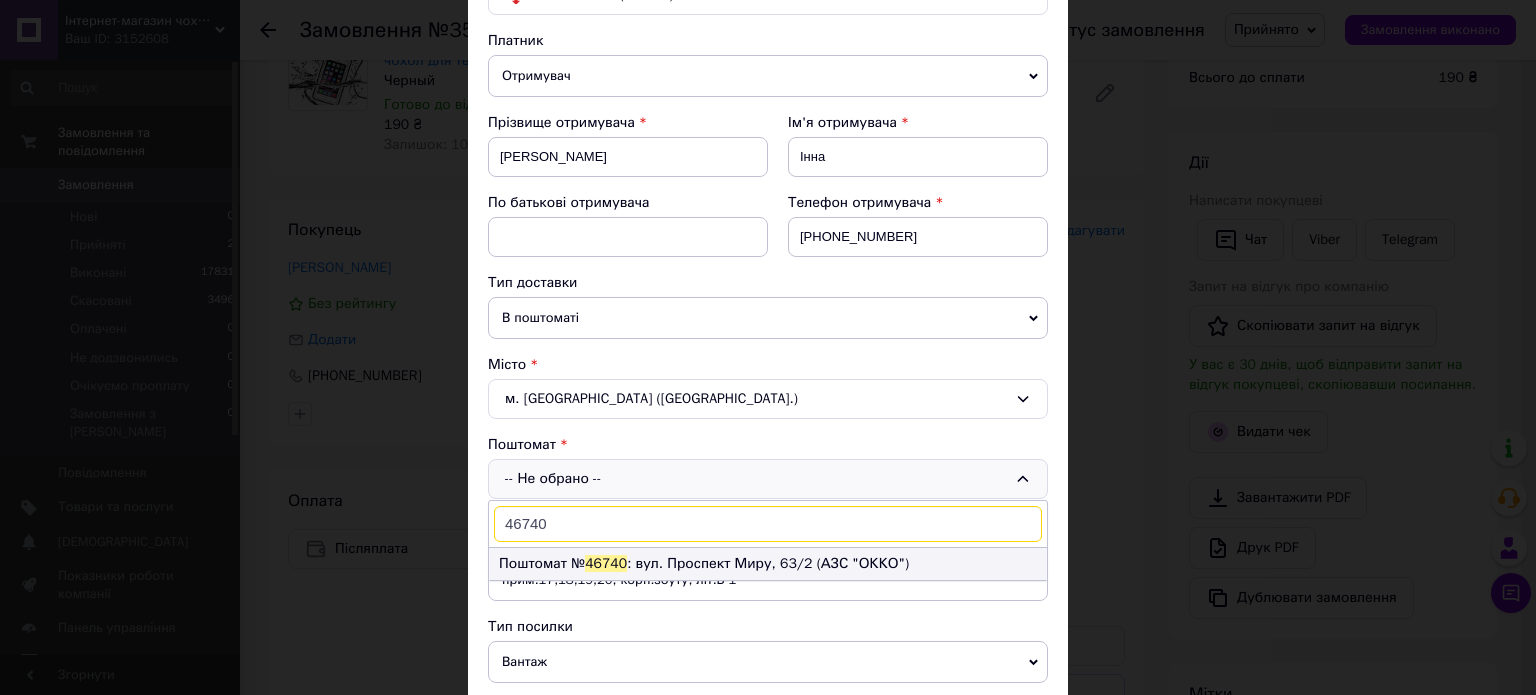 type on "46740" 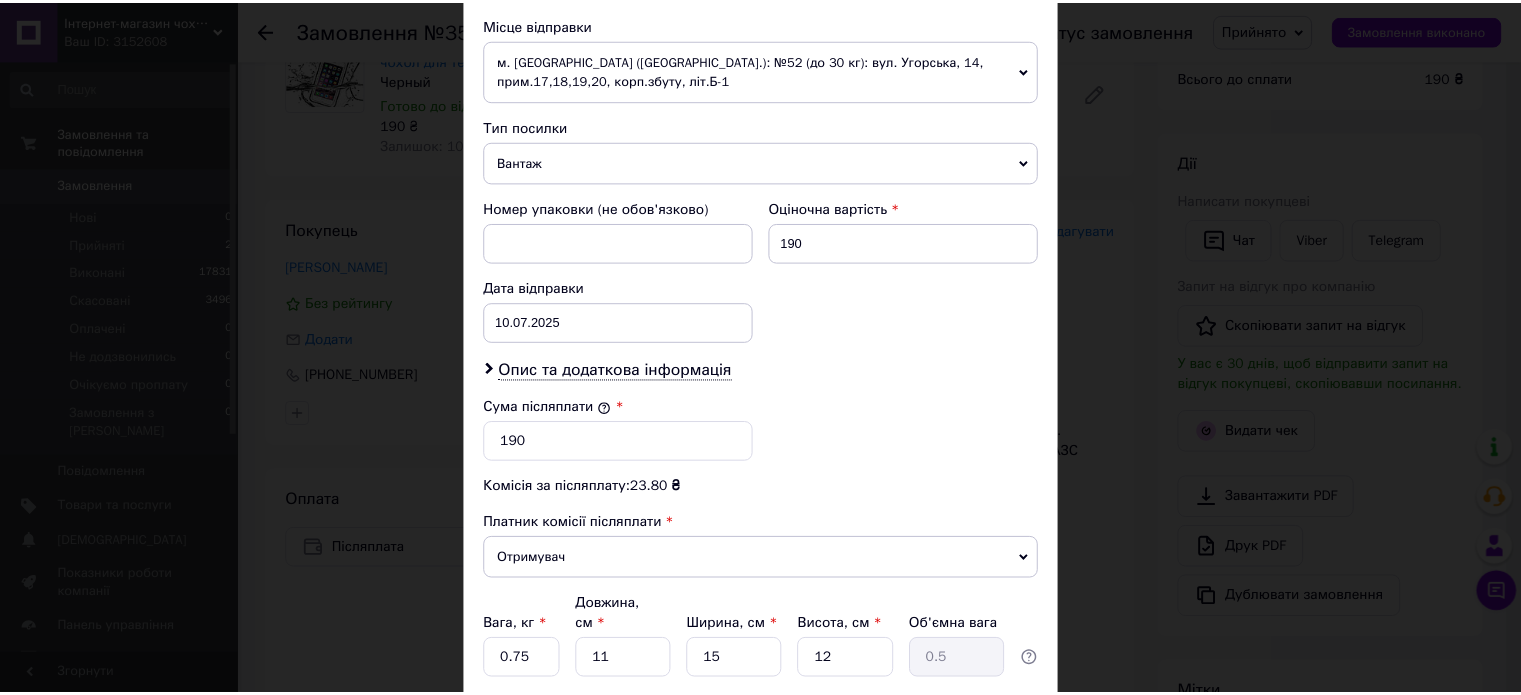 scroll, scrollTop: 844, scrollLeft: 0, axis: vertical 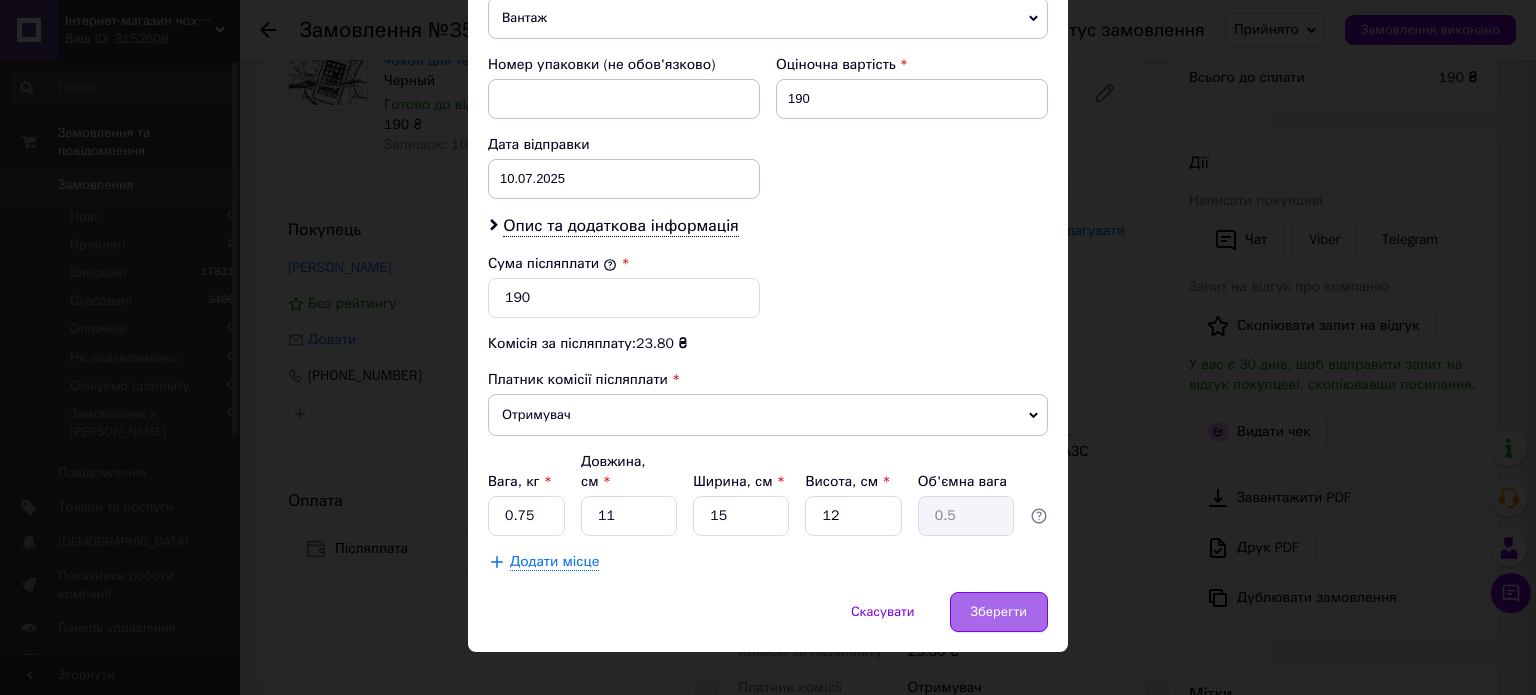 click on "Зберегти" at bounding box center (999, 612) 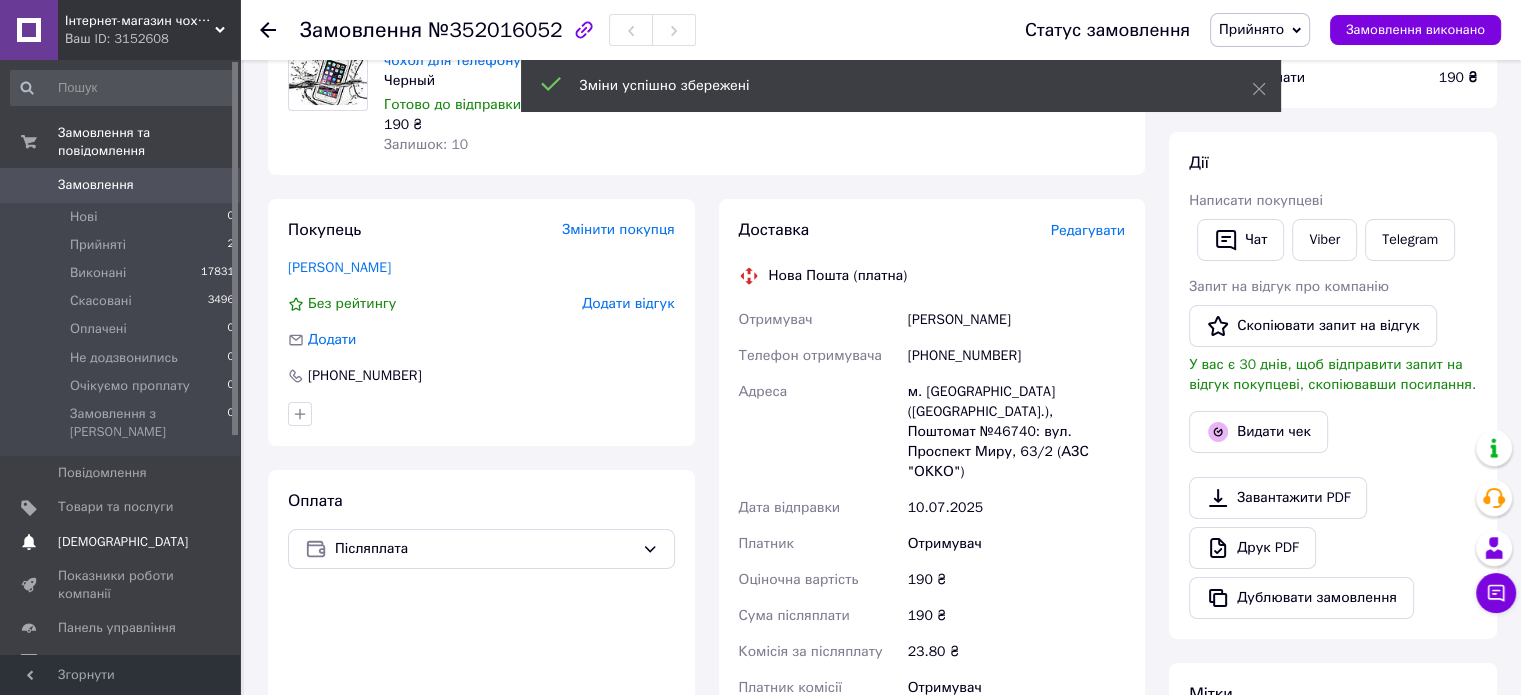 click on "[DEMOGRAPHIC_DATA]" at bounding box center (123, 542) 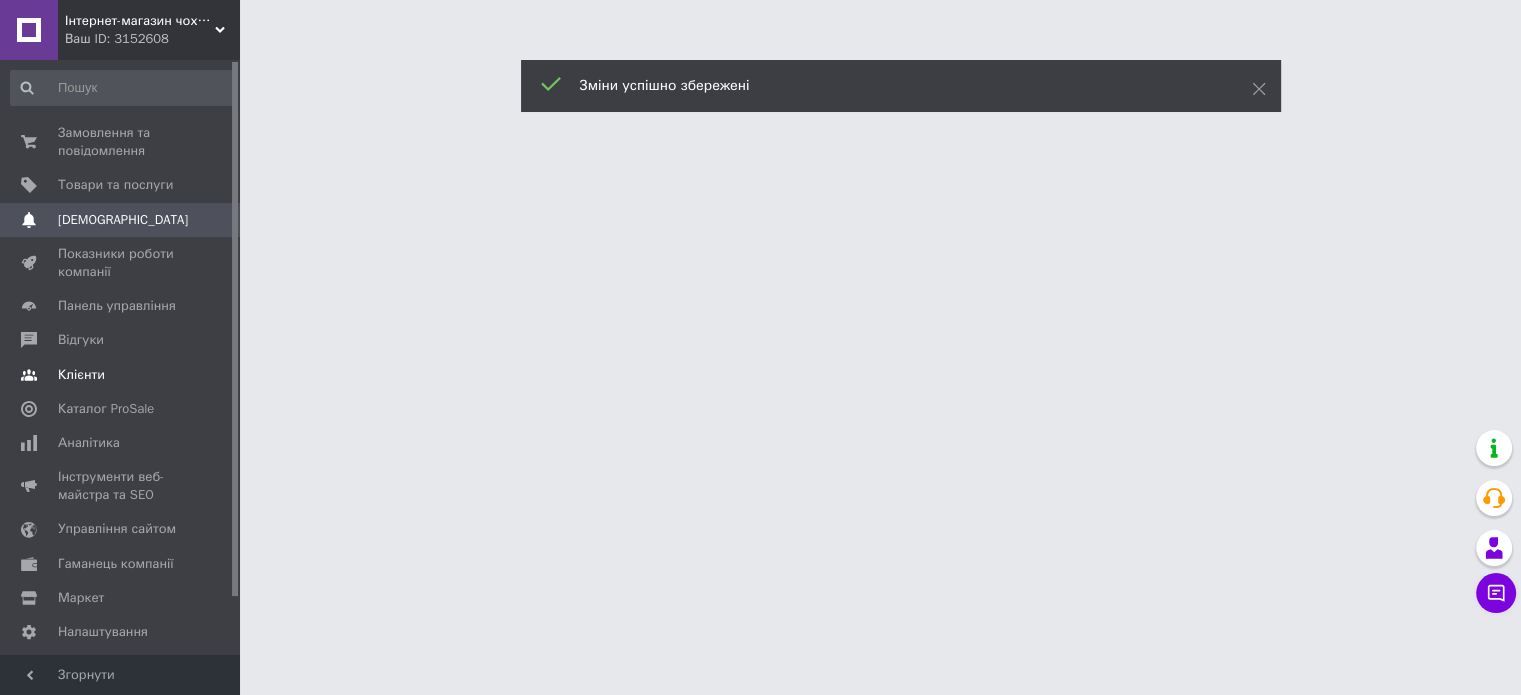scroll, scrollTop: 0, scrollLeft: 0, axis: both 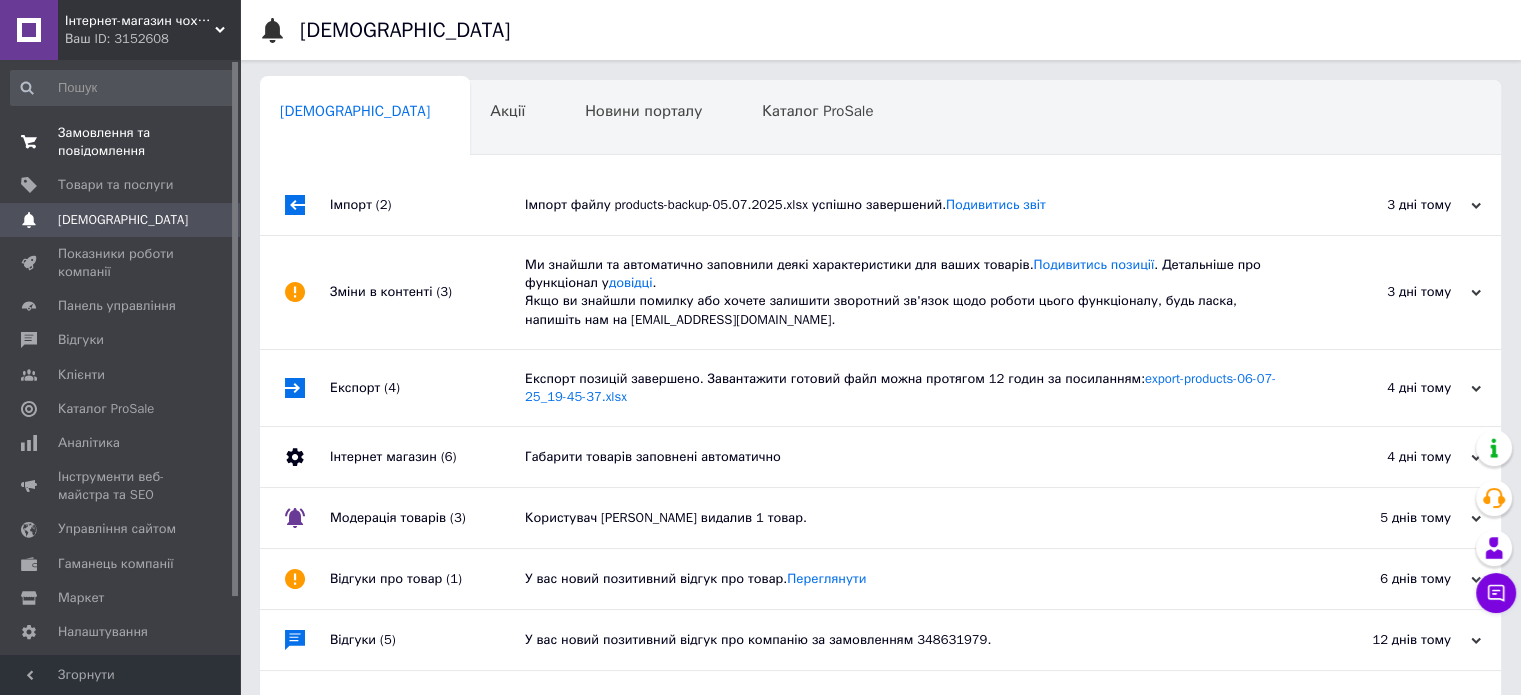click on "Замовлення та повідомлення" at bounding box center (121, 142) 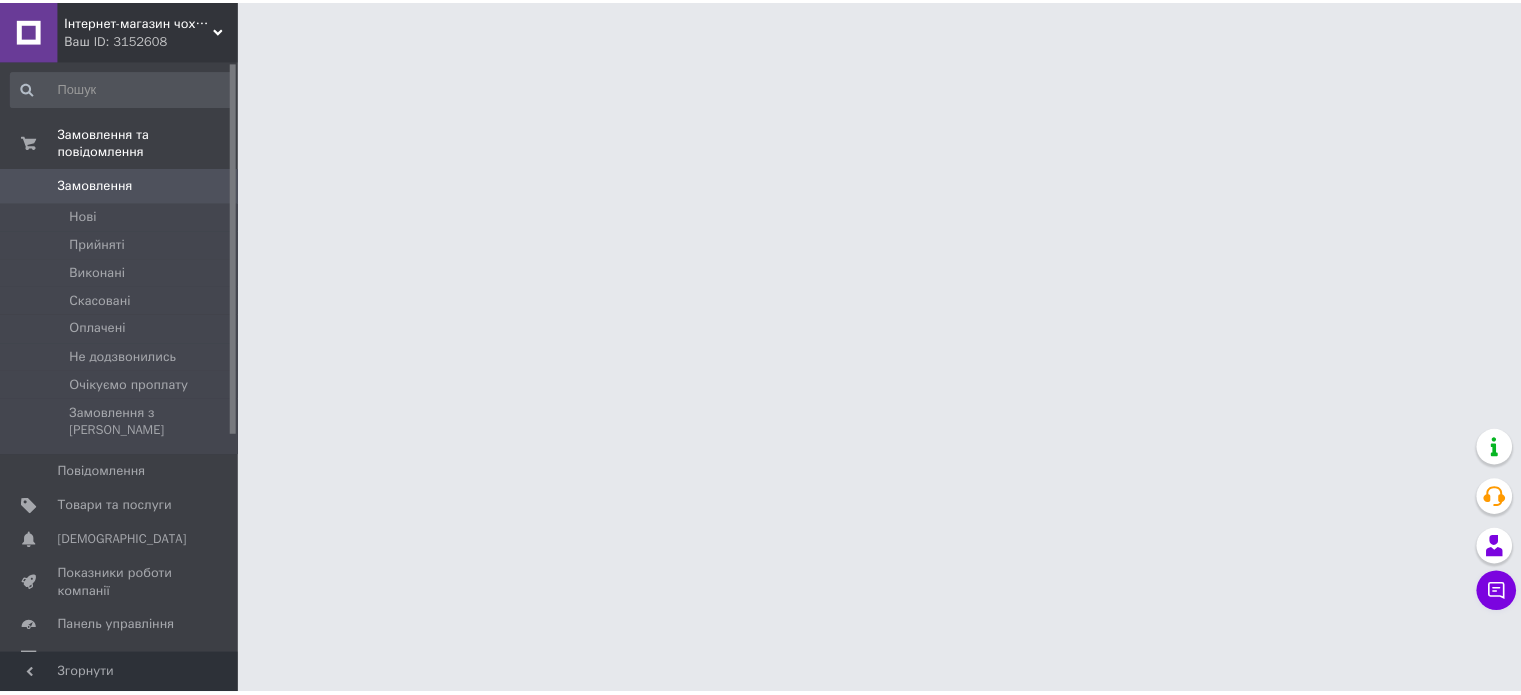 scroll, scrollTop: 0, scrollLeft: 0, axis: both 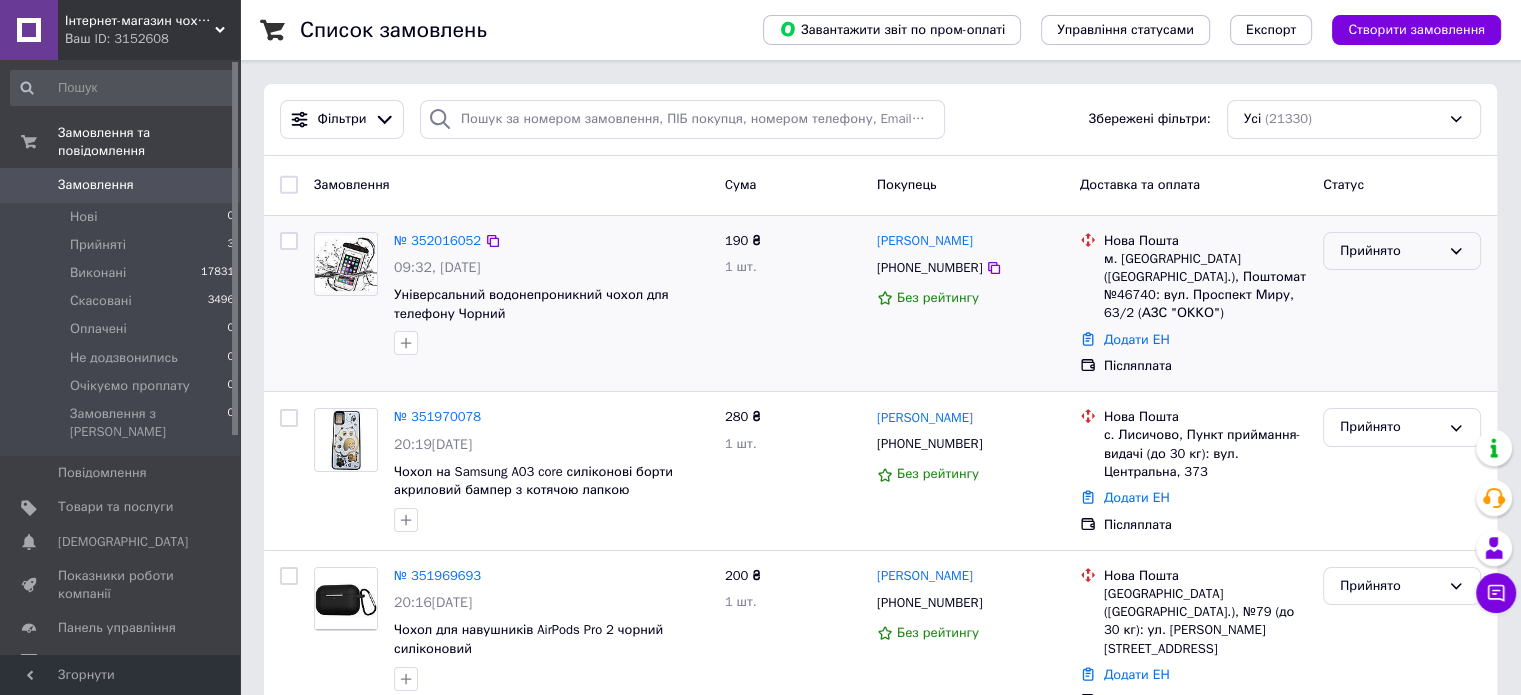 click on "Прийнято" at bounding box center [1402, 251] 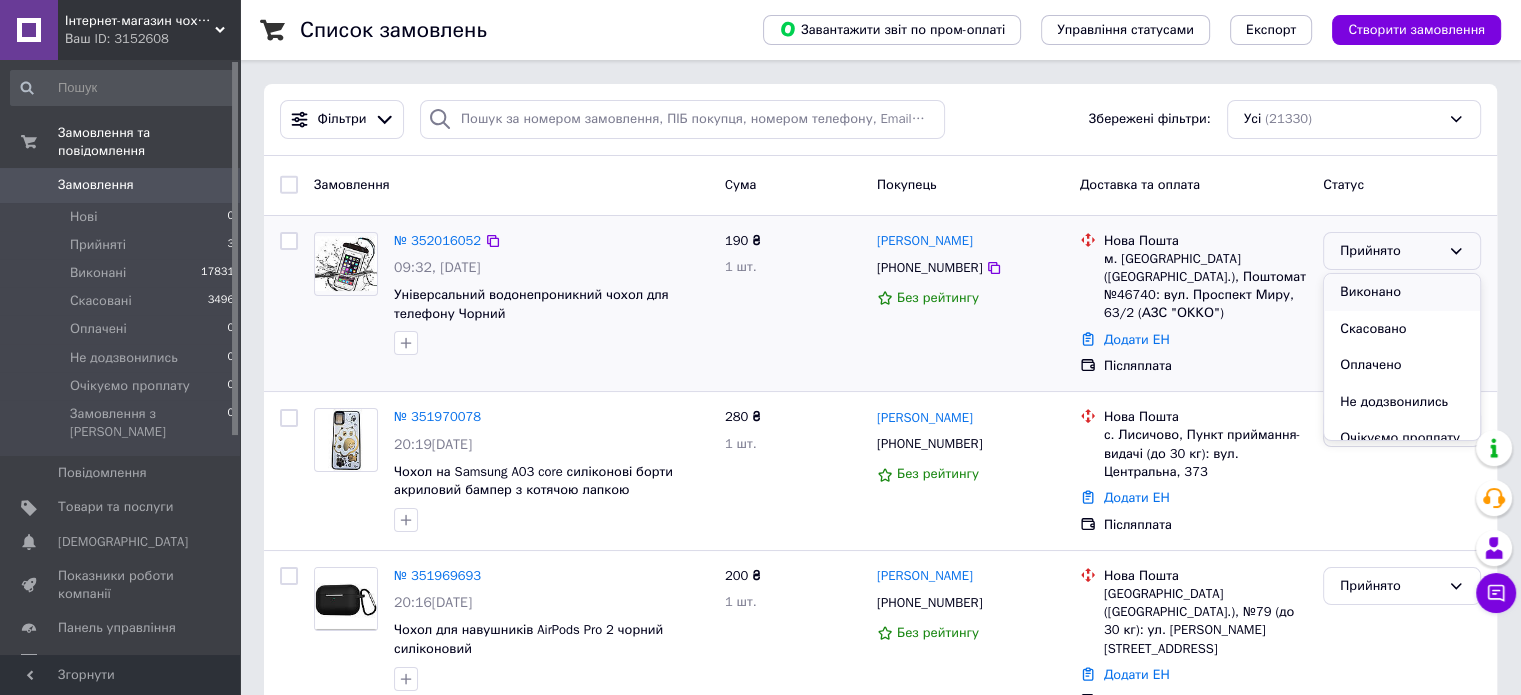 click on "Виконано" at bounding box center [1402, 292] 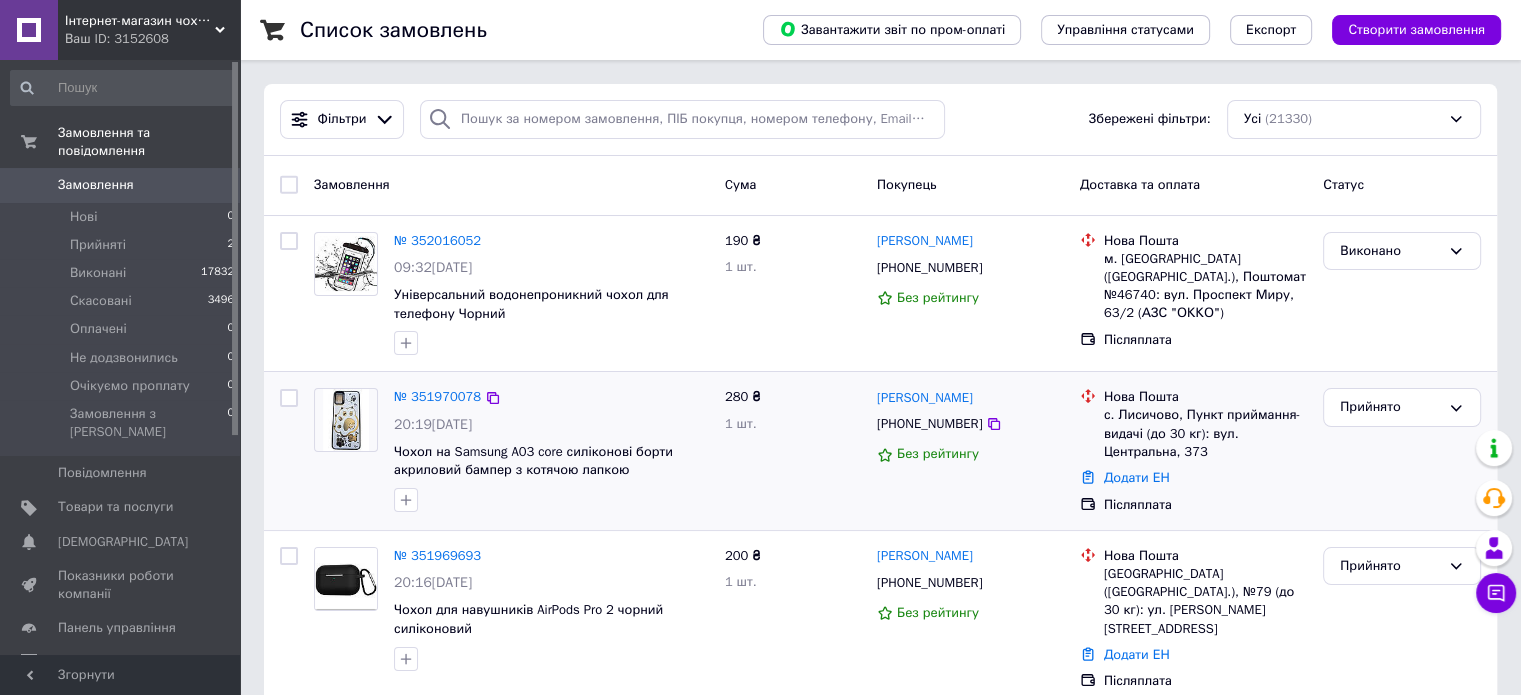 scroll, scrollTop: 100, scrollLeft: 0, axis: vertical 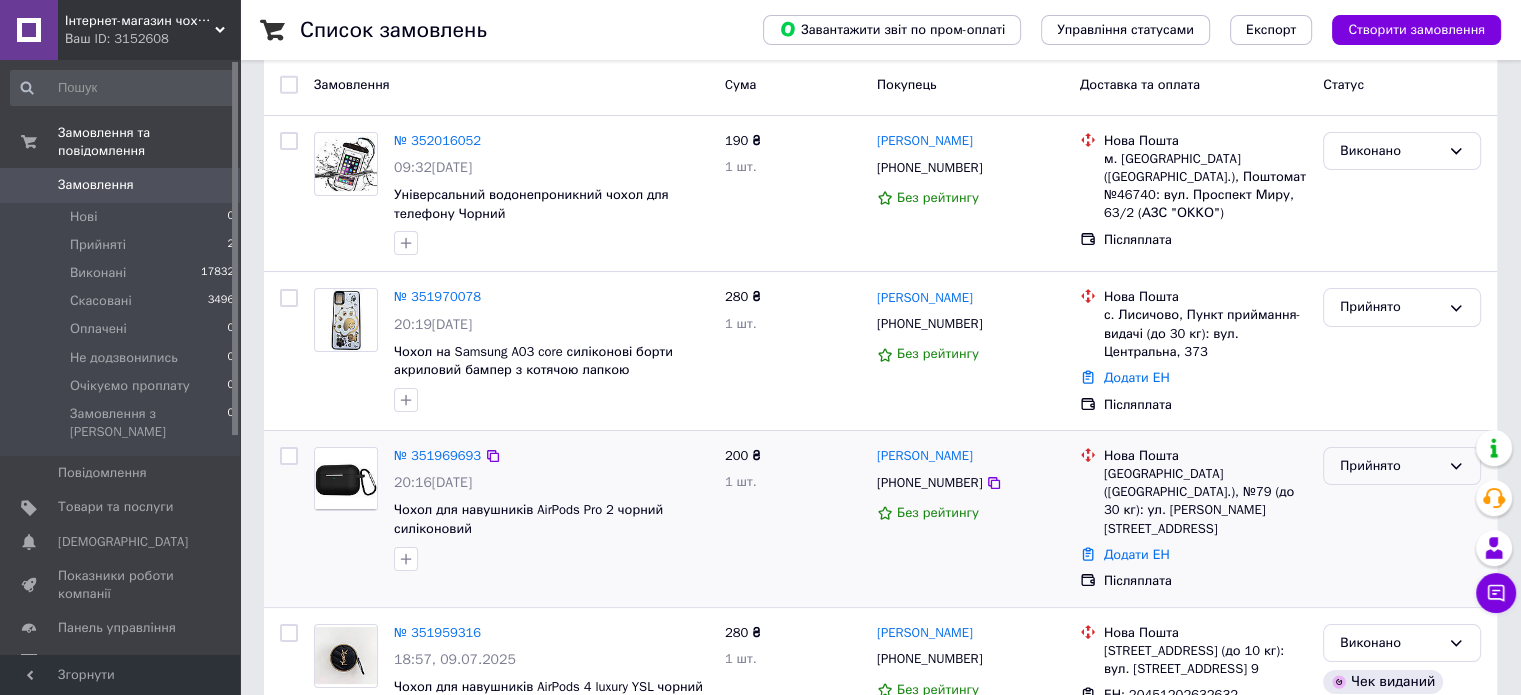 click on "Прийнято" at bounding box center (1390, 466) 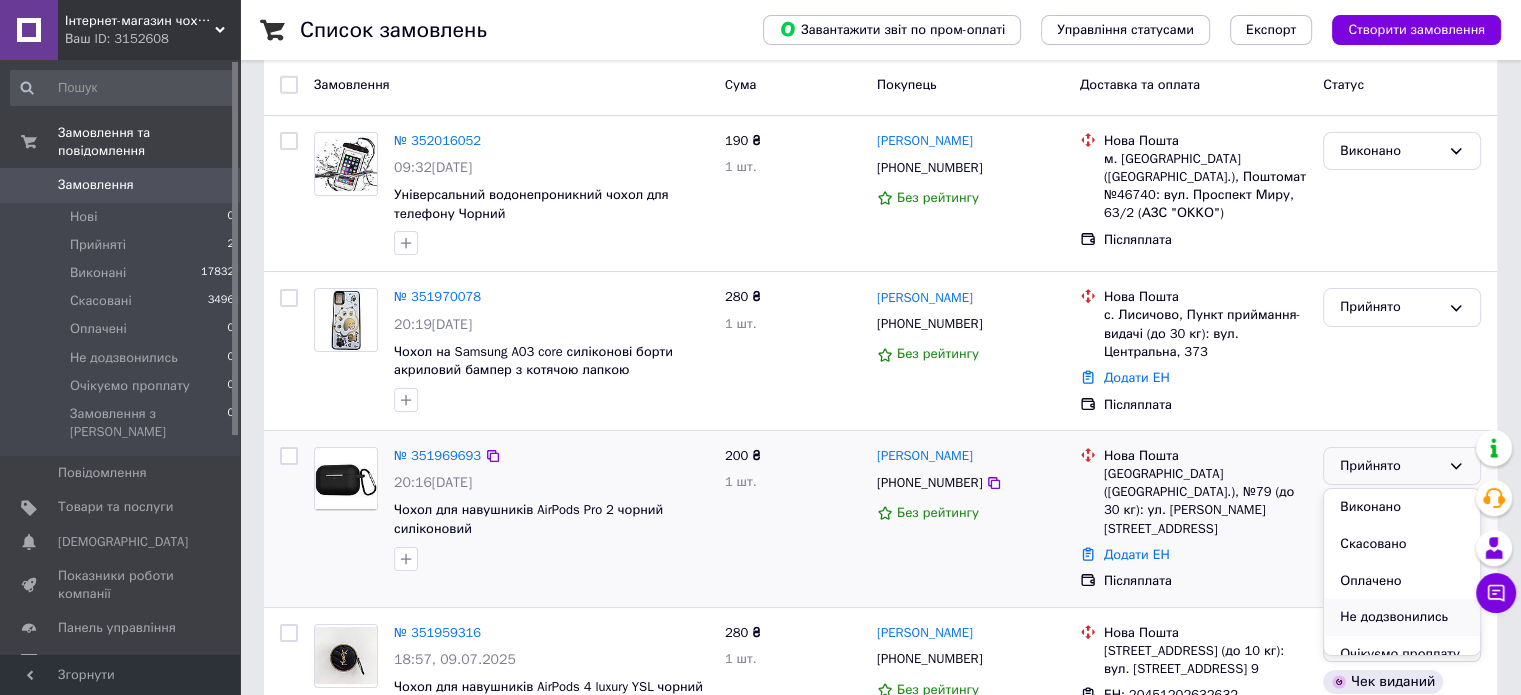 click on "Не додзвонились" at bounding box center (1402, 617) 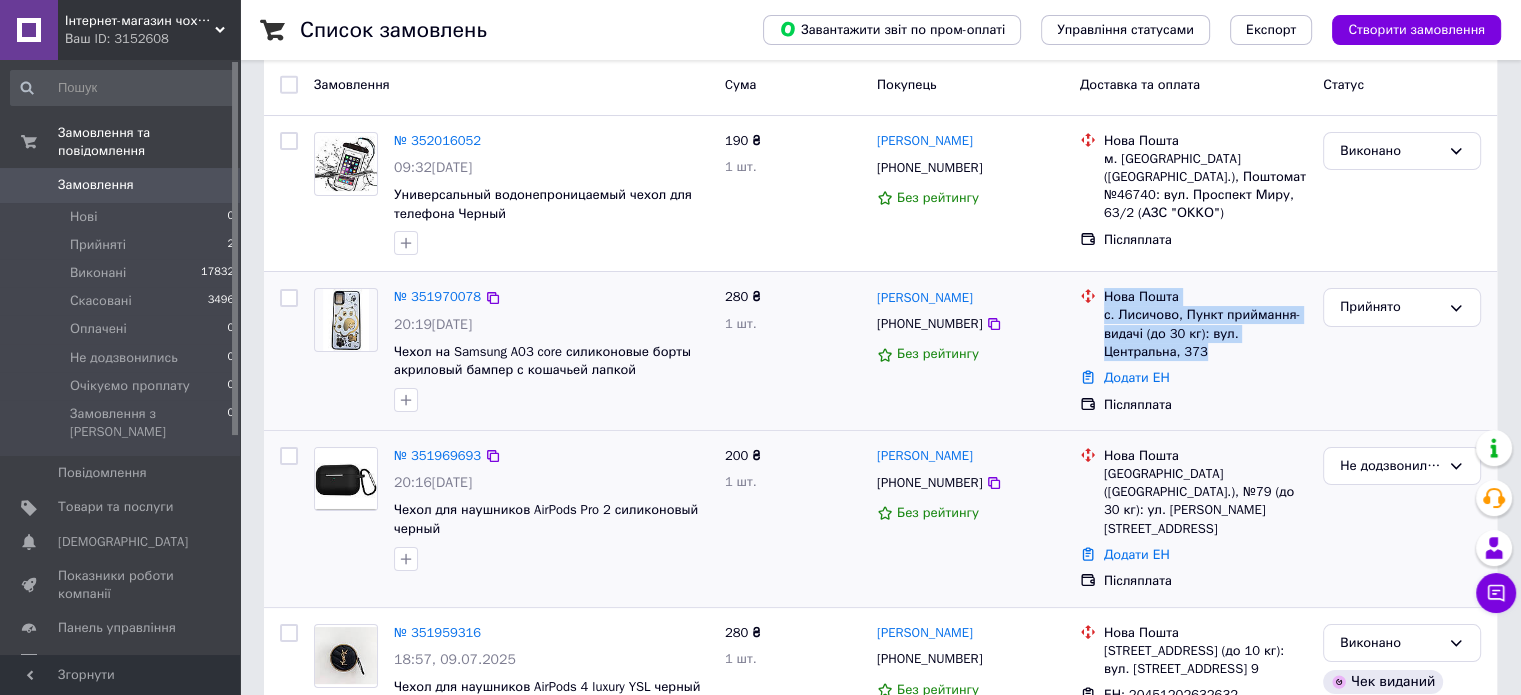 drag, startPoint x: 1100, startPoint y: 291, endPoint x: 1210, endPoint y: 349, distance: 124.35433 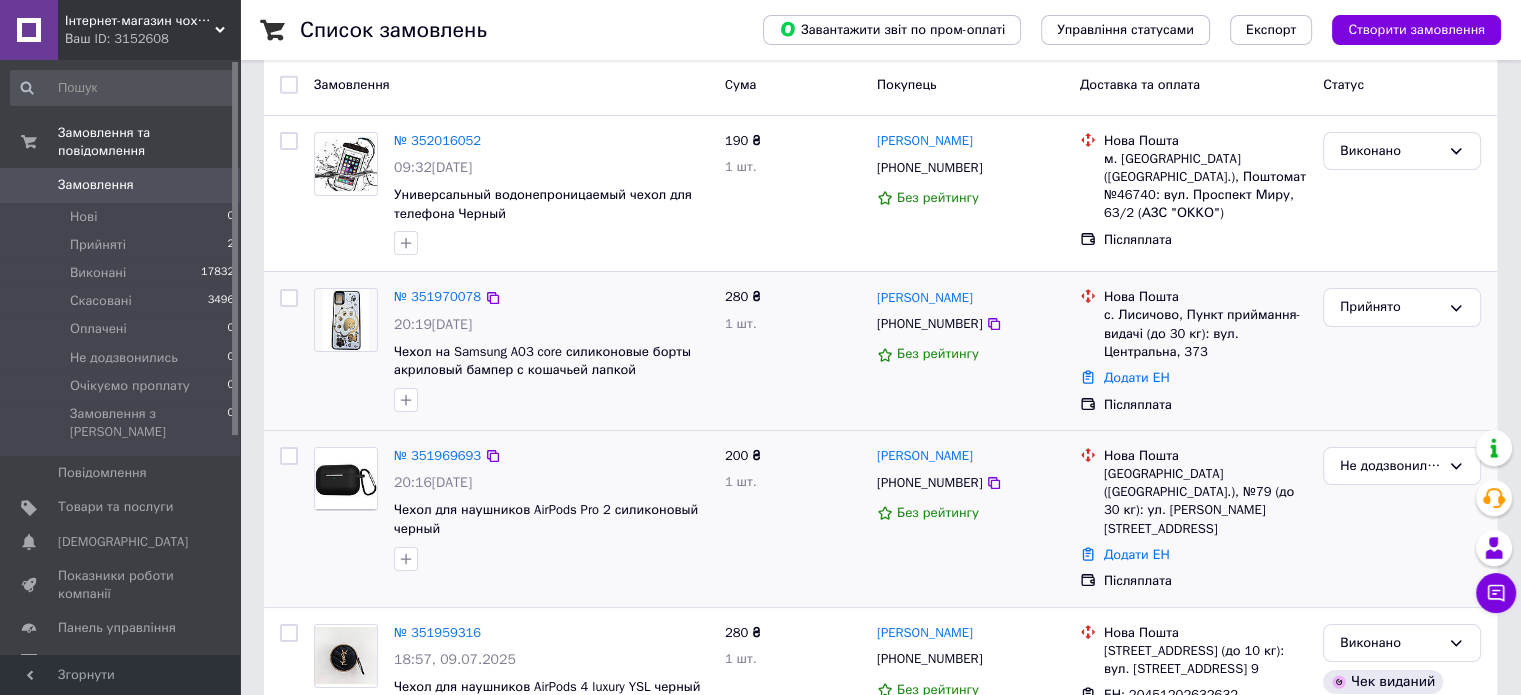 click on "280 ₴ 1 шт." at bounding box center [793, 351] 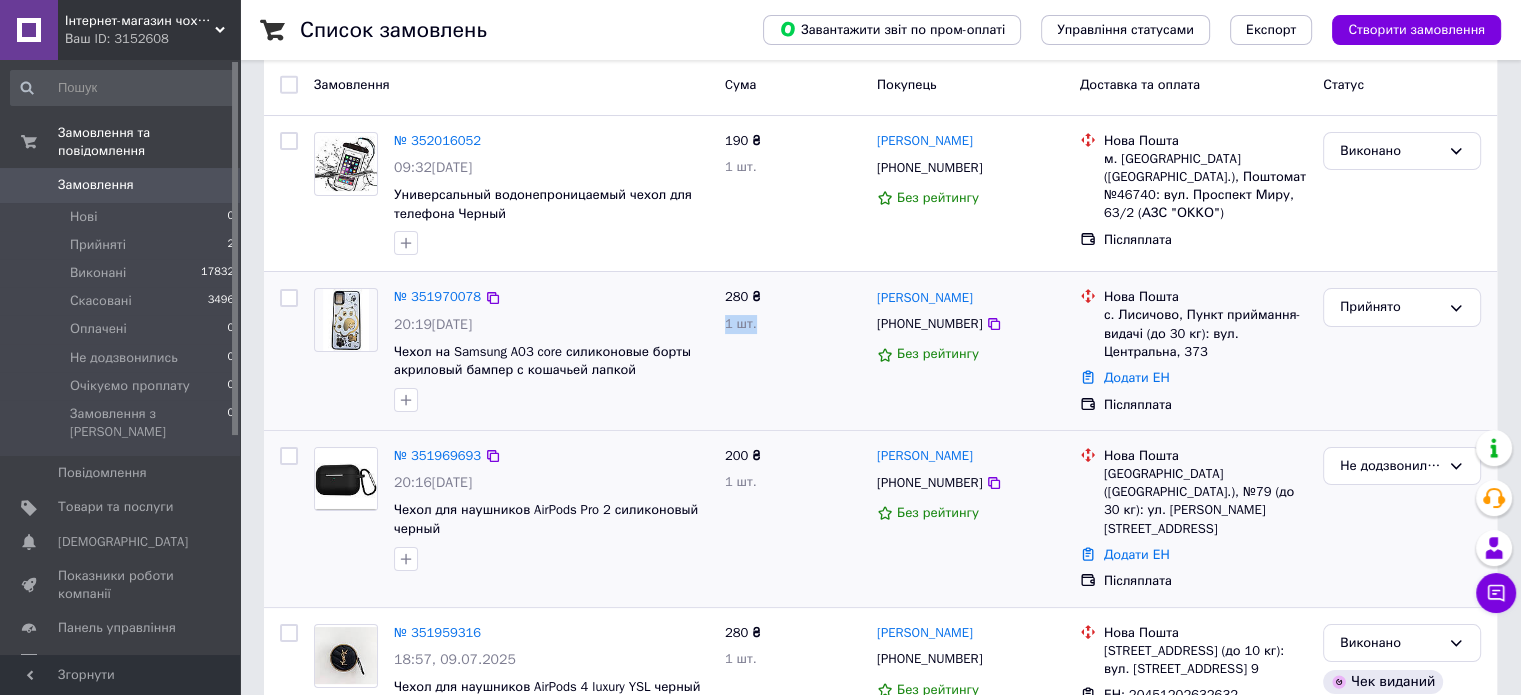click on "280 ₴ 1 шт." at bounding box center (793, 351) 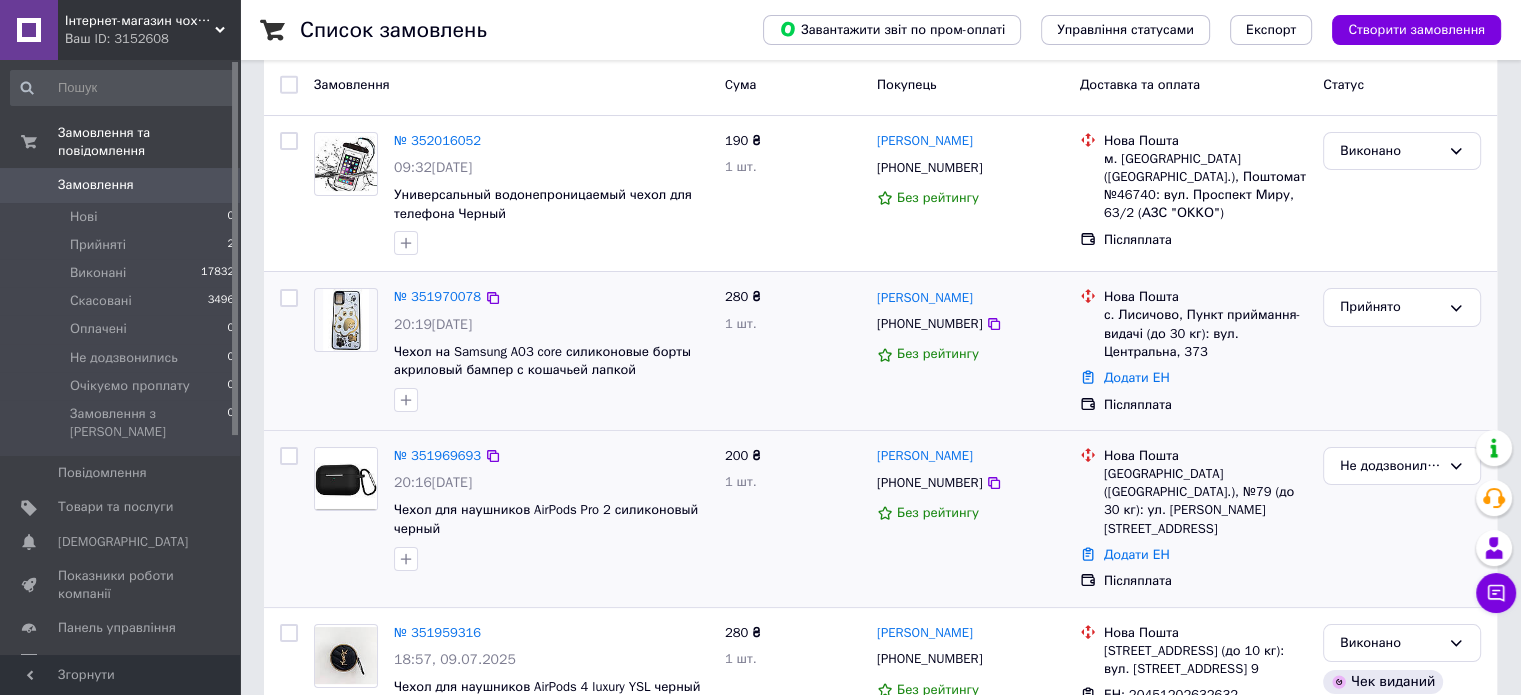 click on "280 ₴ 1 шт." at bounding box center [793, 351] 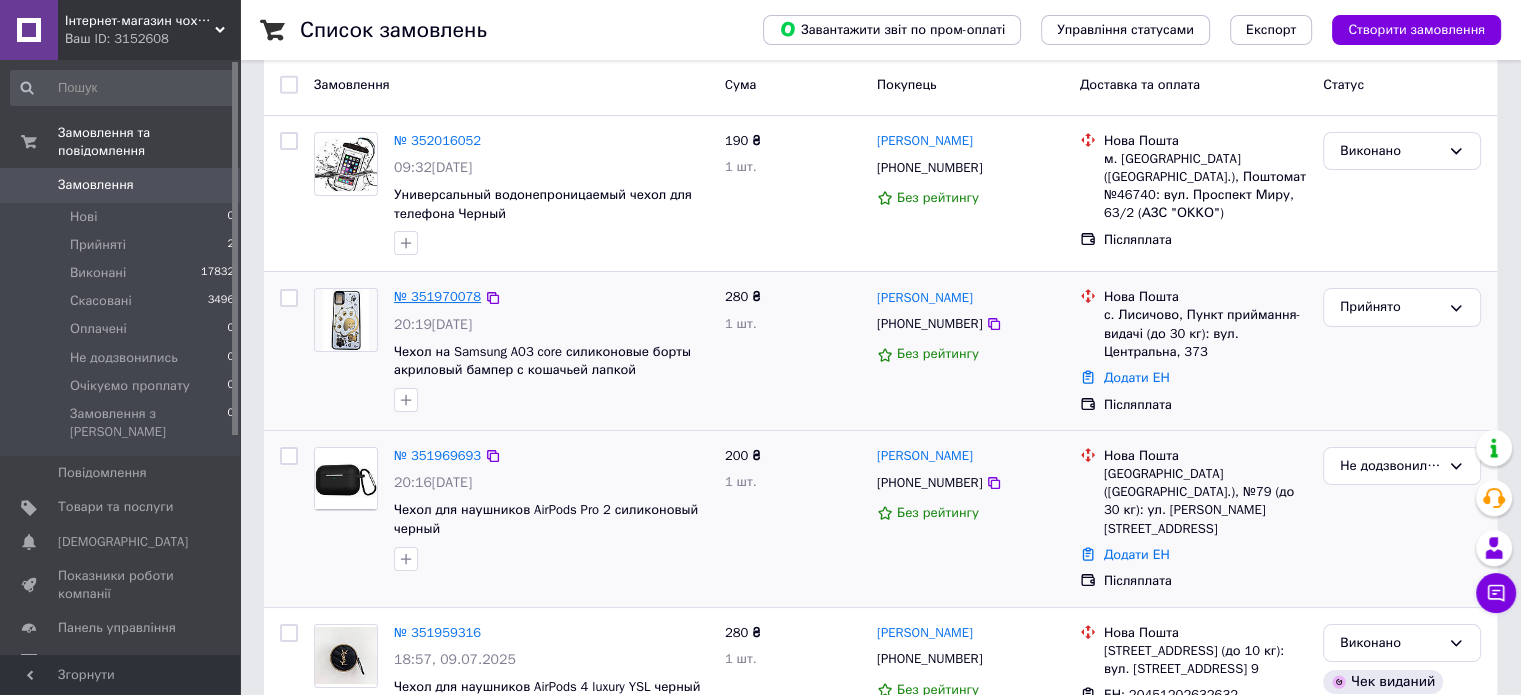 click on "№ 351970078" at bounding box center (437, 296) 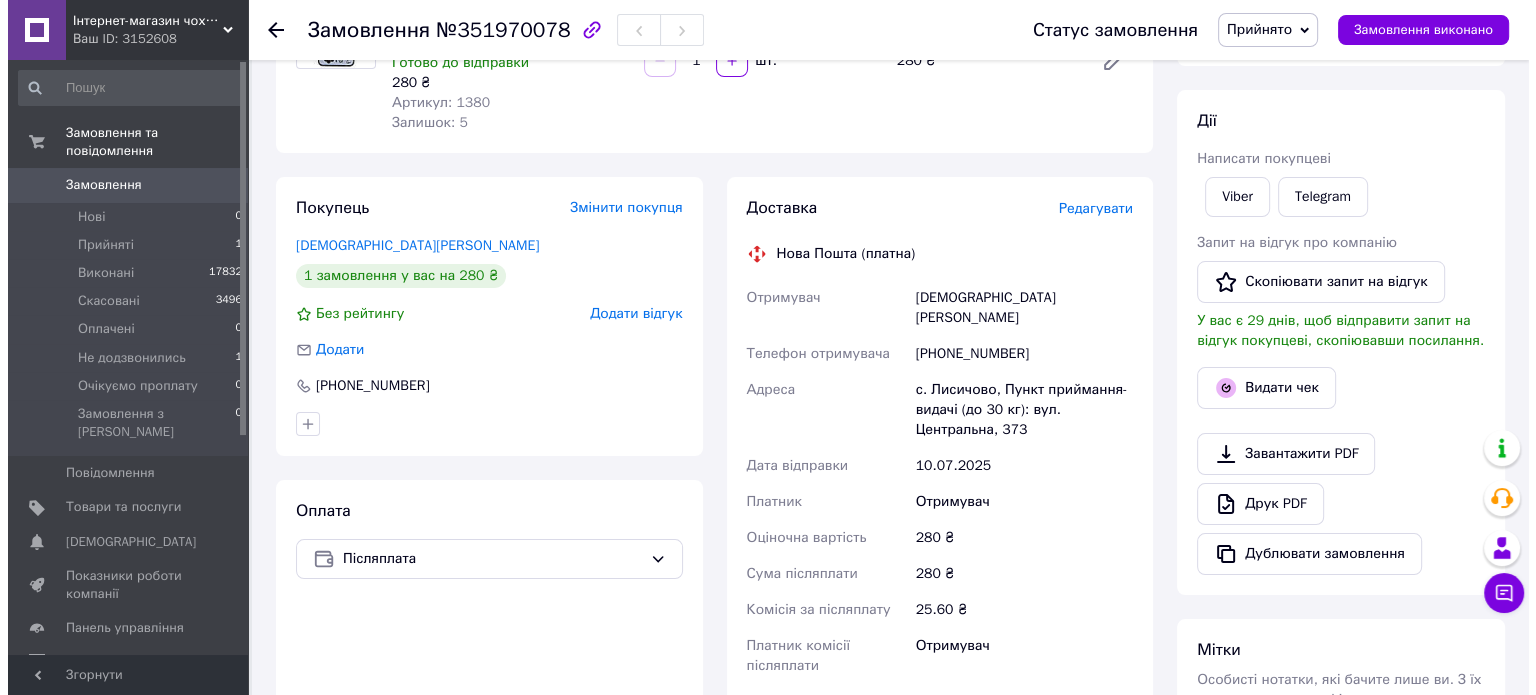 scroll, scrollTop: 238, scrollLeft: 0, axis: vertical 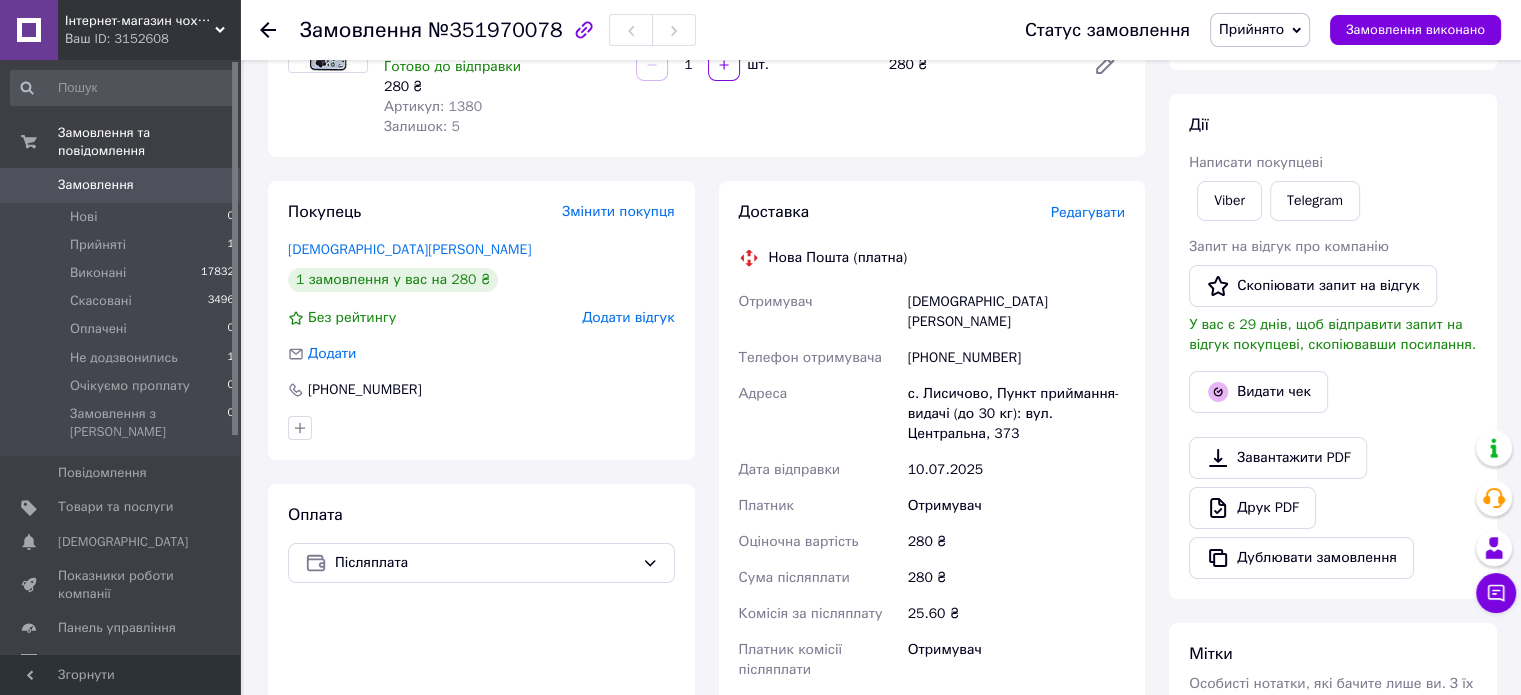 click on "Редагувати" at bounding box center [1088, 212] 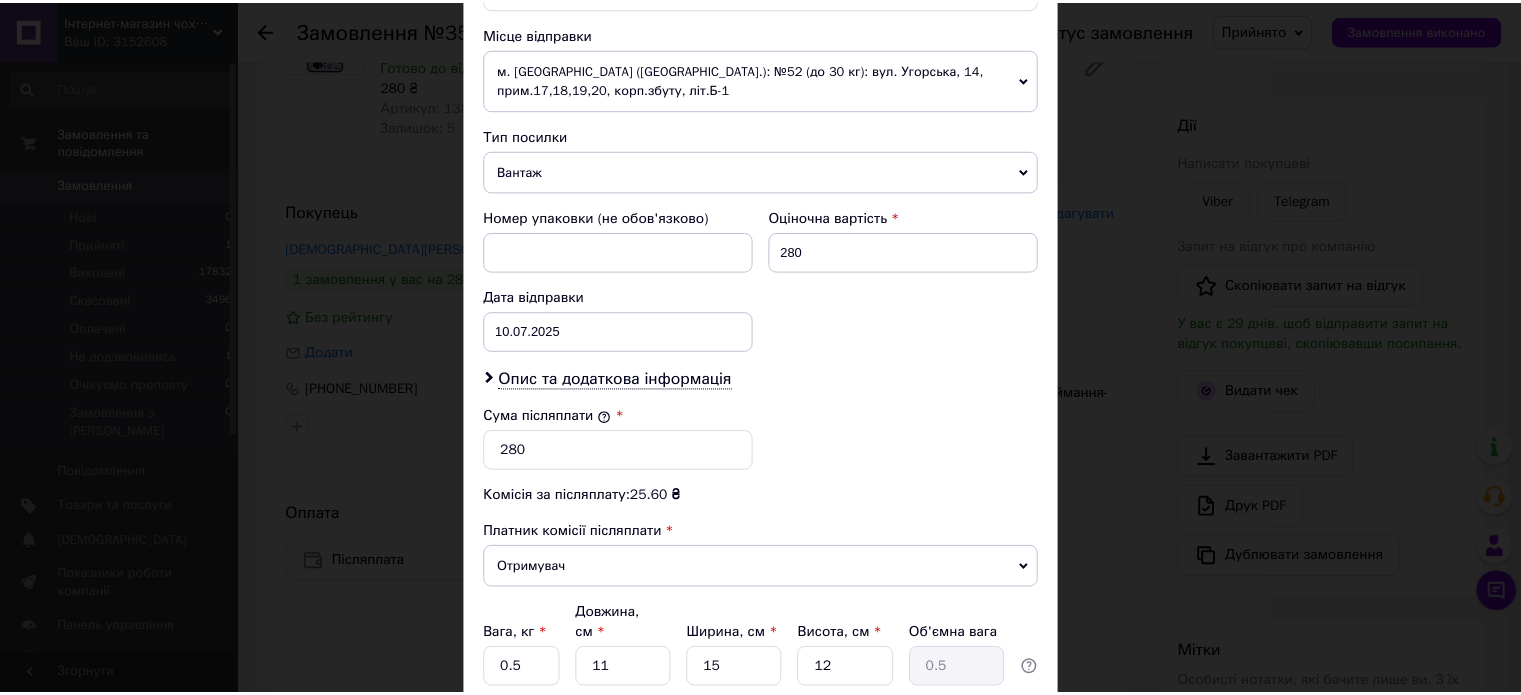 scroll, scrollTop: 844, scrollLeft: 0, axis: vertical 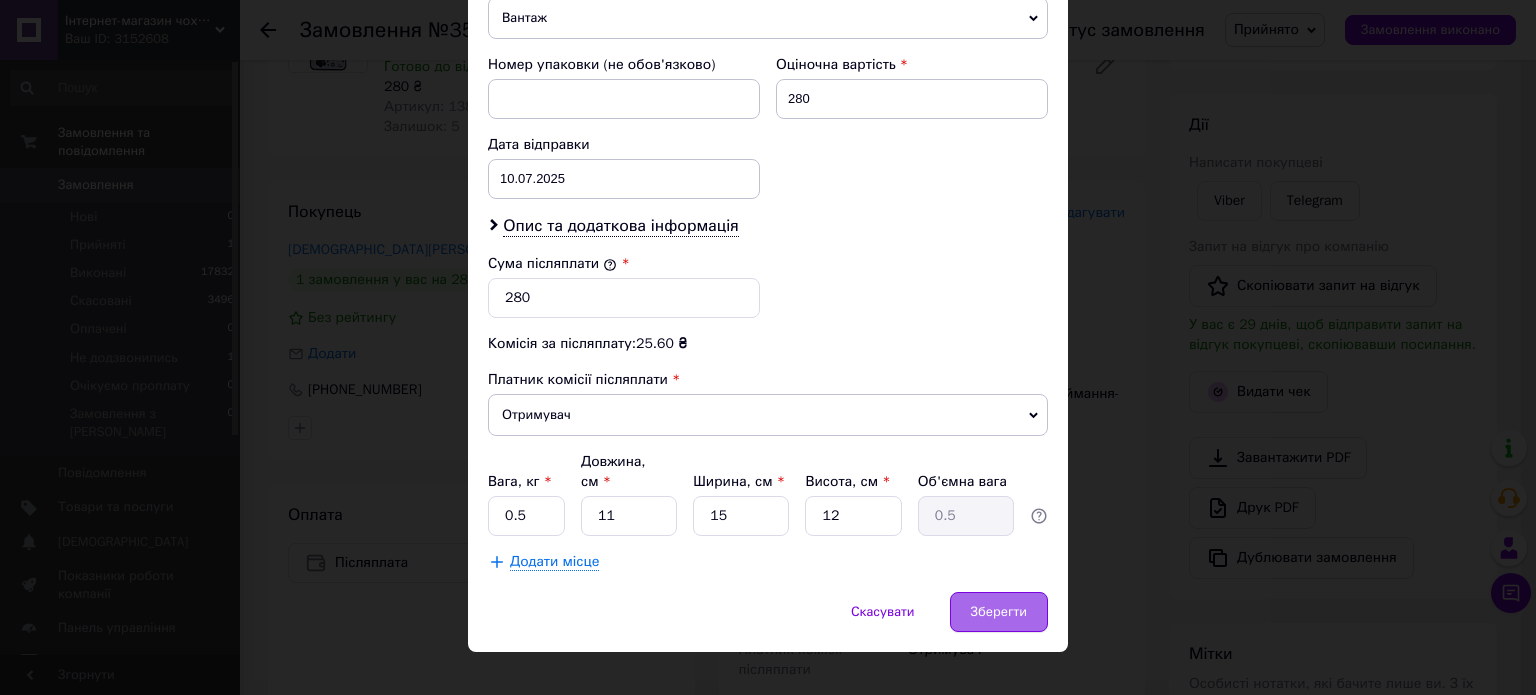 click on "Зберегти" at bounding box center [999, 612] 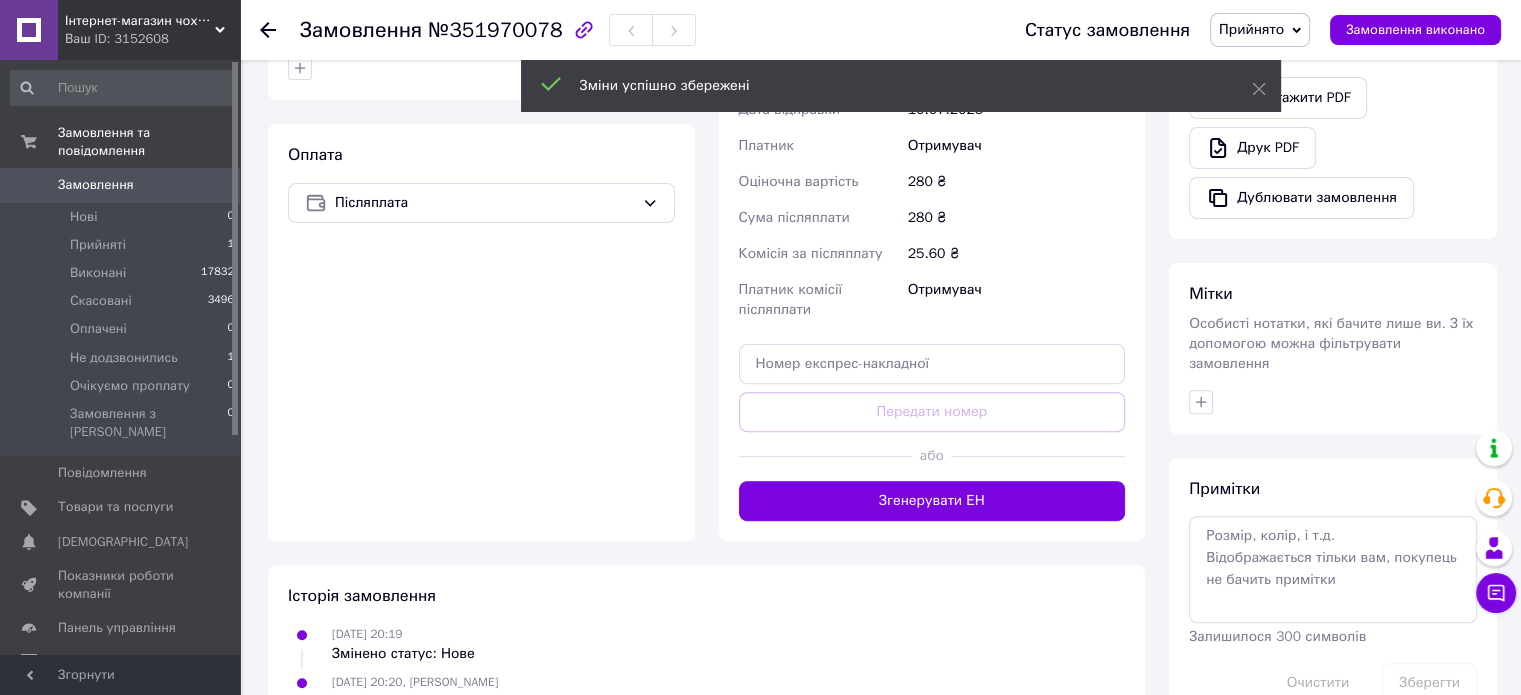 scroll, scrollTop: 638, scrollLeft: 0, axis: vertical 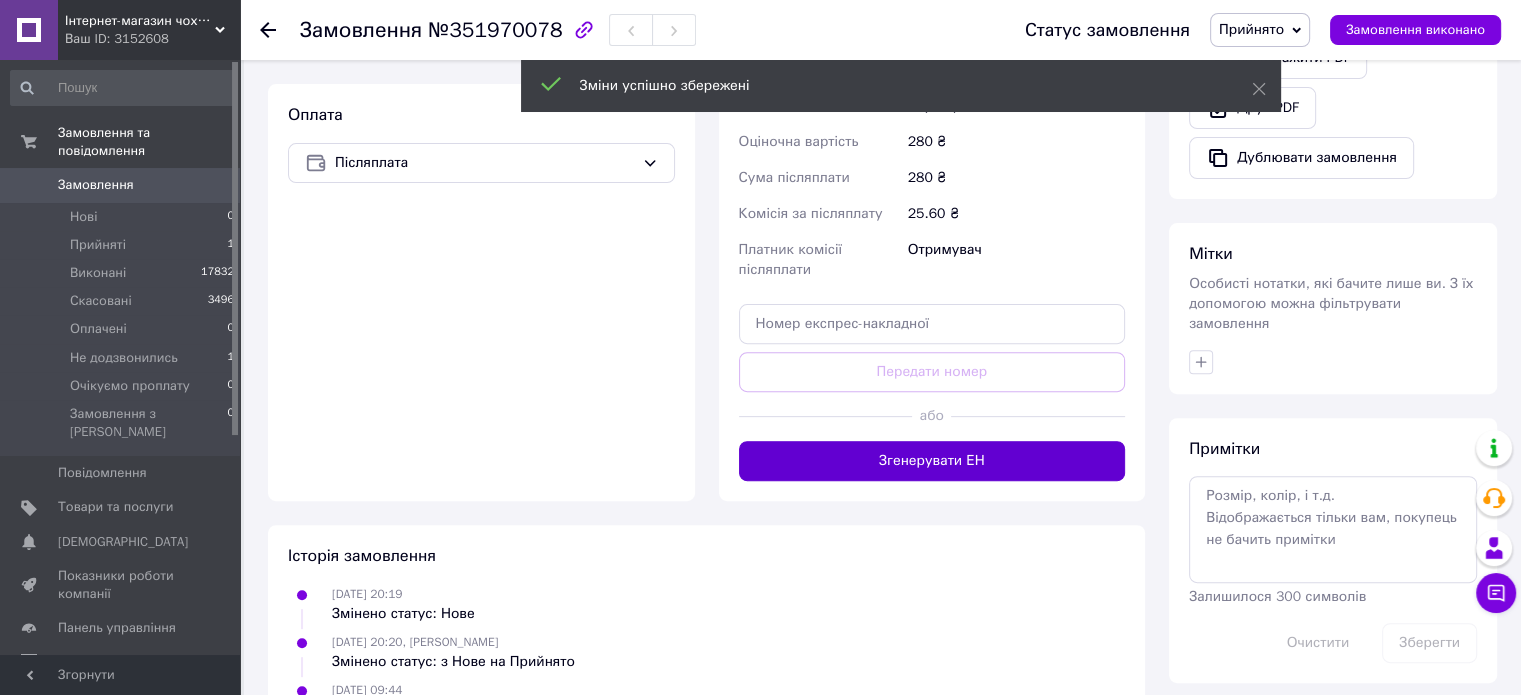 click on "Згенерувати ЕН" at bounding box center [932, 461] 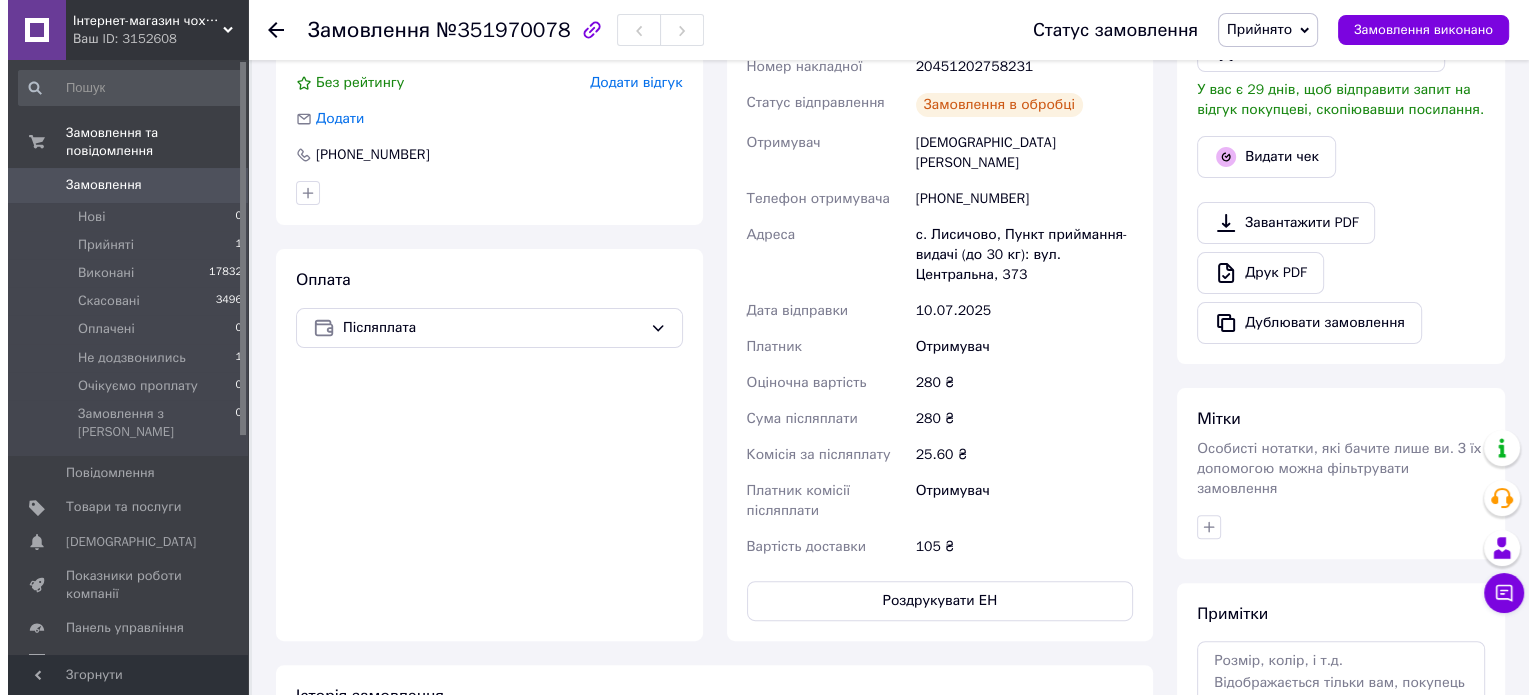 scroll, scrollTop: 438, scrollLeft: 0, axis: vertical 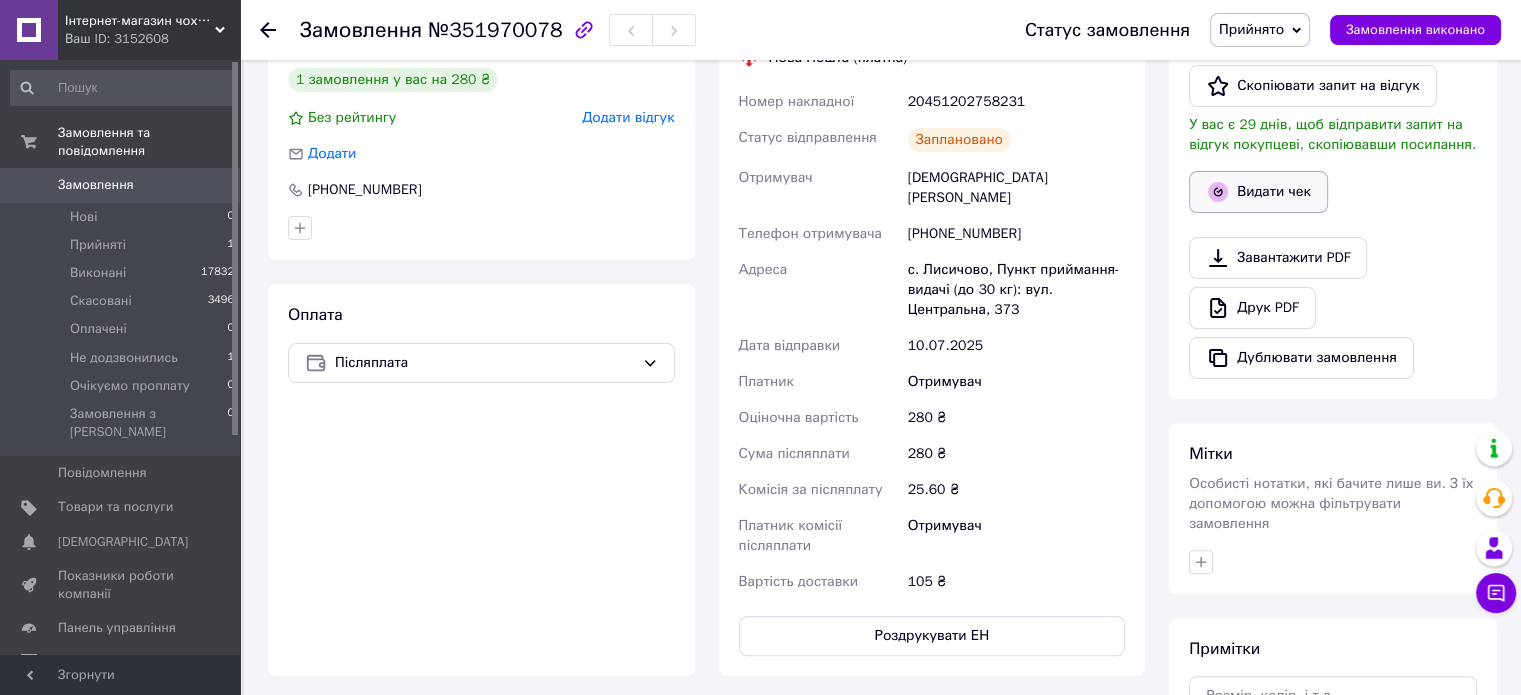 click on "Видати чек" at bounding box center [1258, 192] 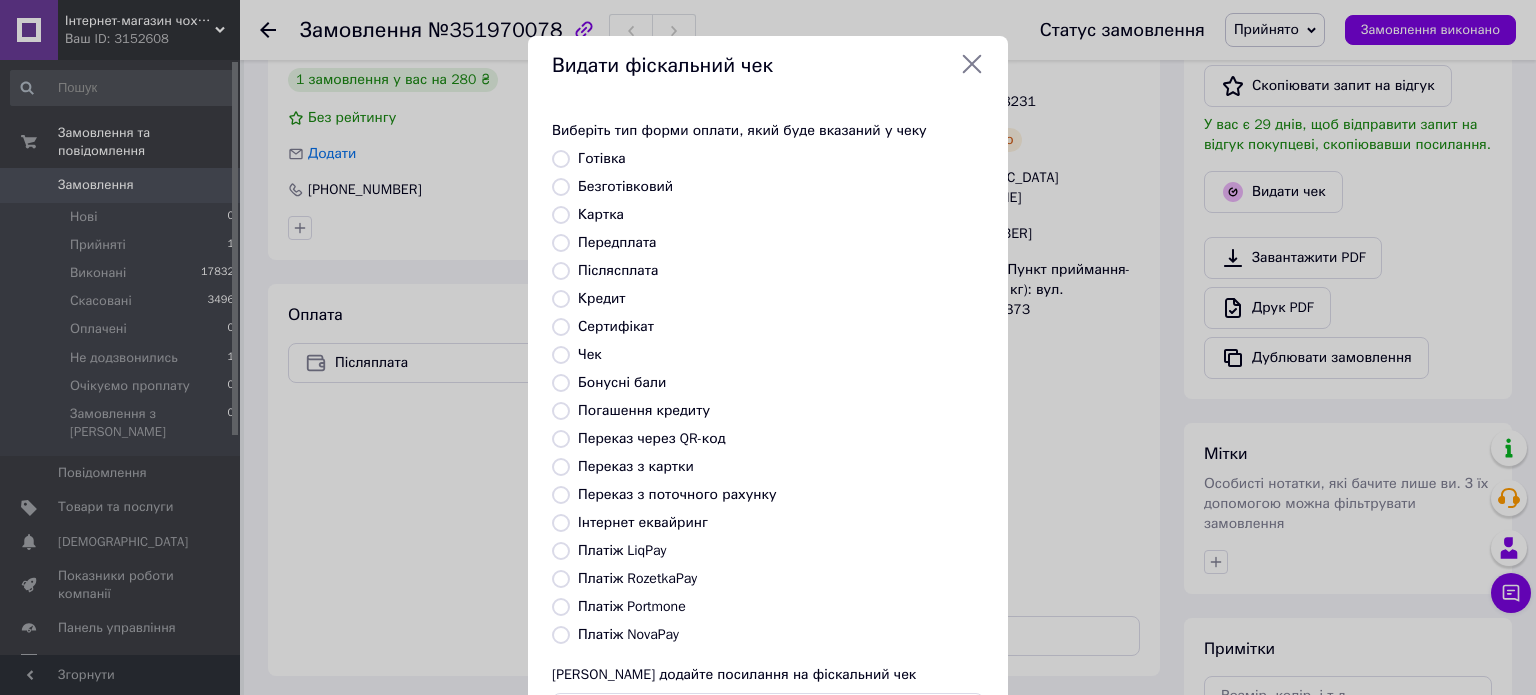 click on "Платіж NovaPay" at bounding box center (628, 634) 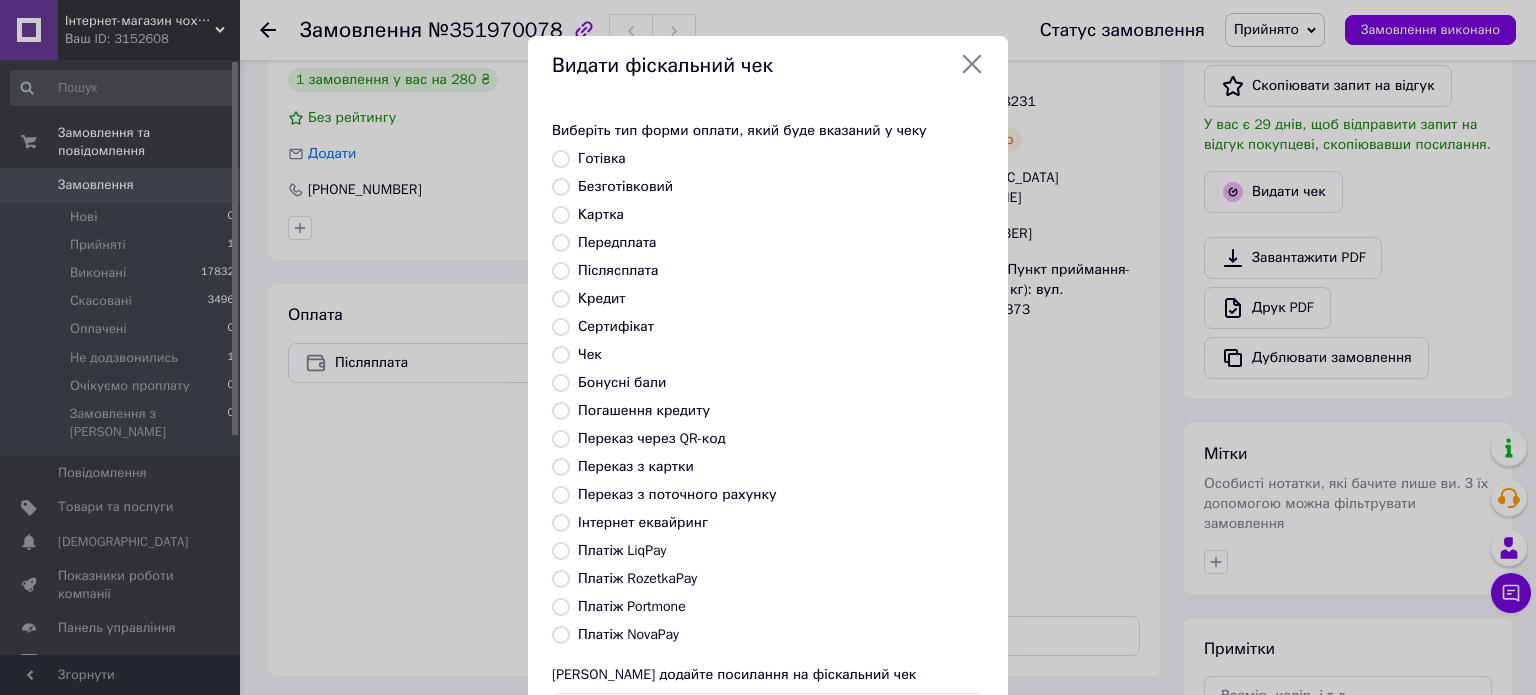 radio on "true" 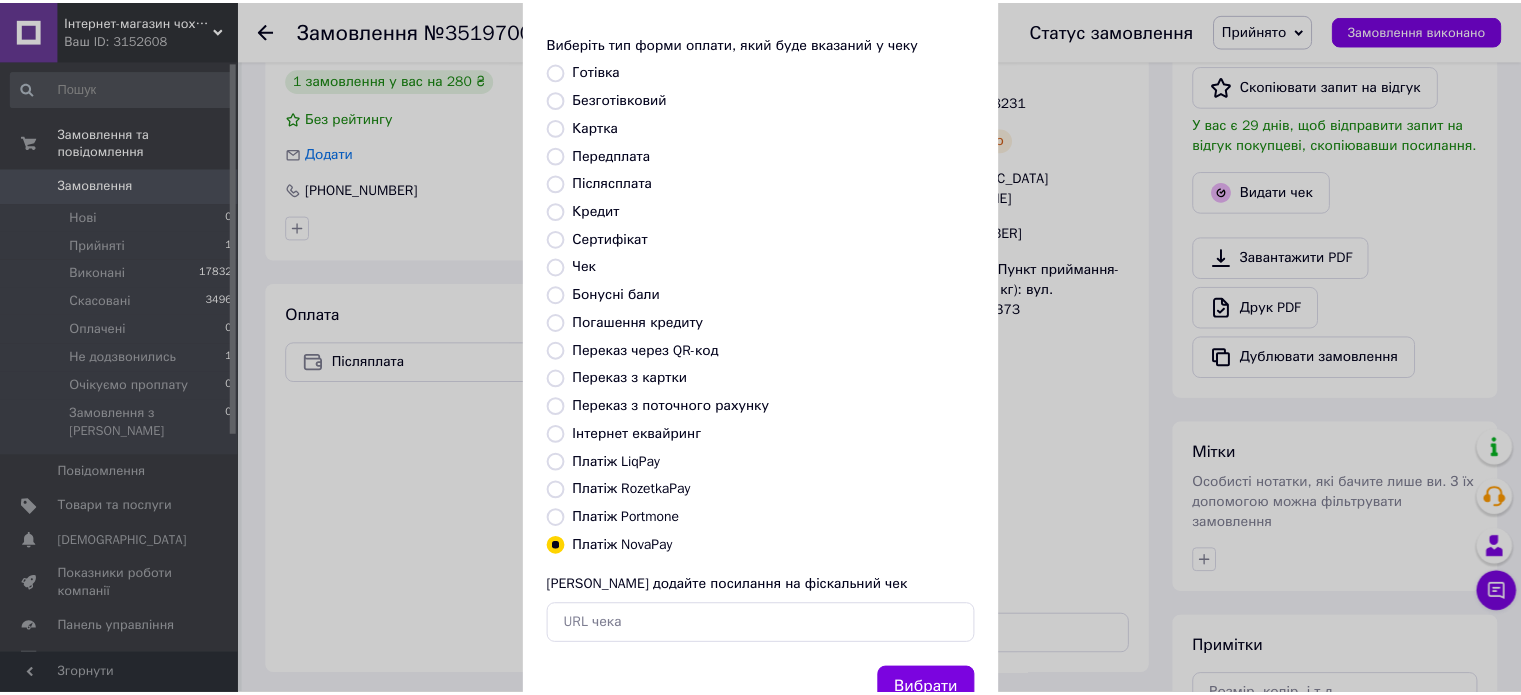 scroll, scrollTop: 163, scrollLeft: 0, axis: vertical 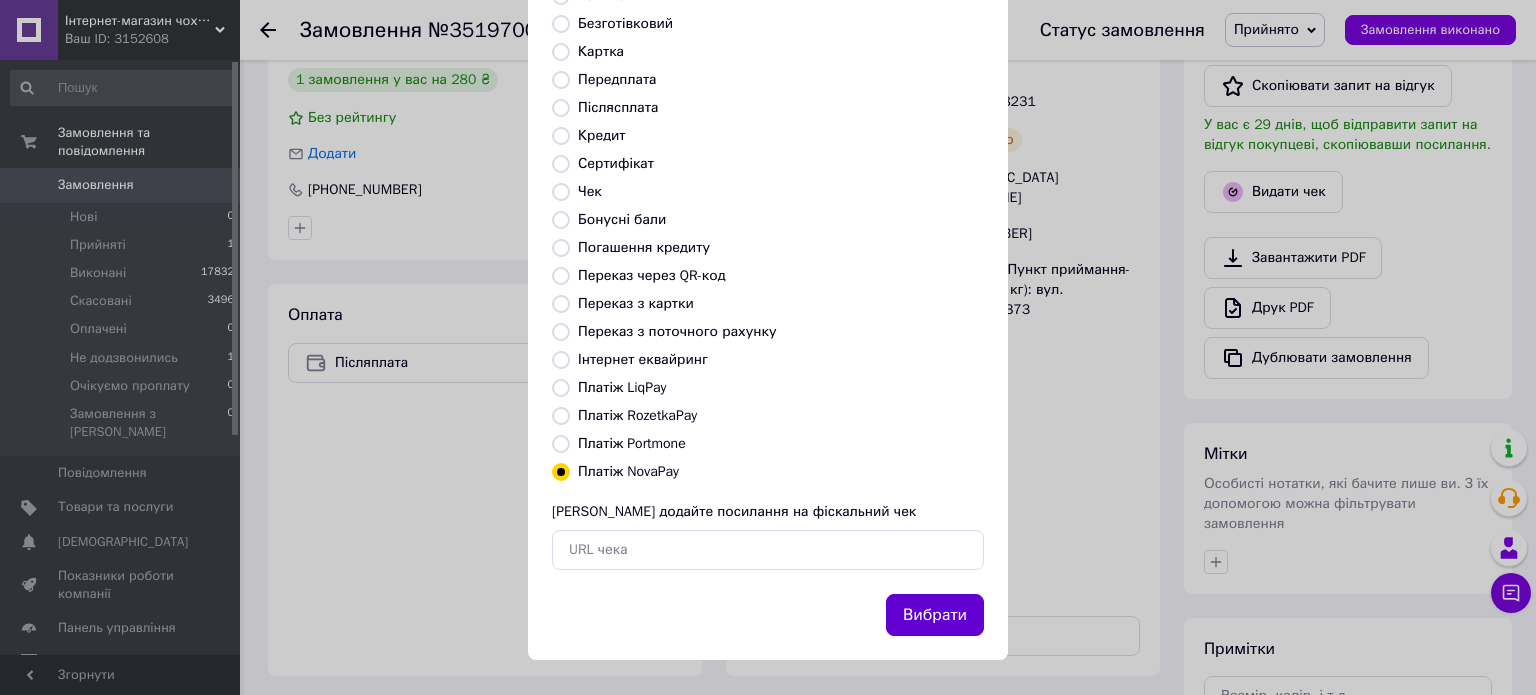 click on "Вибрати" at bounding box center (935, 615) 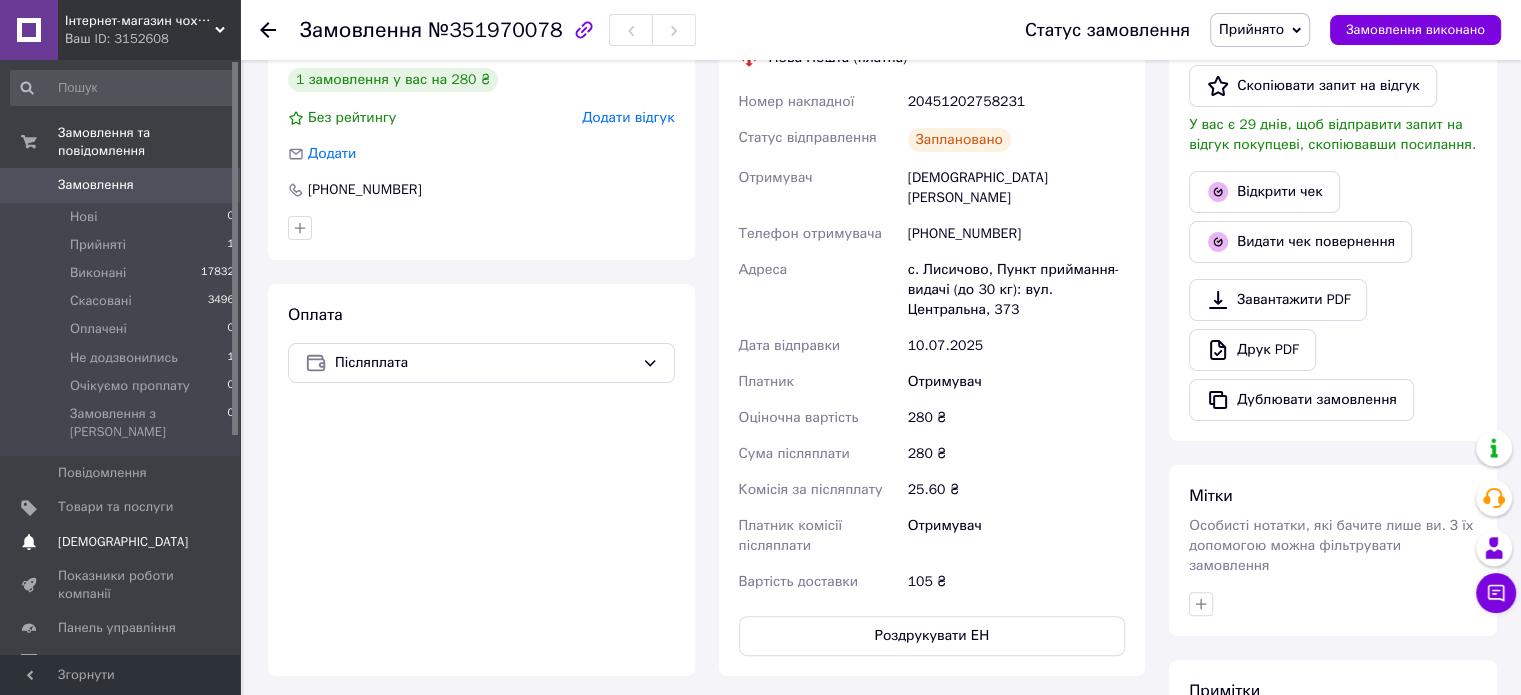 click on "[DEMOGRAPHIC_DATA]" at bounding box center (123, 542) 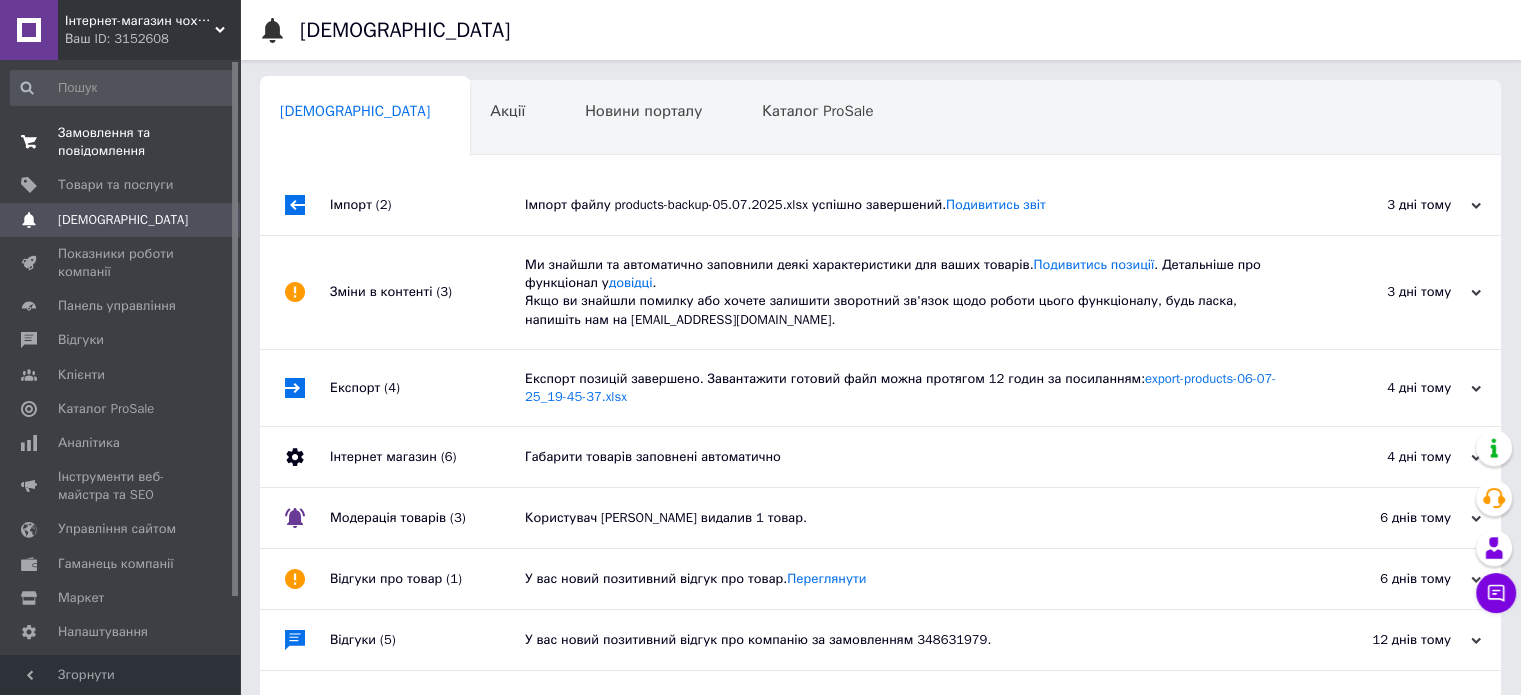 click on "Замовлення та повідомлення" at bounding box center [121, 142] 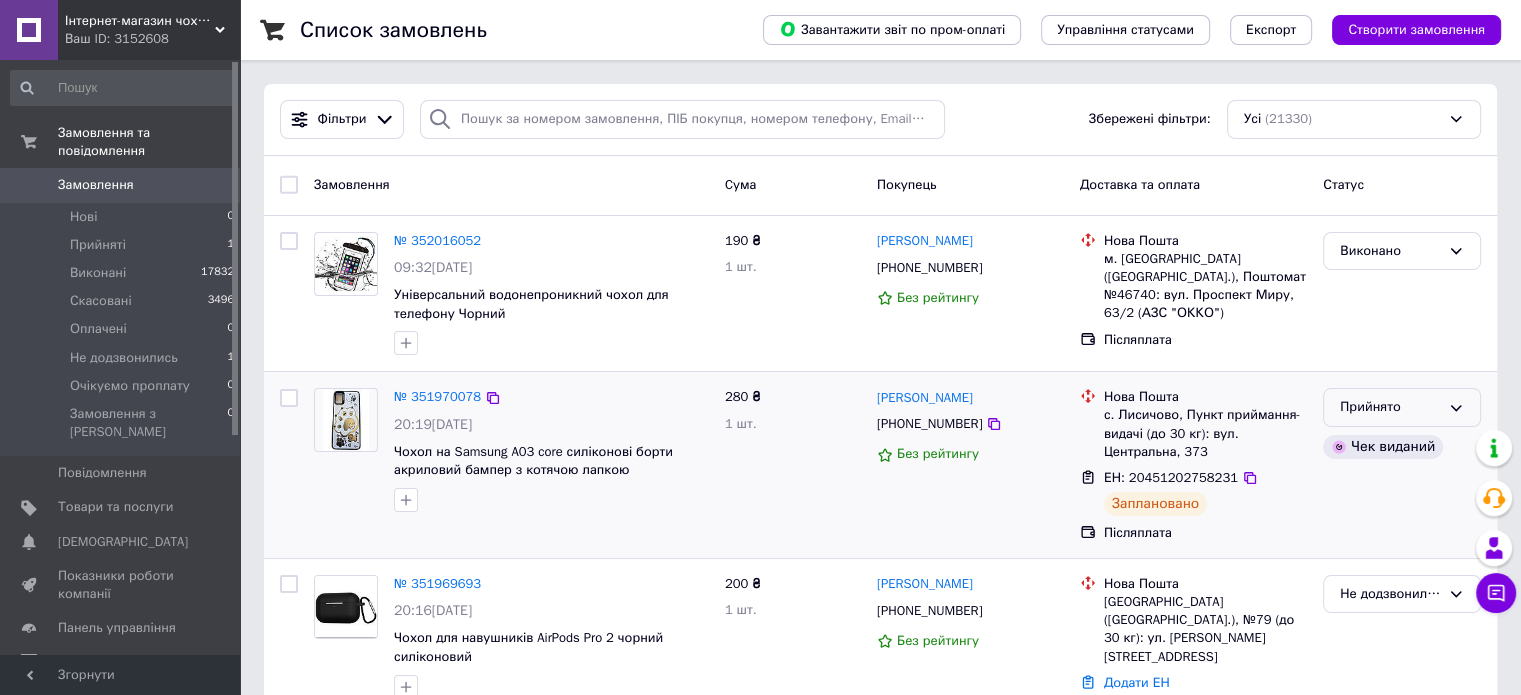 click on "Прийнято" at bounding box center [1402, 407] 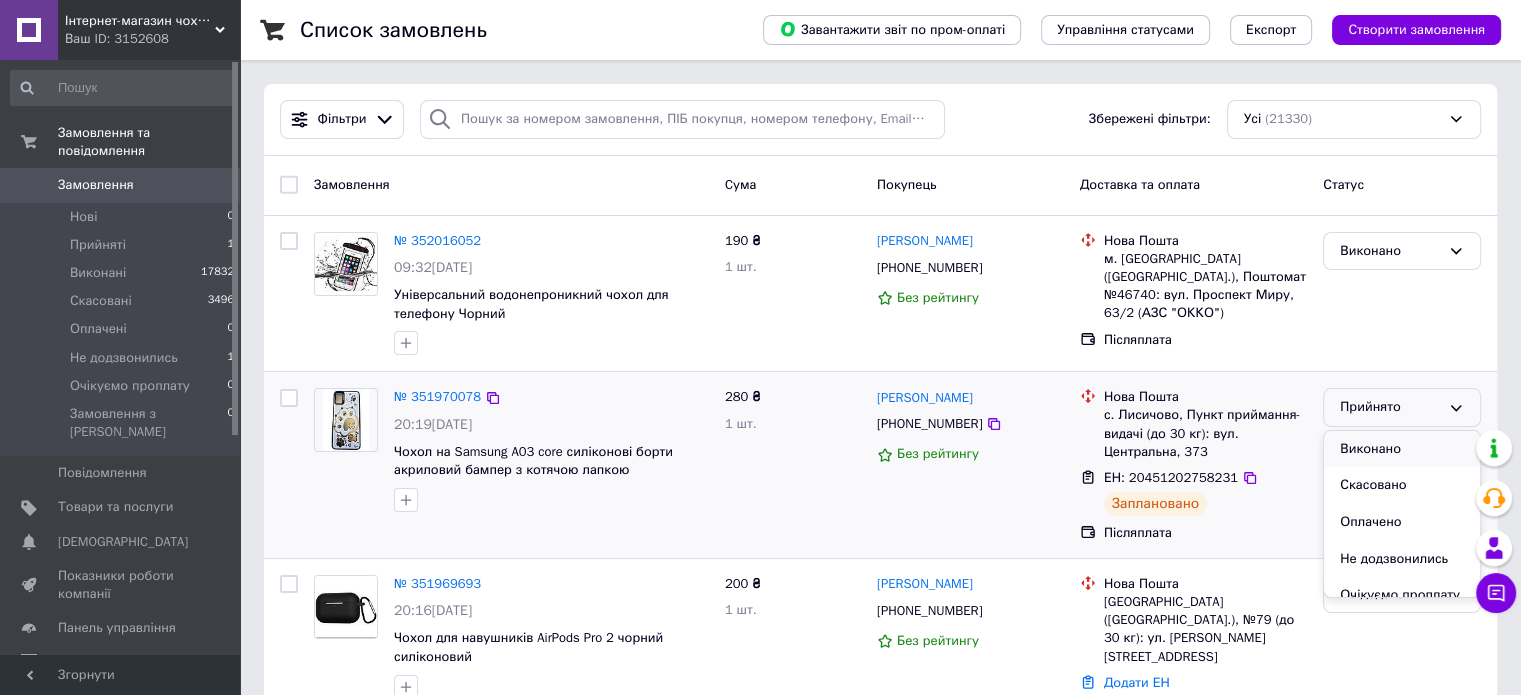 click on "Виконано" at bounding box center (1402, 449) 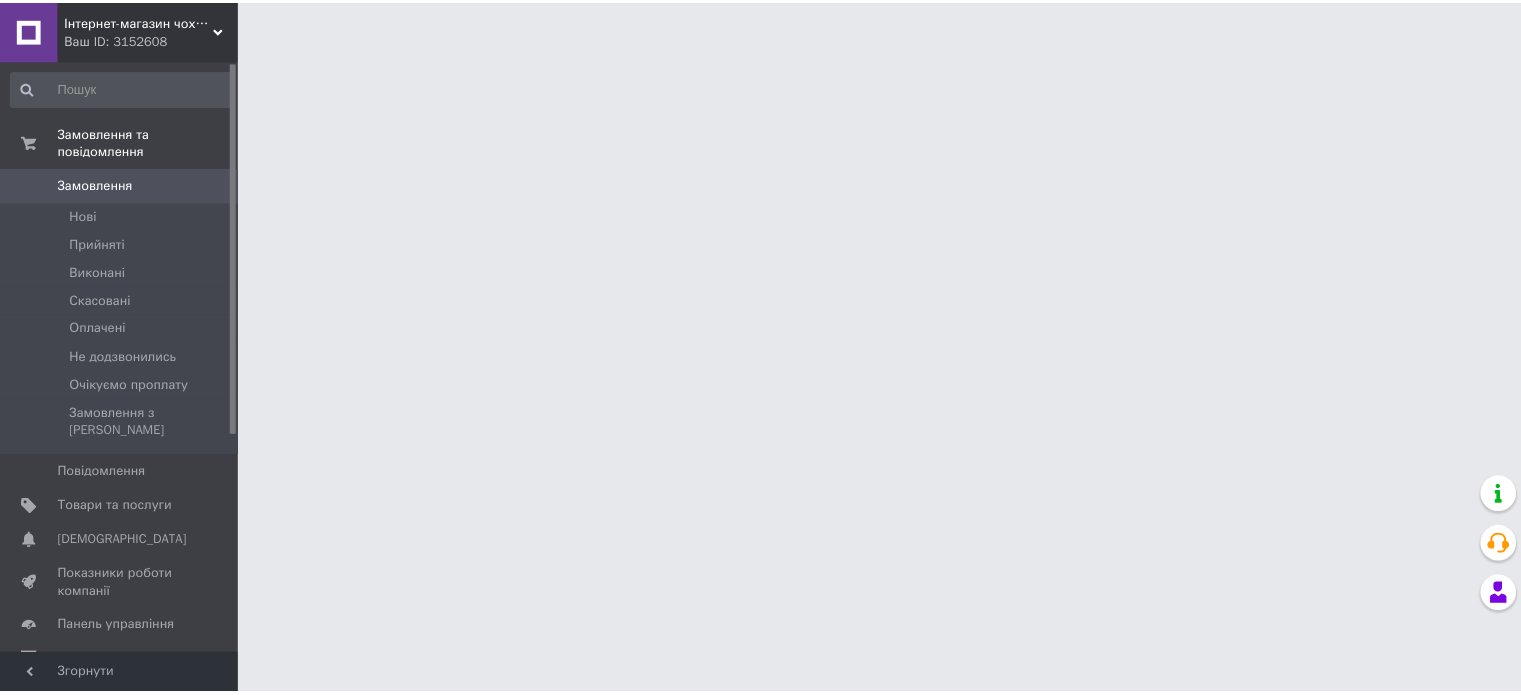 scroll, scrollTop: 0, scrollLeft: 0, axis: both 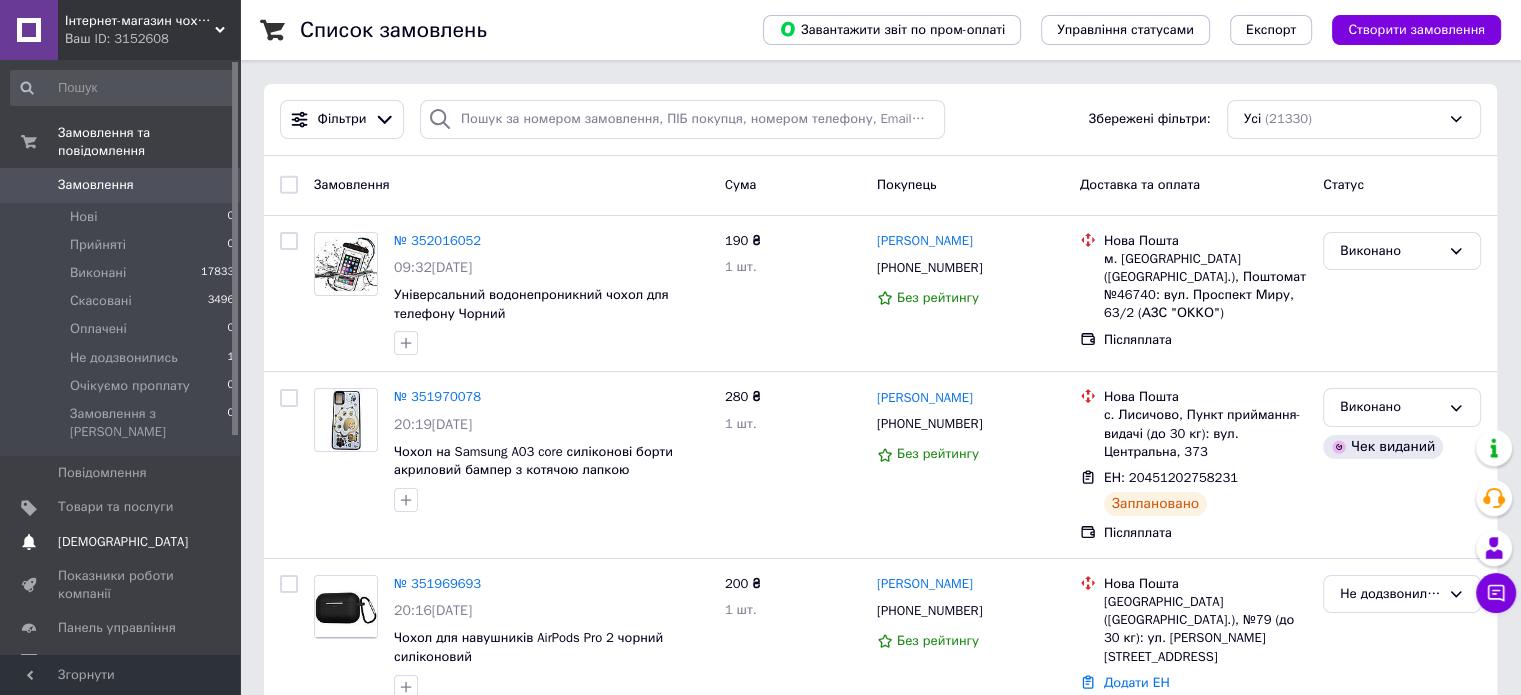 click on "[DEMOGRAPHIC_DATA]" at bounding box center [123, 542] 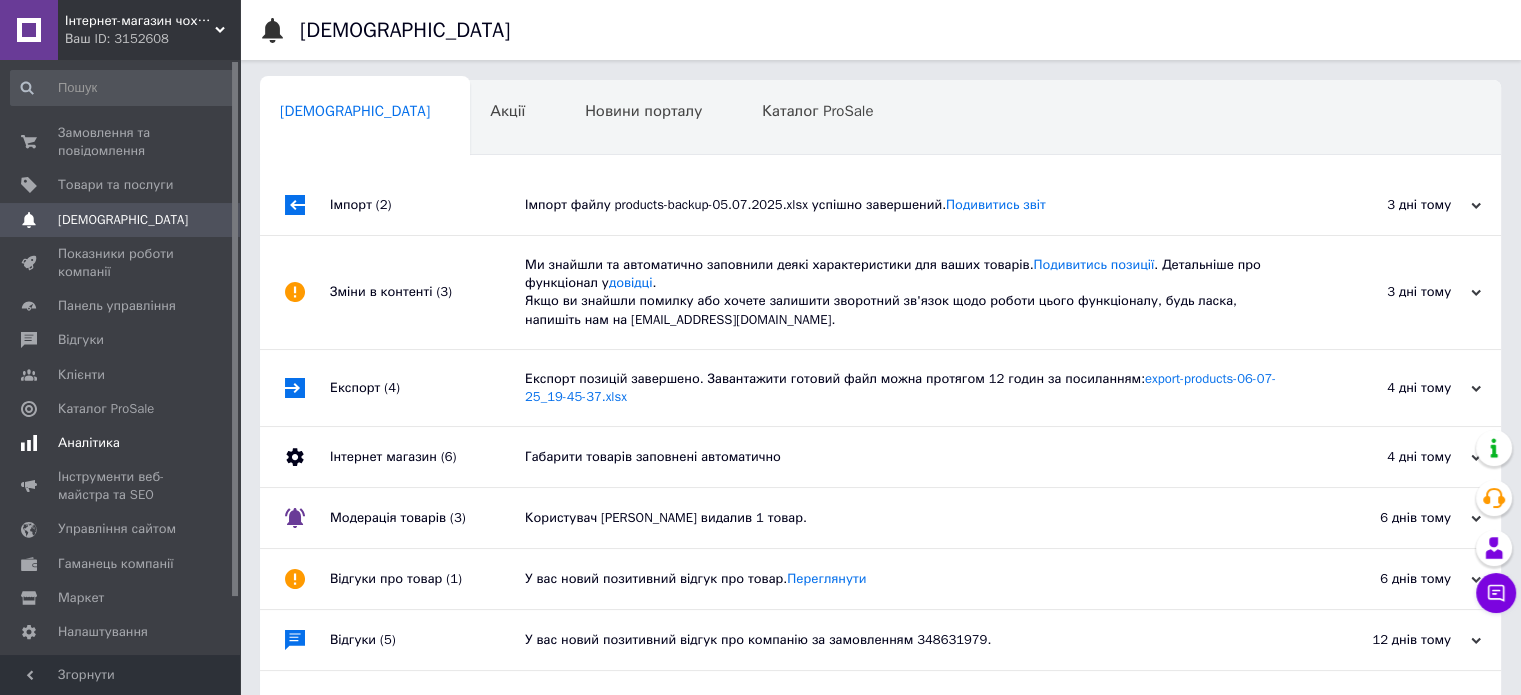 click on "Аналітика" at bounding box center [89, 443] 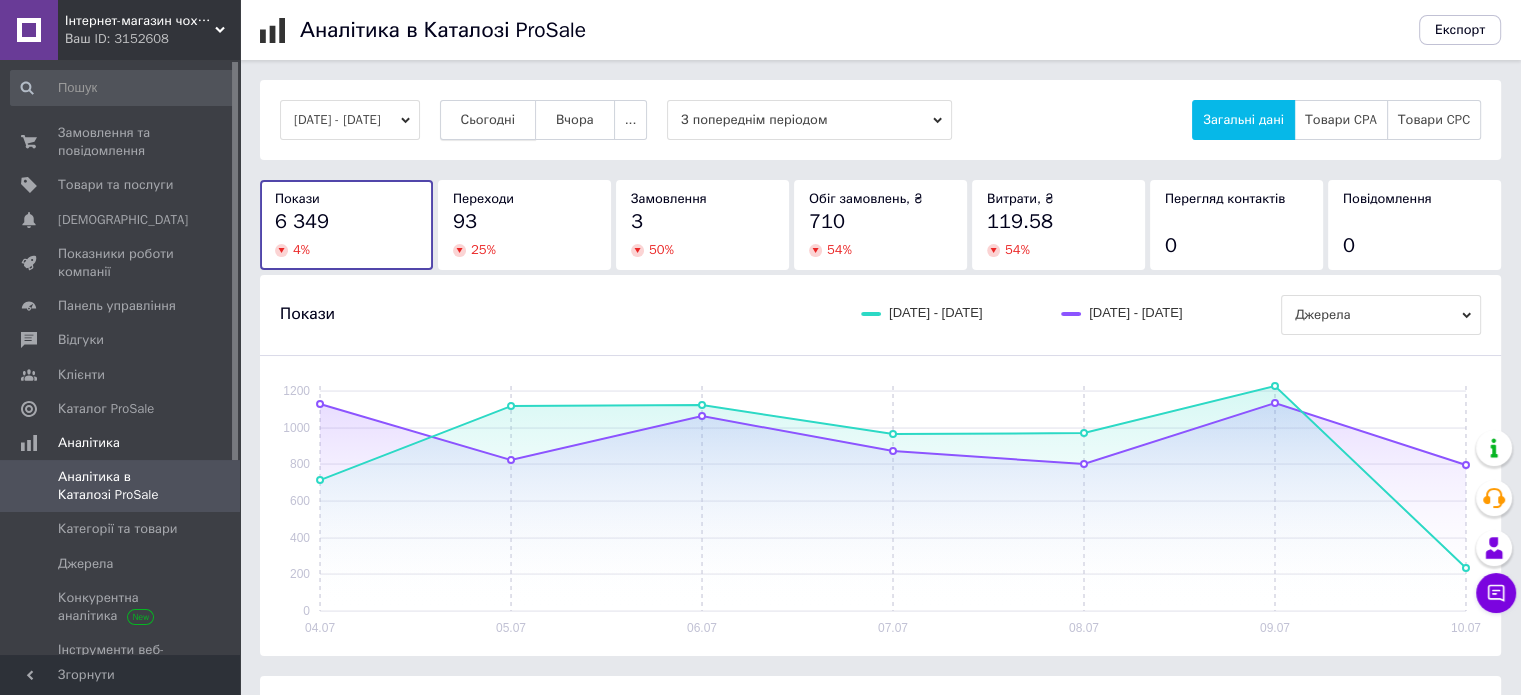 click on "Сьогодні" at bounding box center (488, 120) 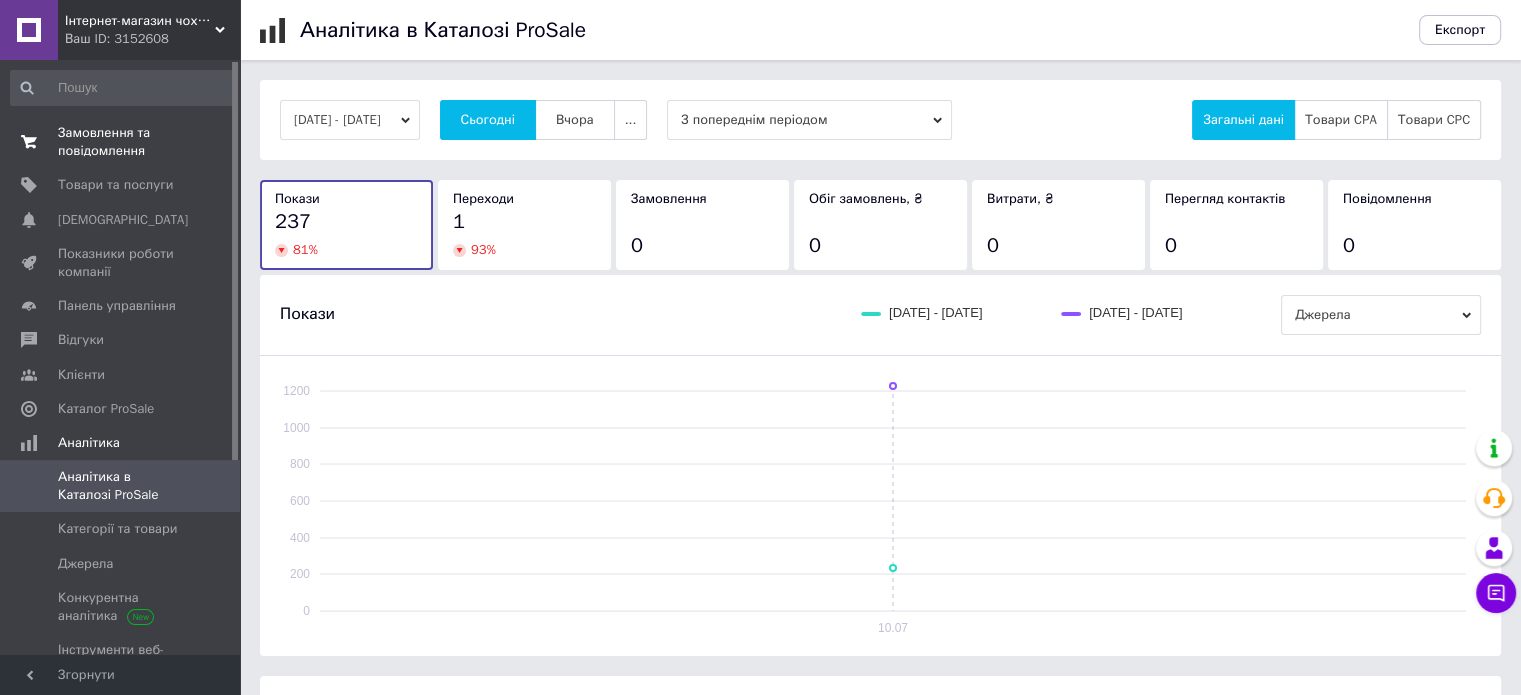 click on "Замовлення та повідомлення" at bounding box center (121, 142) 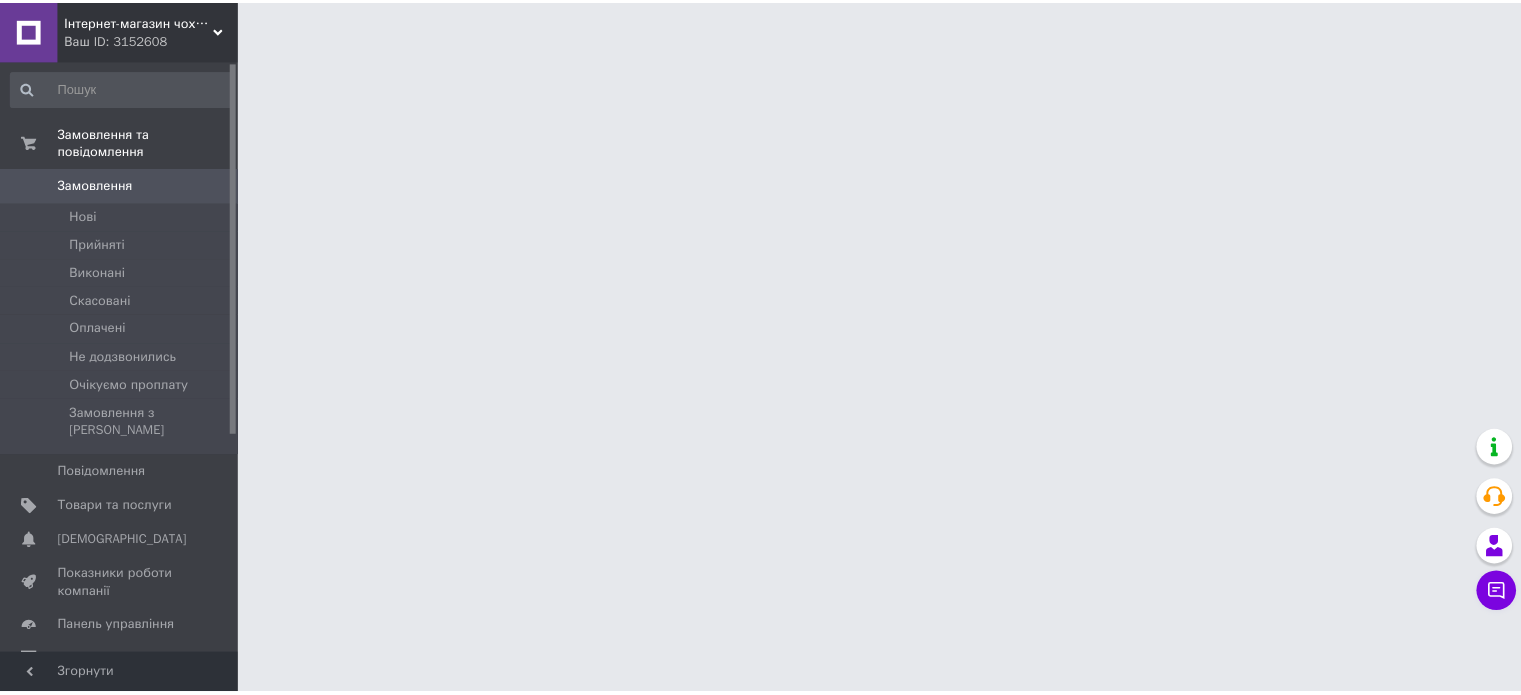 scroll, scrollTop: 0, scrollLeft: 0, axis: both 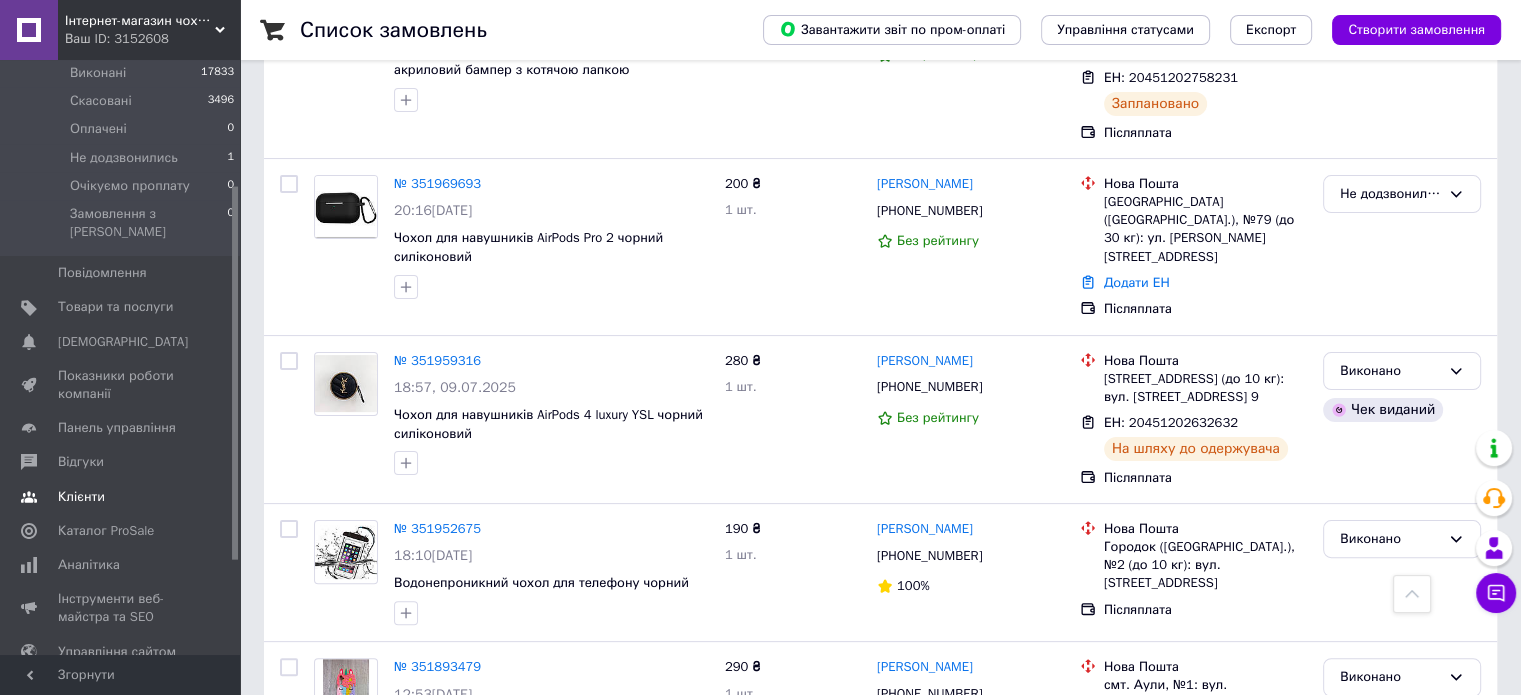 click on "Клієнти" at bounding box center [81, 497] 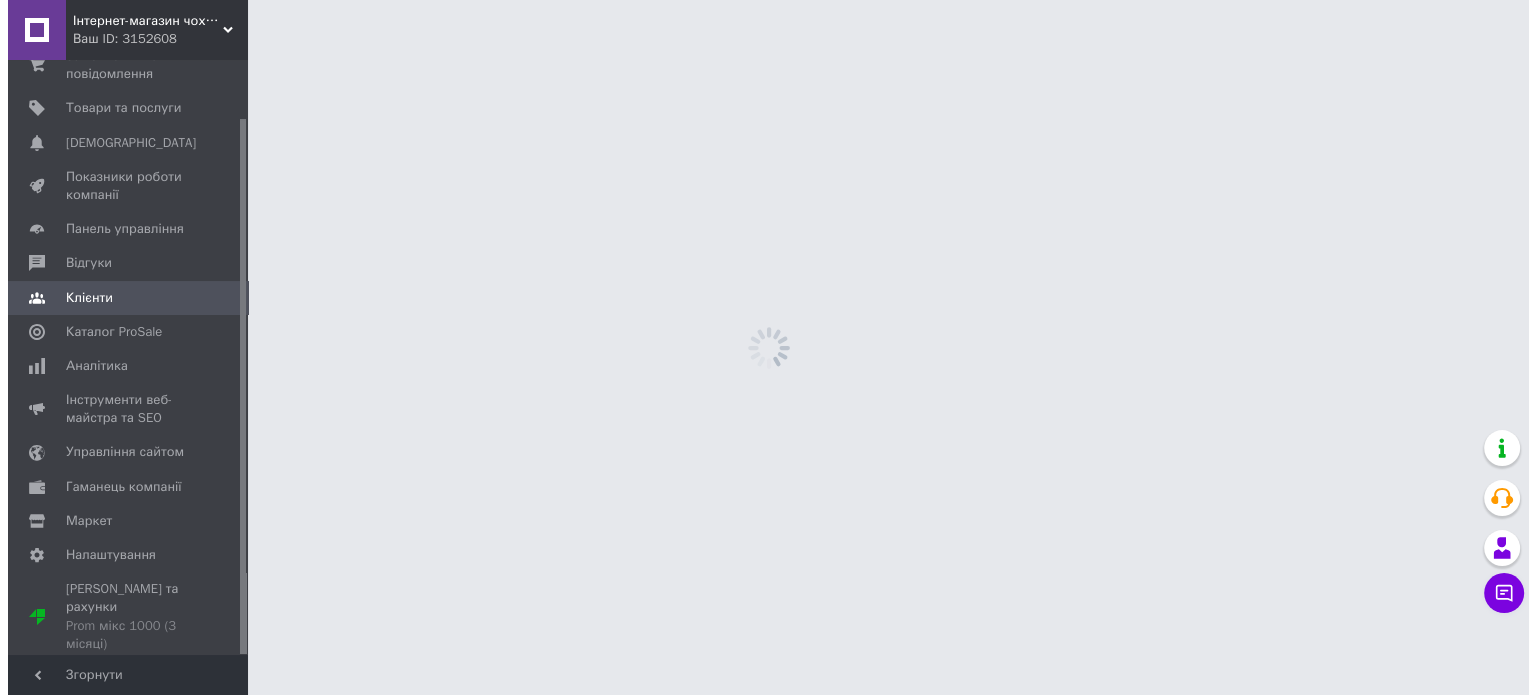 scroll, scrollTop: 0, scrollLeft: 0, axis: both 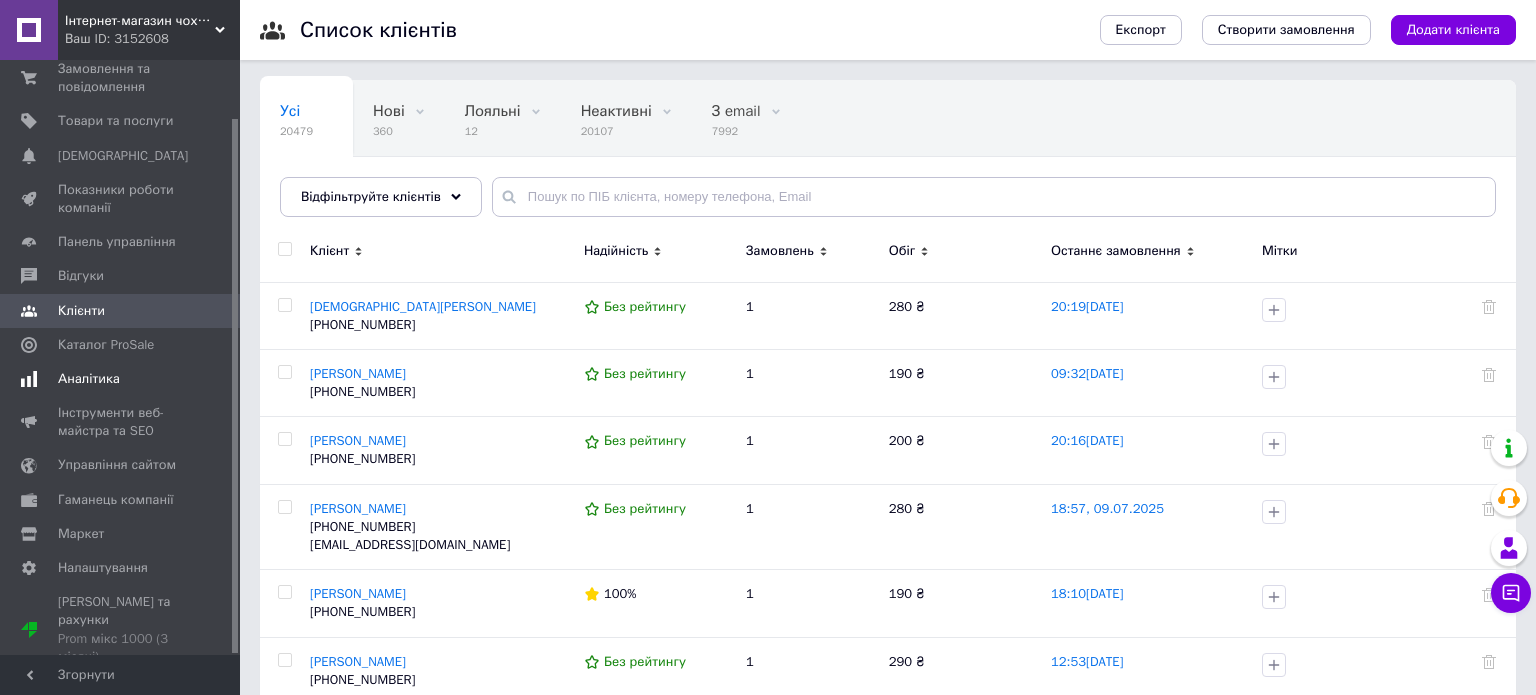click on "Аналітика" at bounding box center [89, 379] 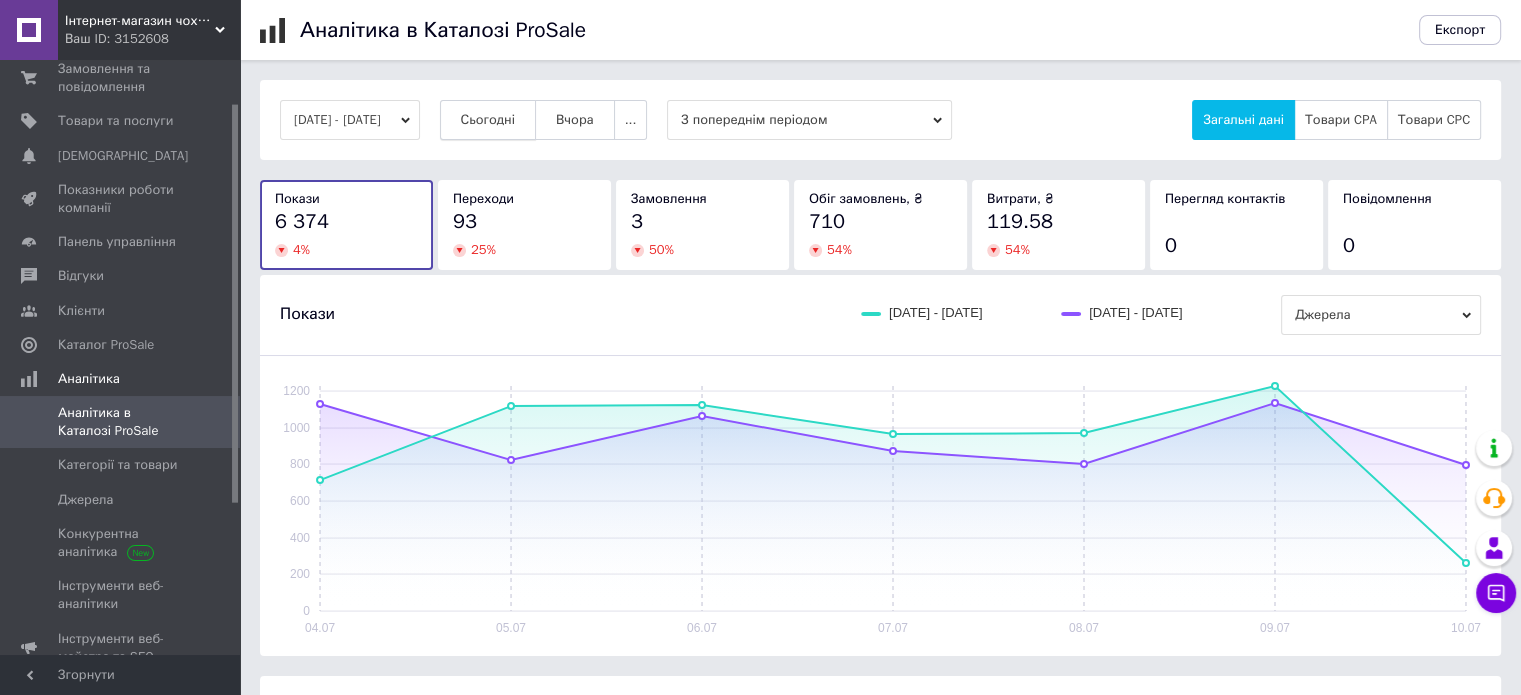 click on "Сьогодні" at bounding box center [488, 120] 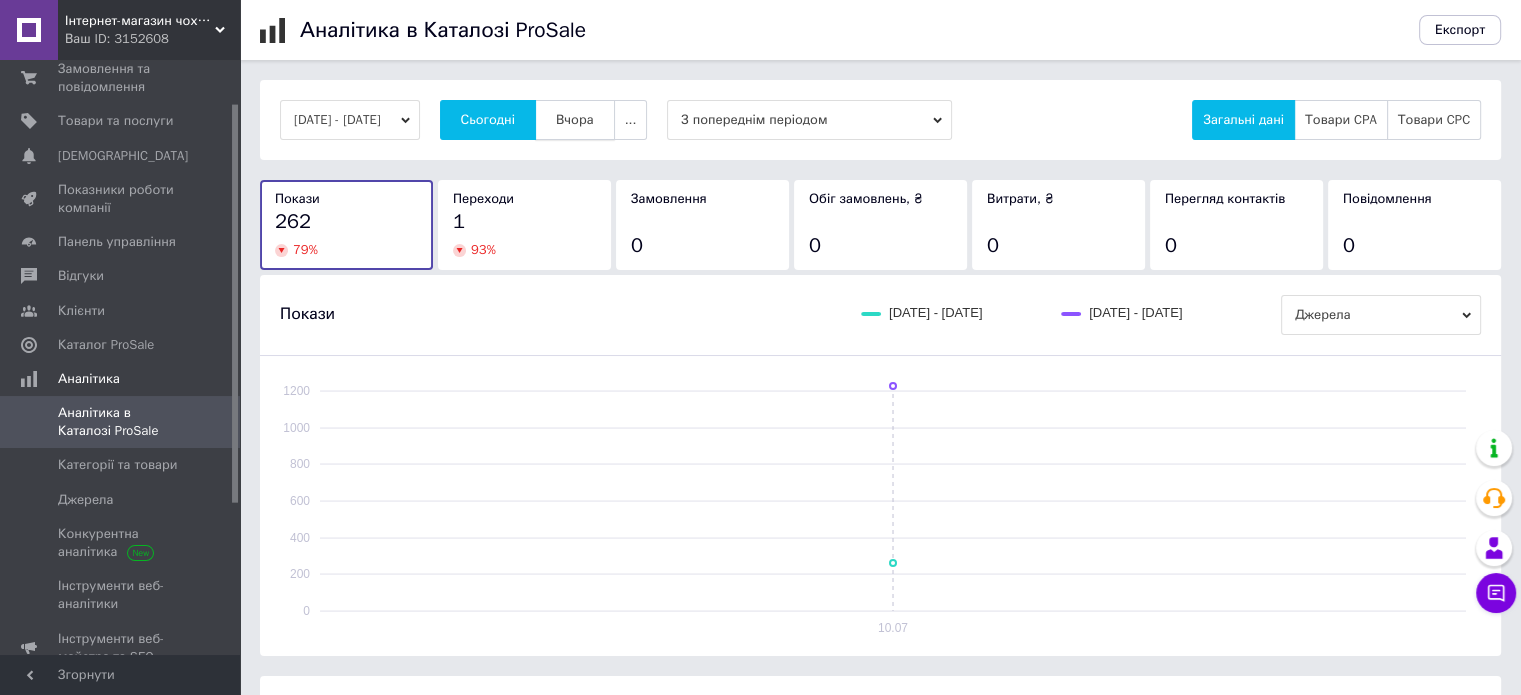 click on "Вчора" at bounding box center (575, 120) 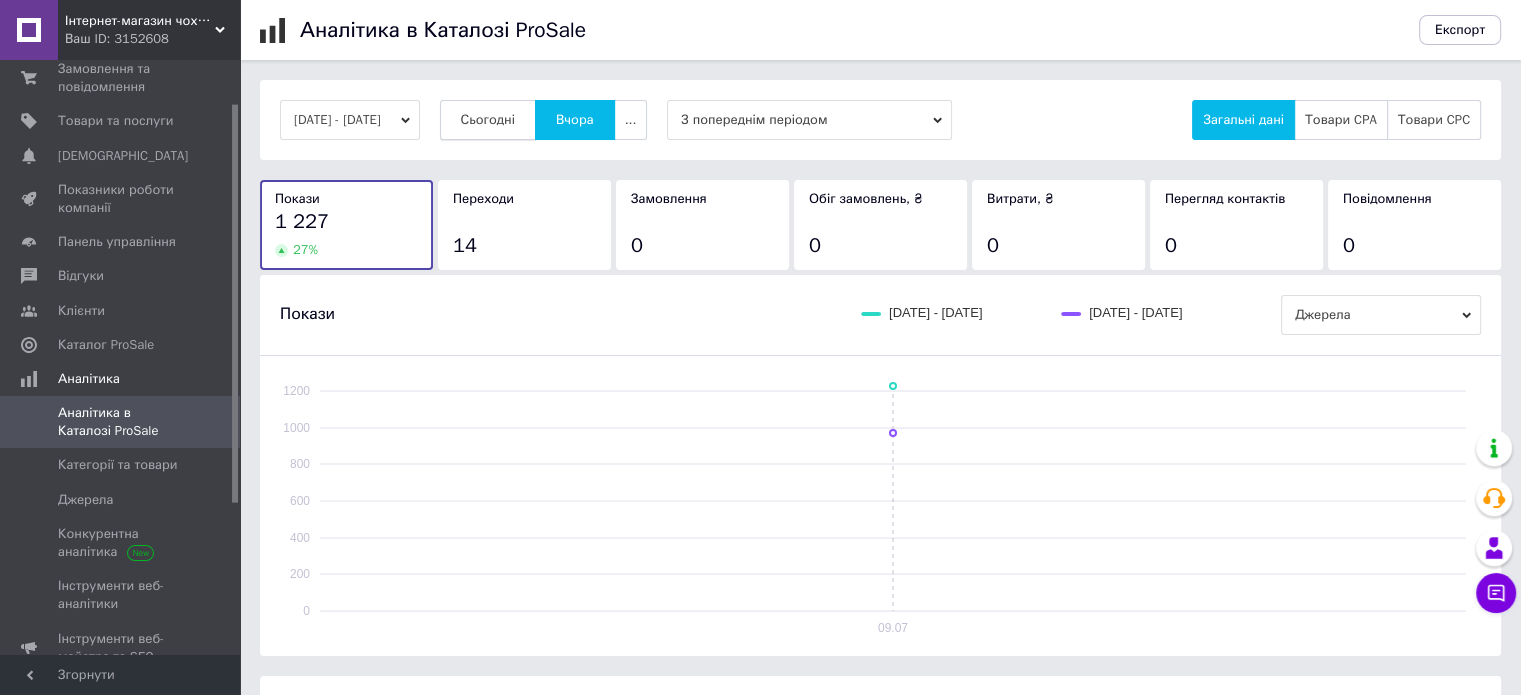 click on "Сьогодні" at bounding box center [488, 120] 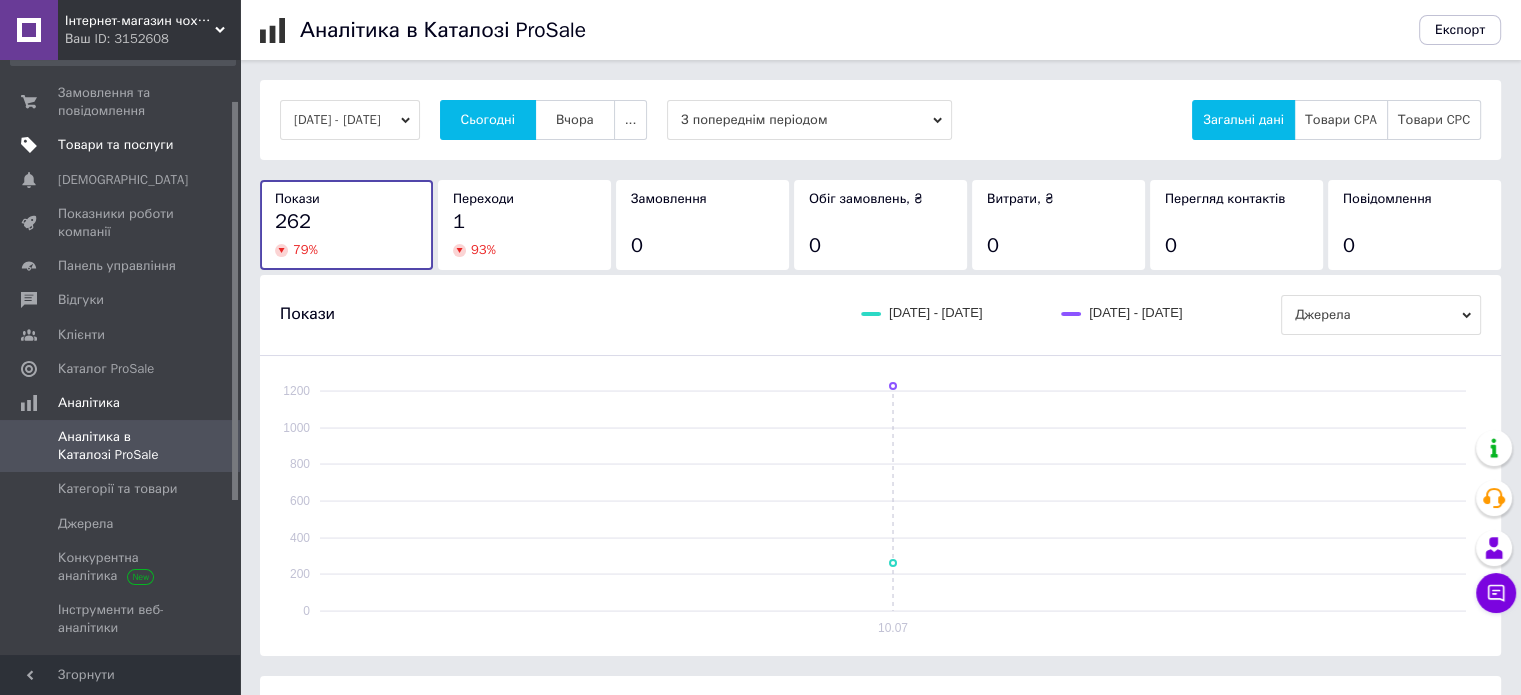scroll, scrollTop: 0, scrollLeft: 0, axis: both 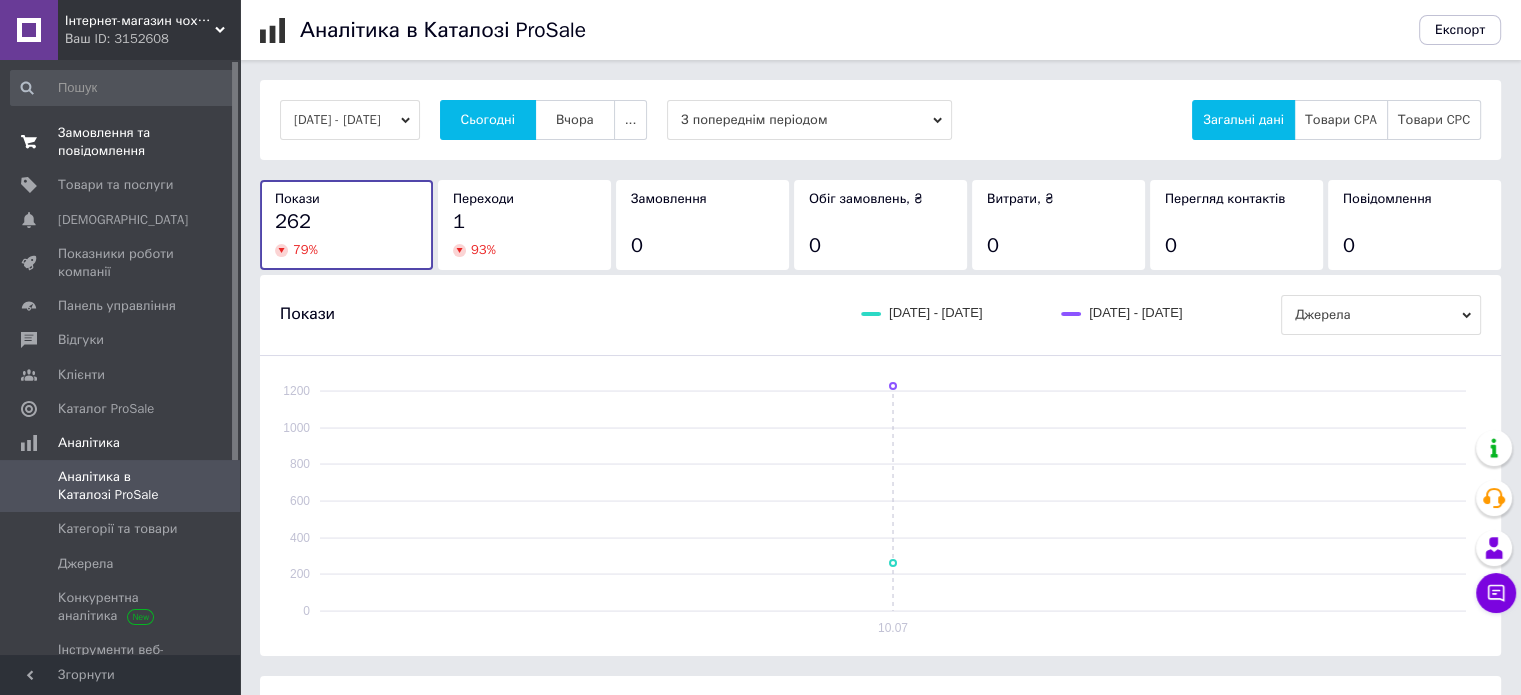 click on "Замовлення та повідомлення" at bounding box center [121, 142] 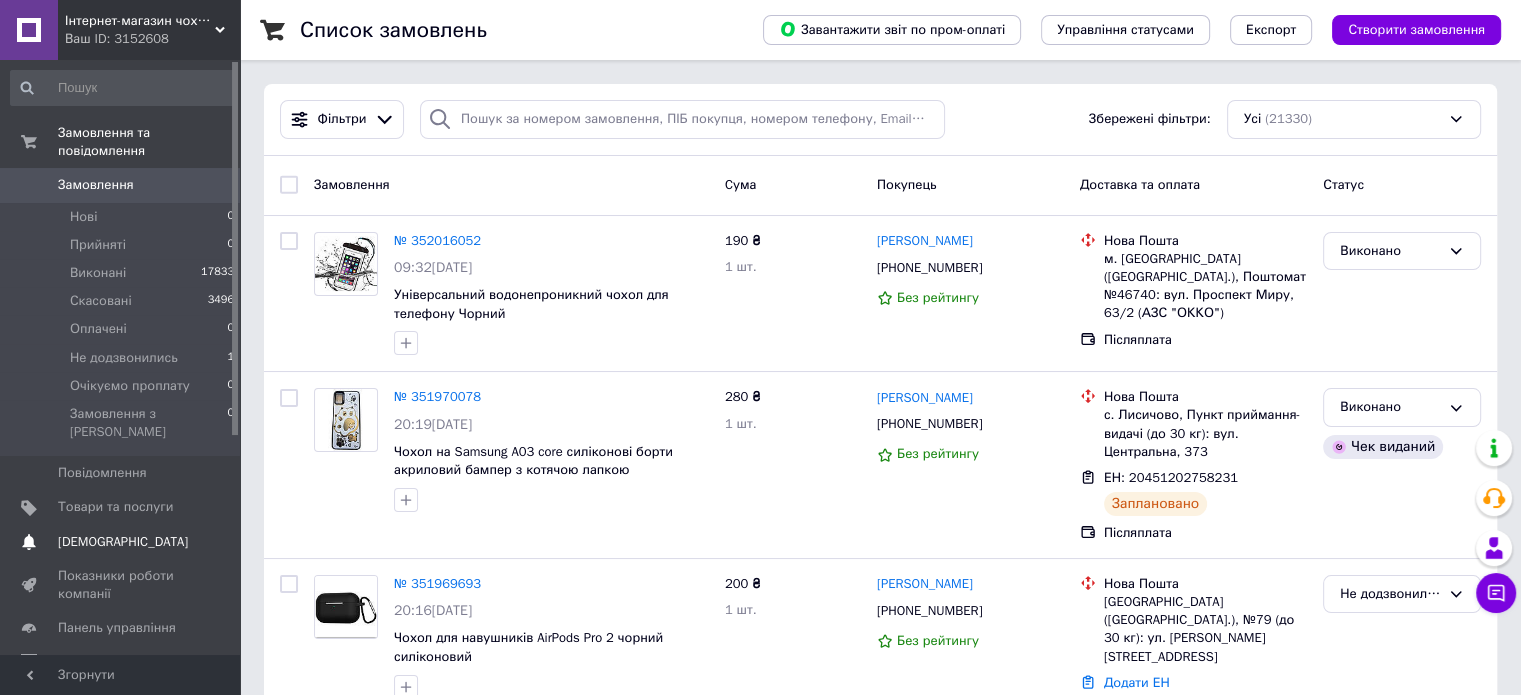 click on "[DEMOGRAPHIC_DATA]" at bounding box center (123, 542) 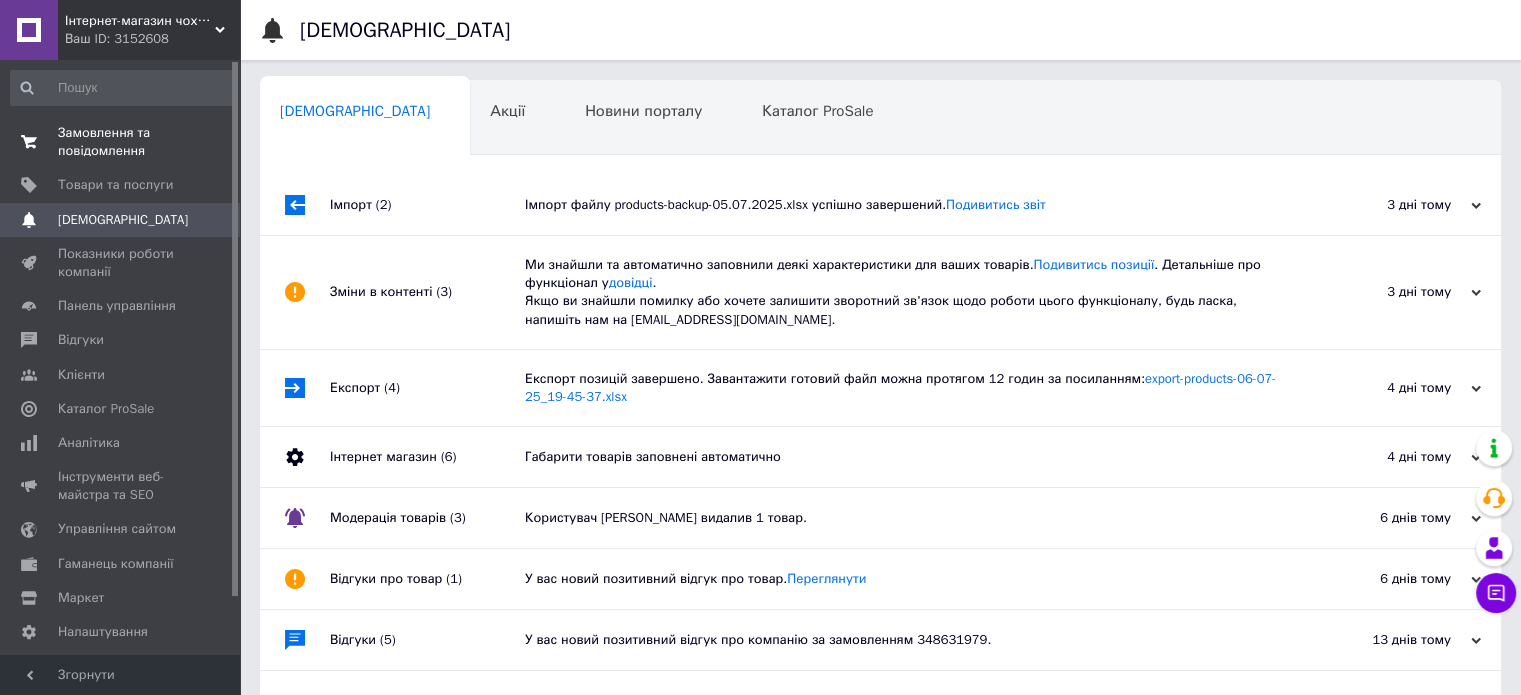 click on "Замовлення та повідомлення" at bounding box center (121, 142) 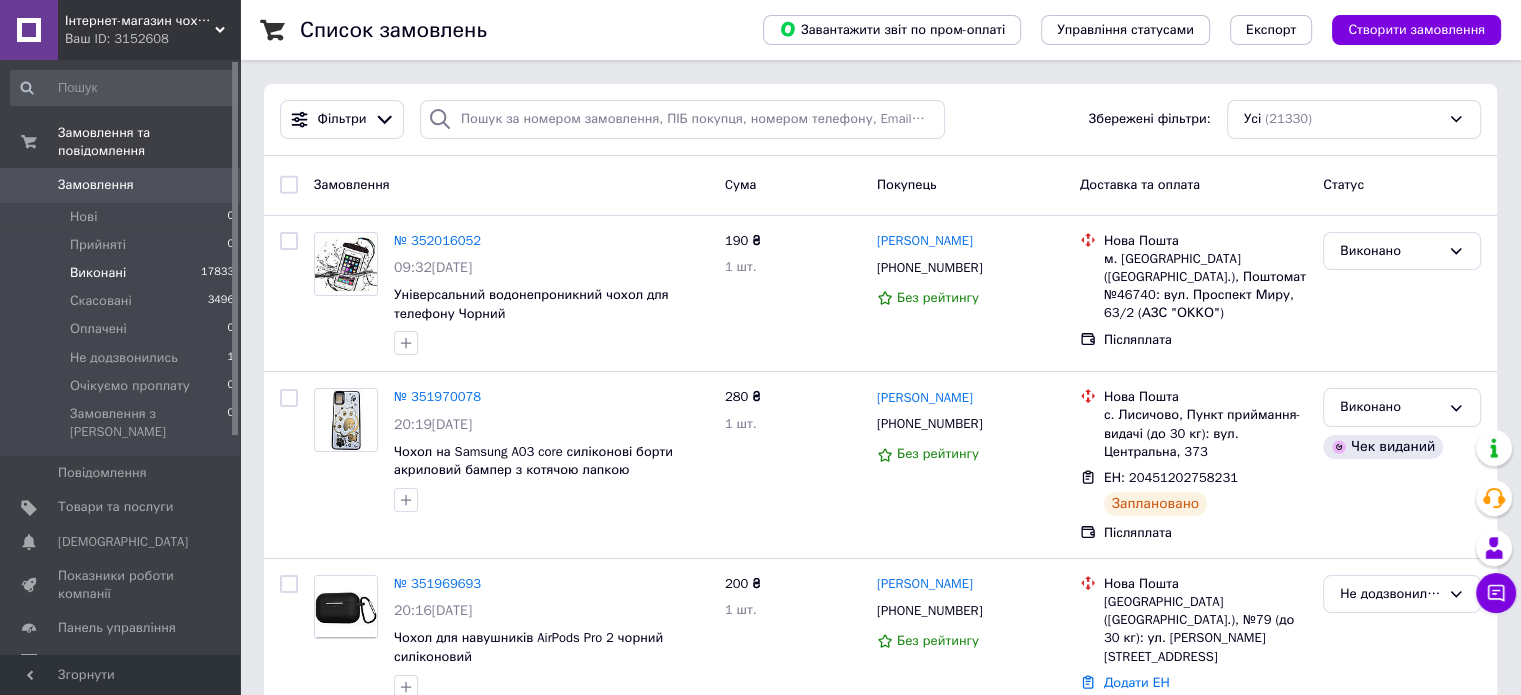 click on "Виконані" at bounding box center (98, 273) 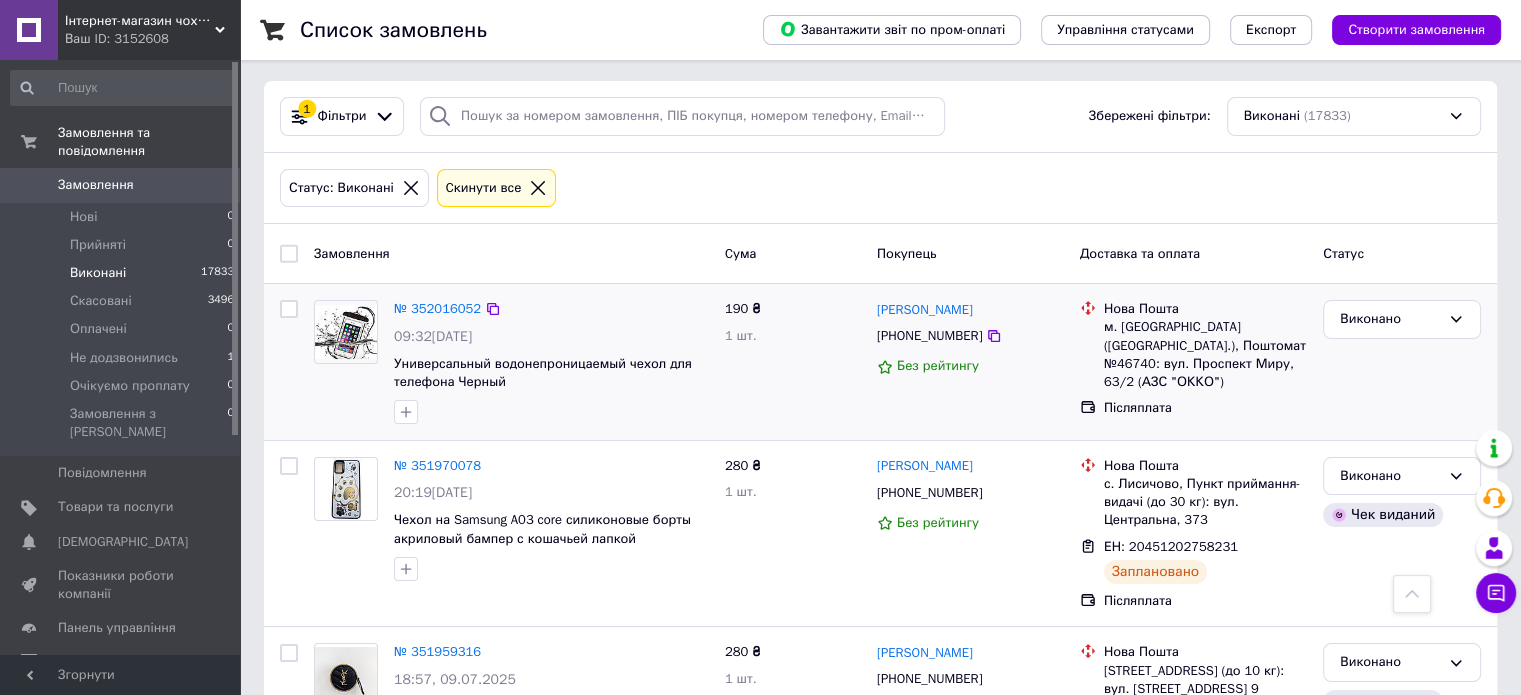 scroll, scrollTop: 0, scrollLeft: 0, axis: both 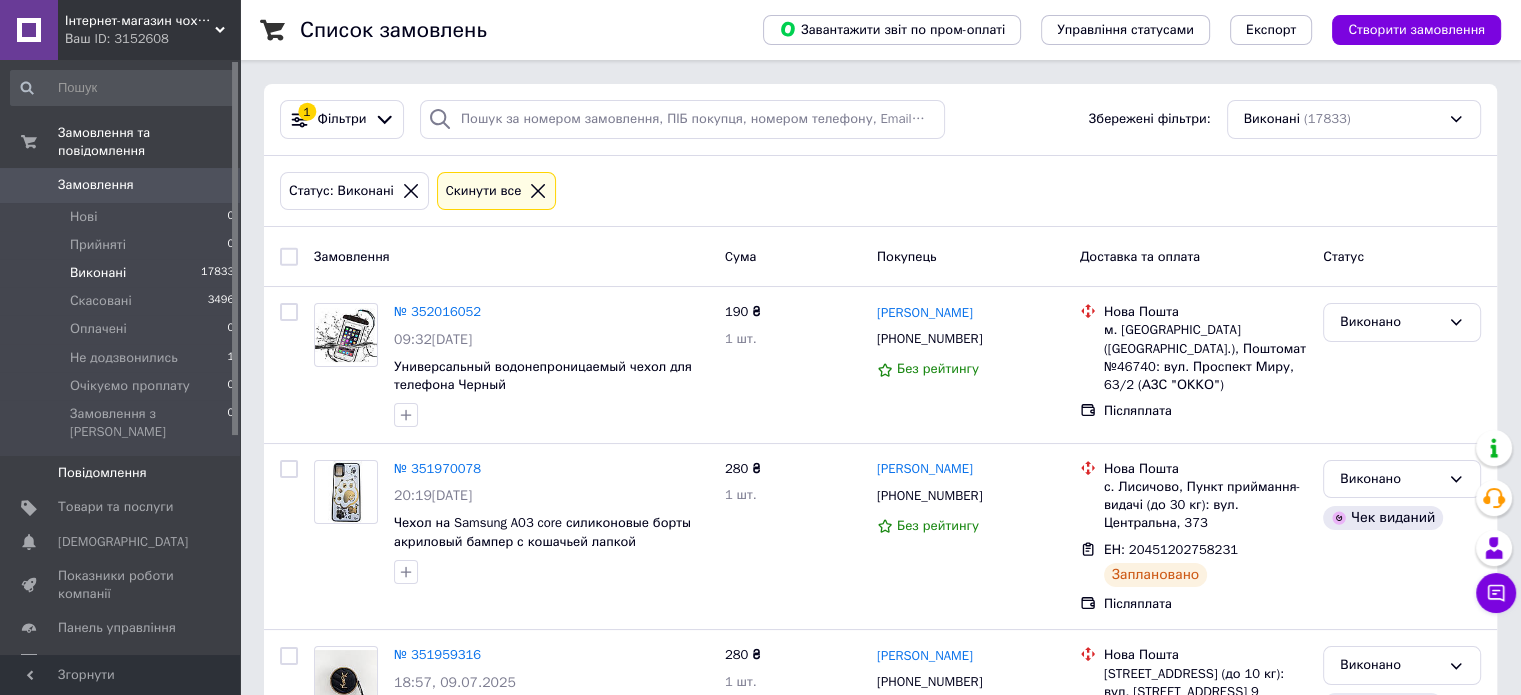 click on "Повідомлення" at bounding box center (102, 473) 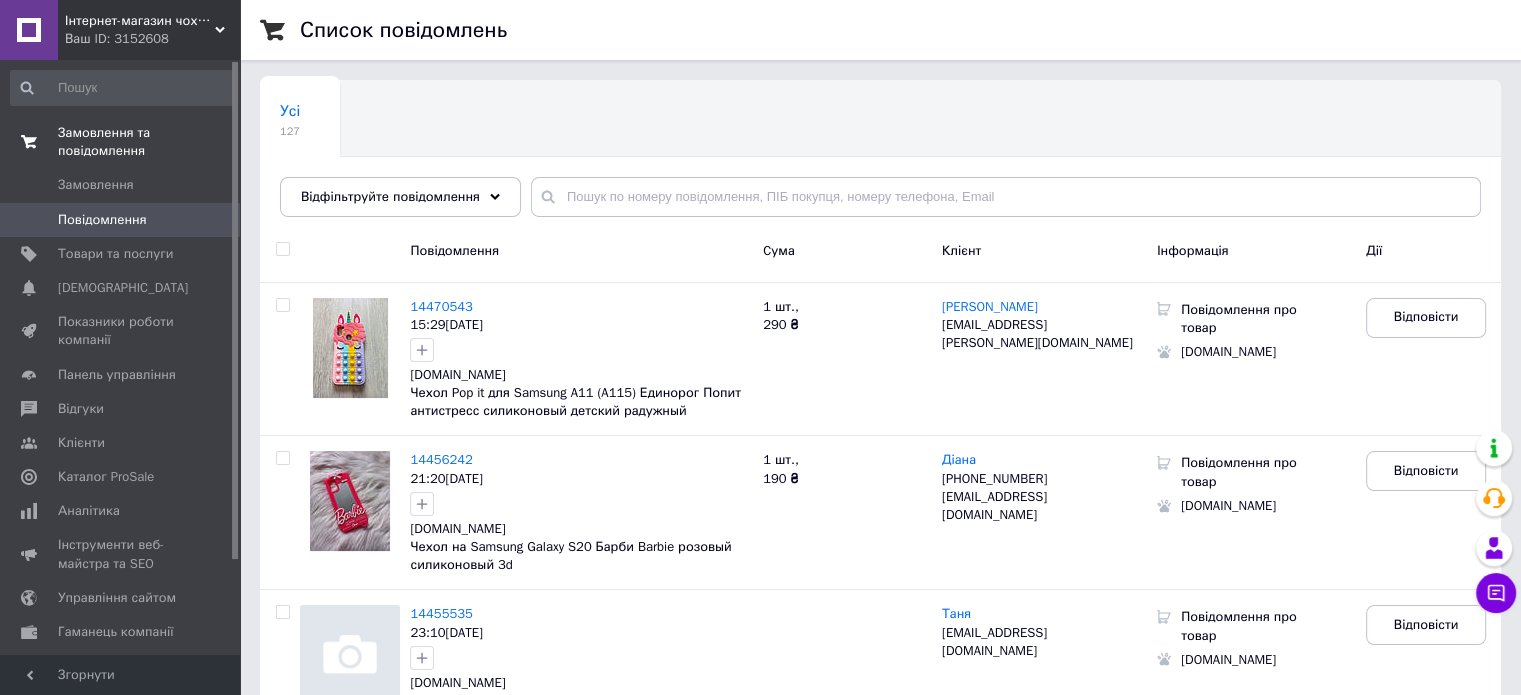 click on "Замовлення та повідомлення" at bounding box center [123, 142] 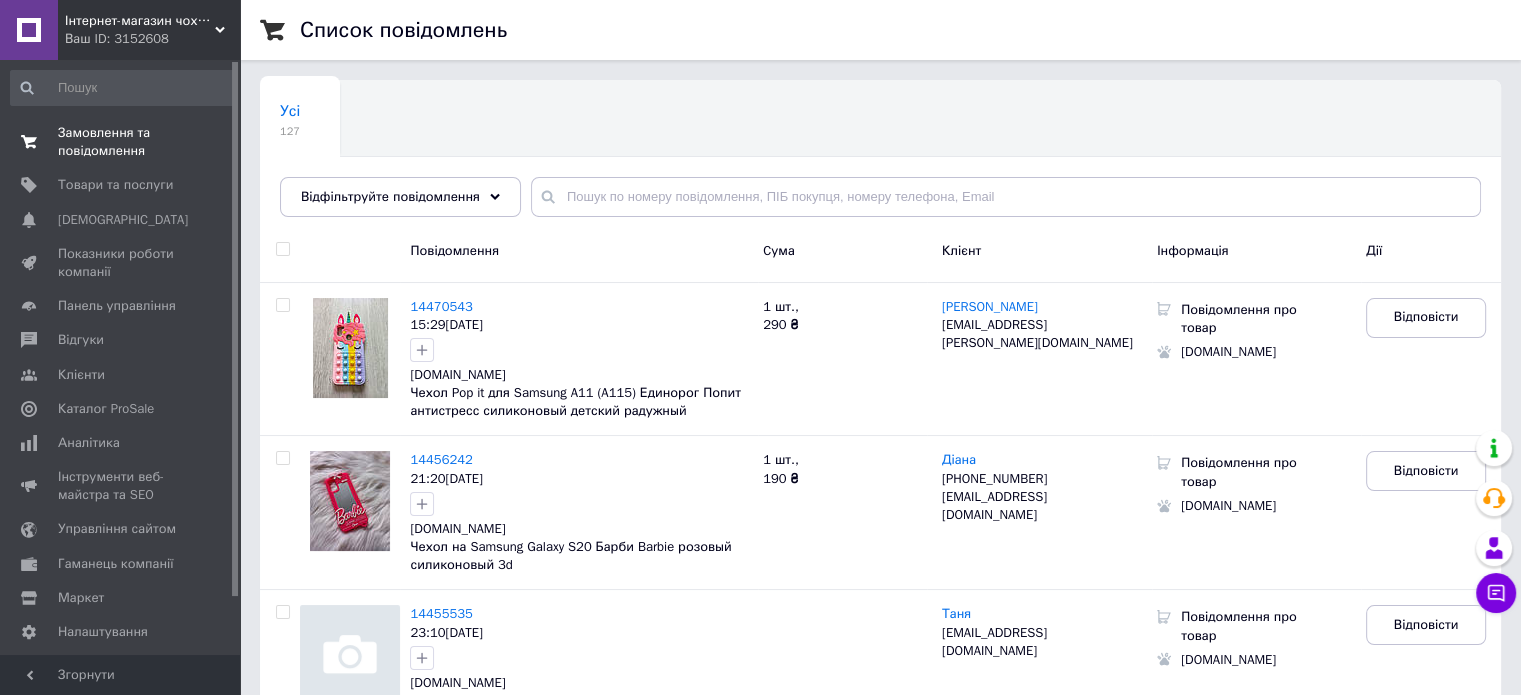 click on "Замовлення та повідомлення" at bounding box center [121, 142] 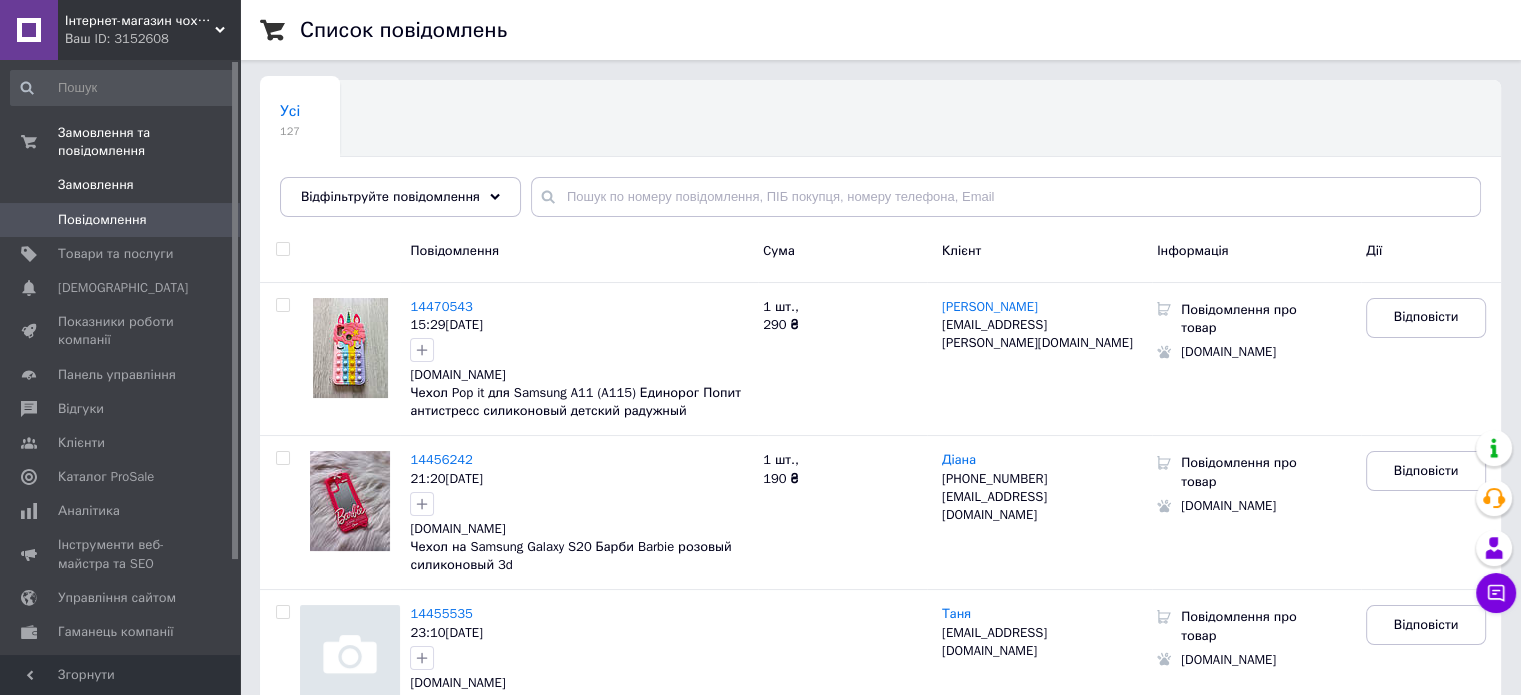 click on "Замовлення" at bounding box center [96, 185] 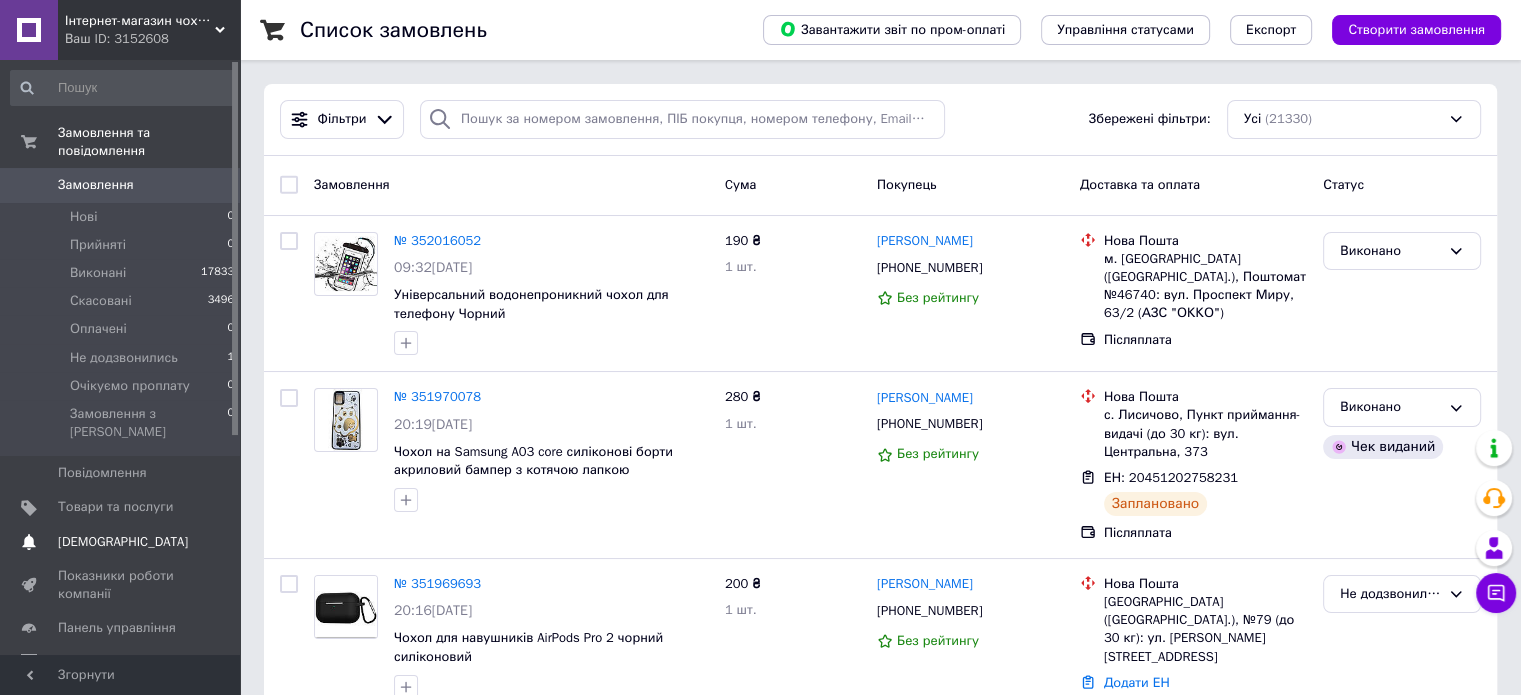 click on "[DEMOGRAPHIC_DATA]" at bounding box center (123, 542) 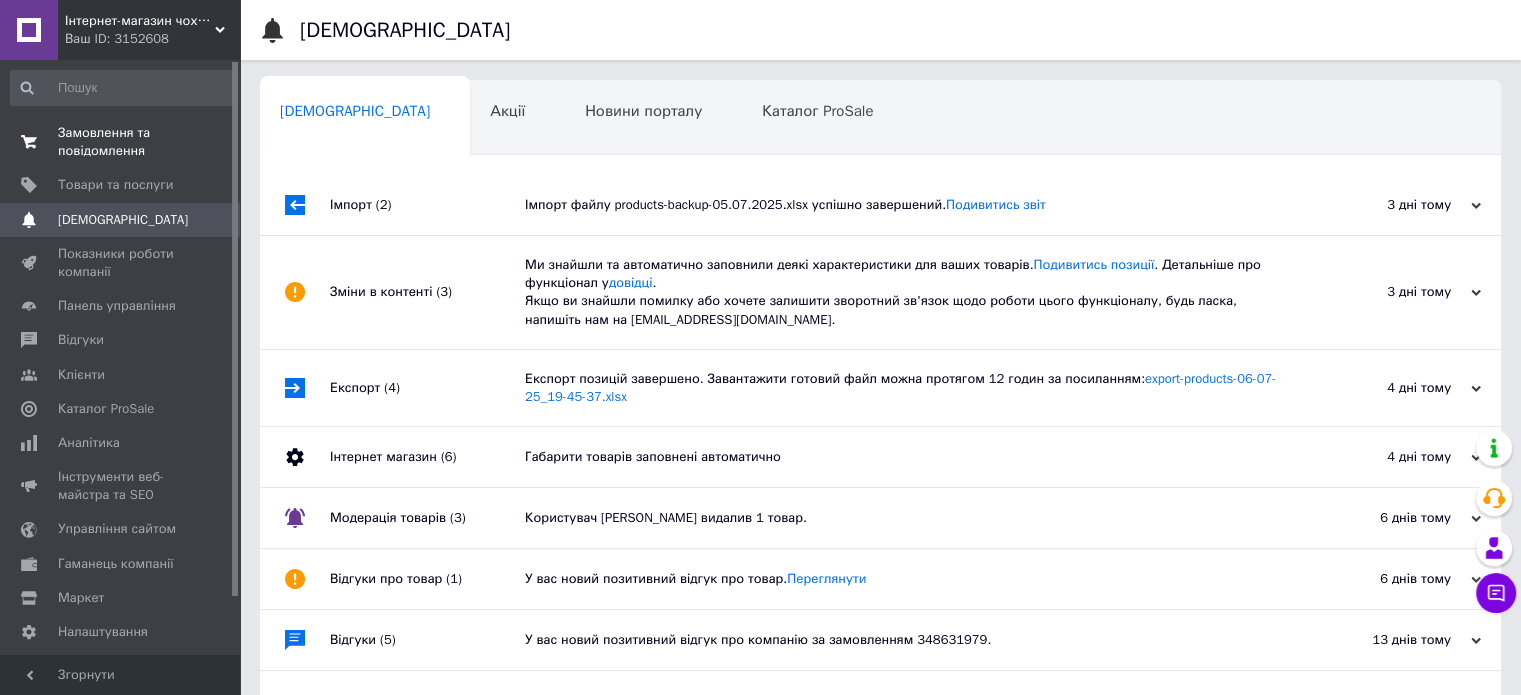 click on "Замовлення та повідомлення" at bounding box center [121, 142] 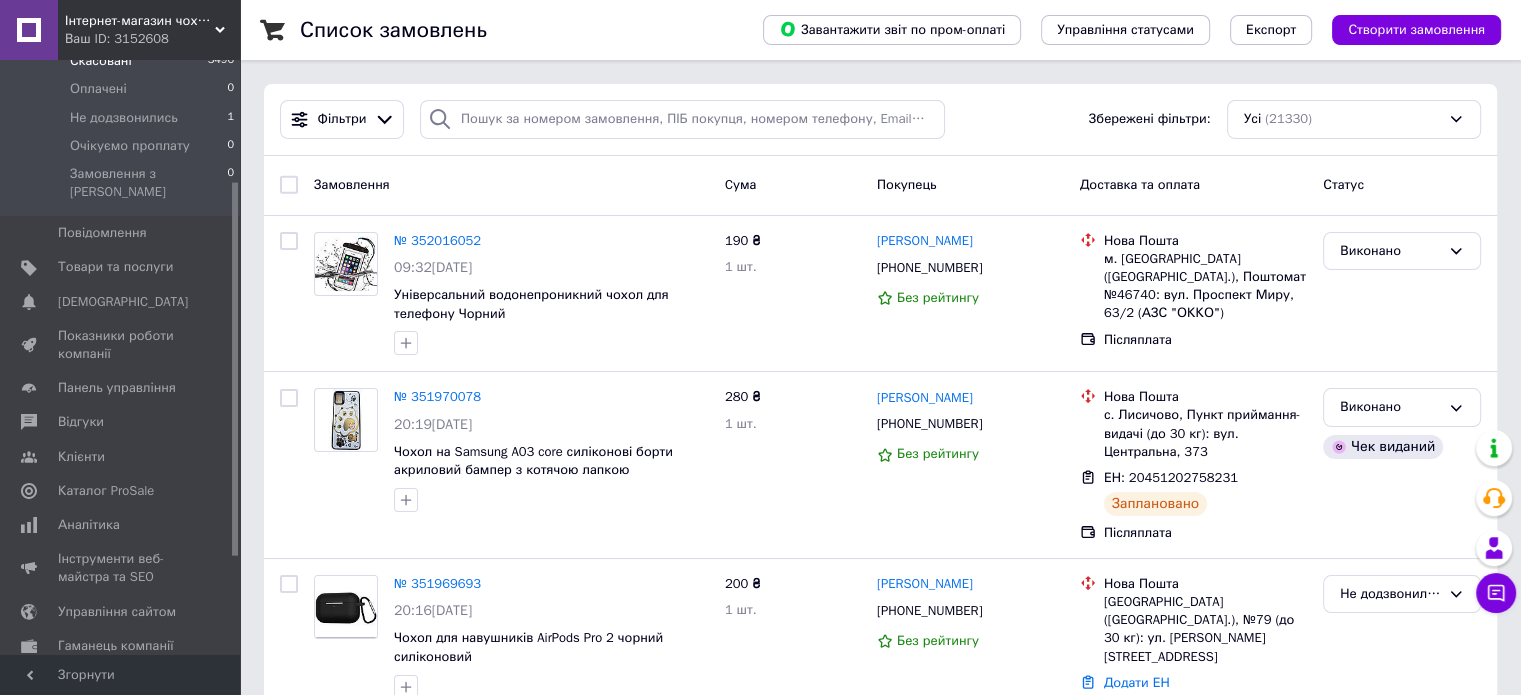 scroll, scrollTop: 300, scrollLeft: 0, axis: vertical 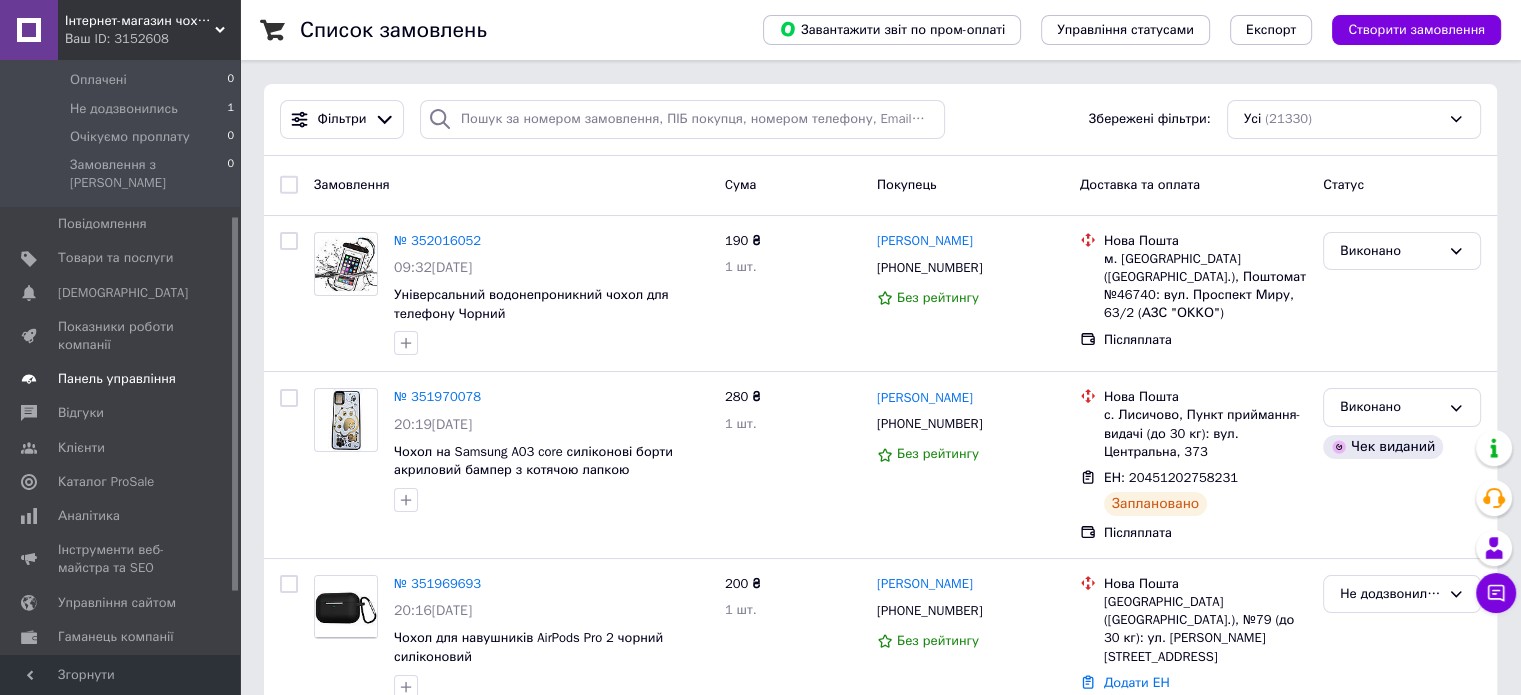 click on "Панель управління" at bounding box center [117, 379] 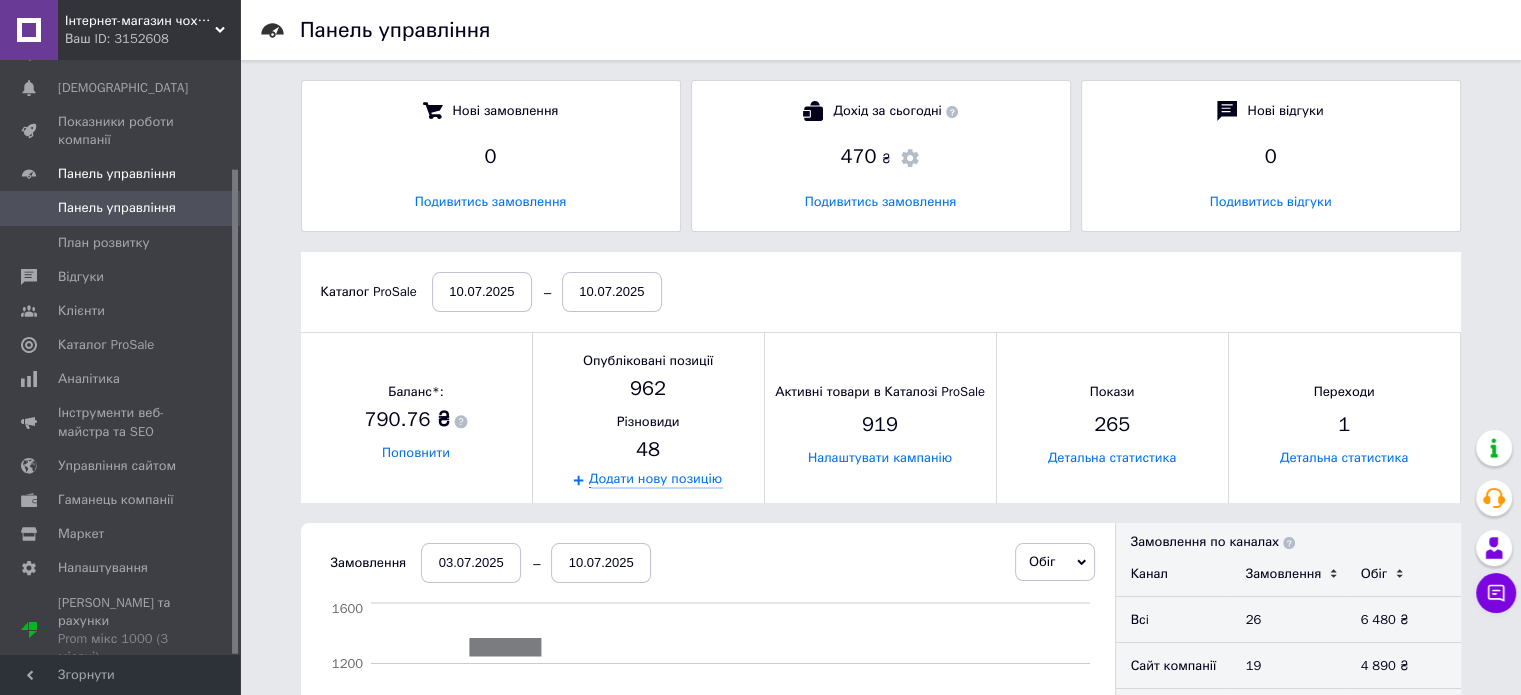 scroll, scrollTop: 10, scrollLeft: 9, axis: both 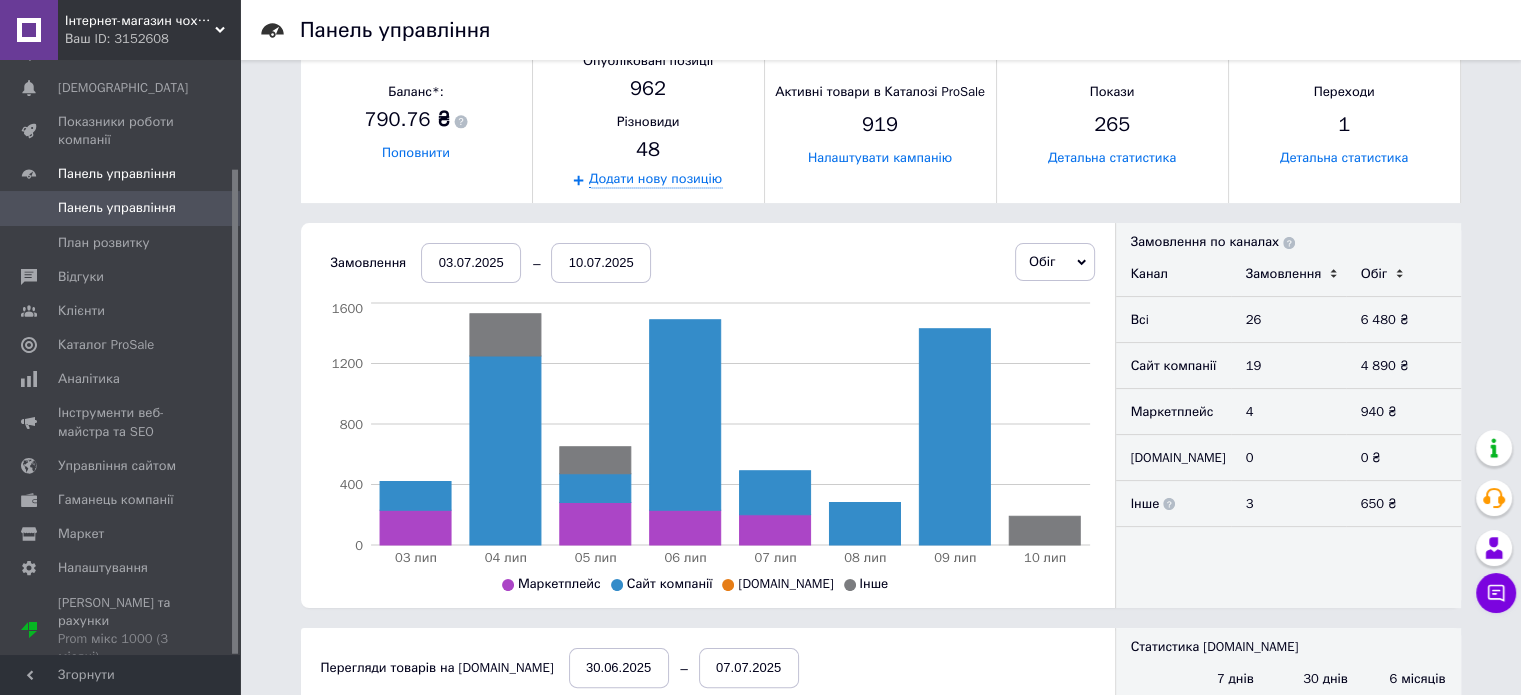 click on "03.07.2025" at bounding box center [471, 263] 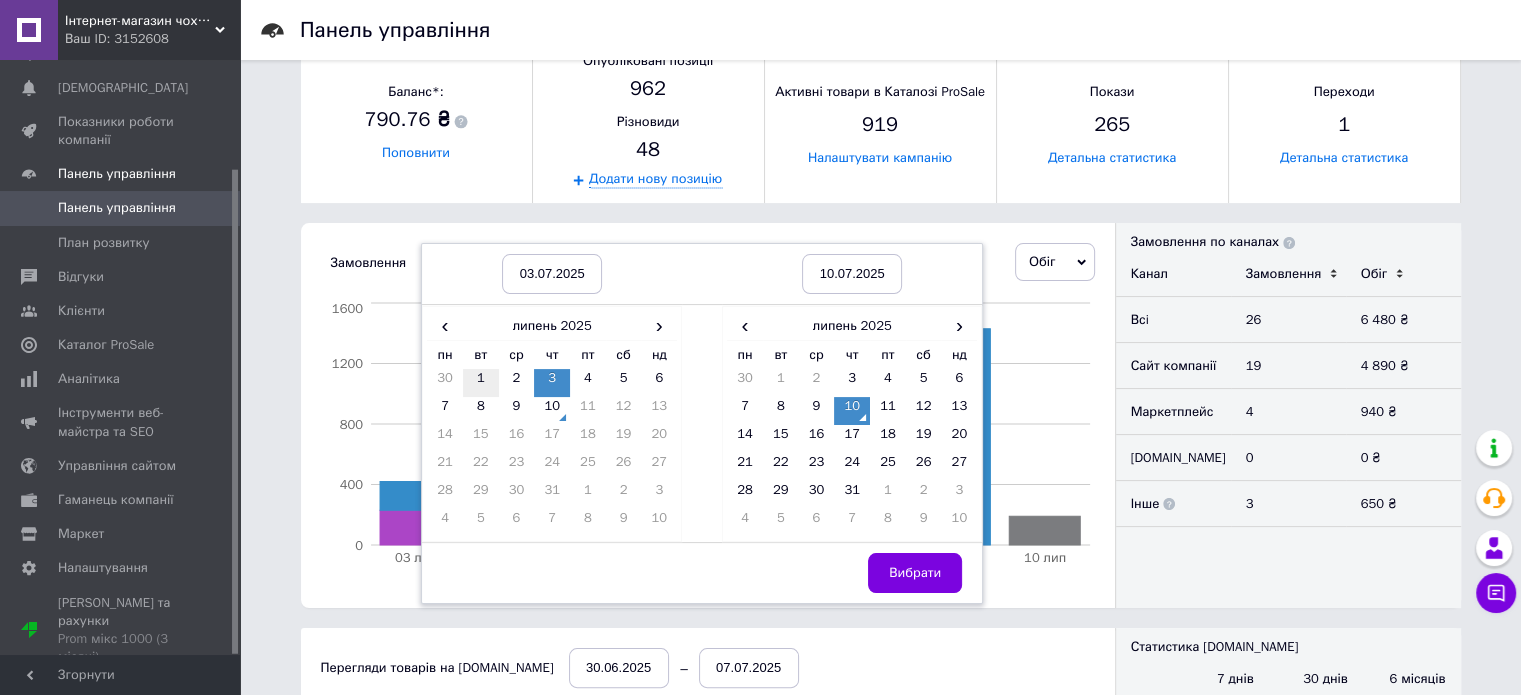 click on "1" at bounding box center [481, 383] 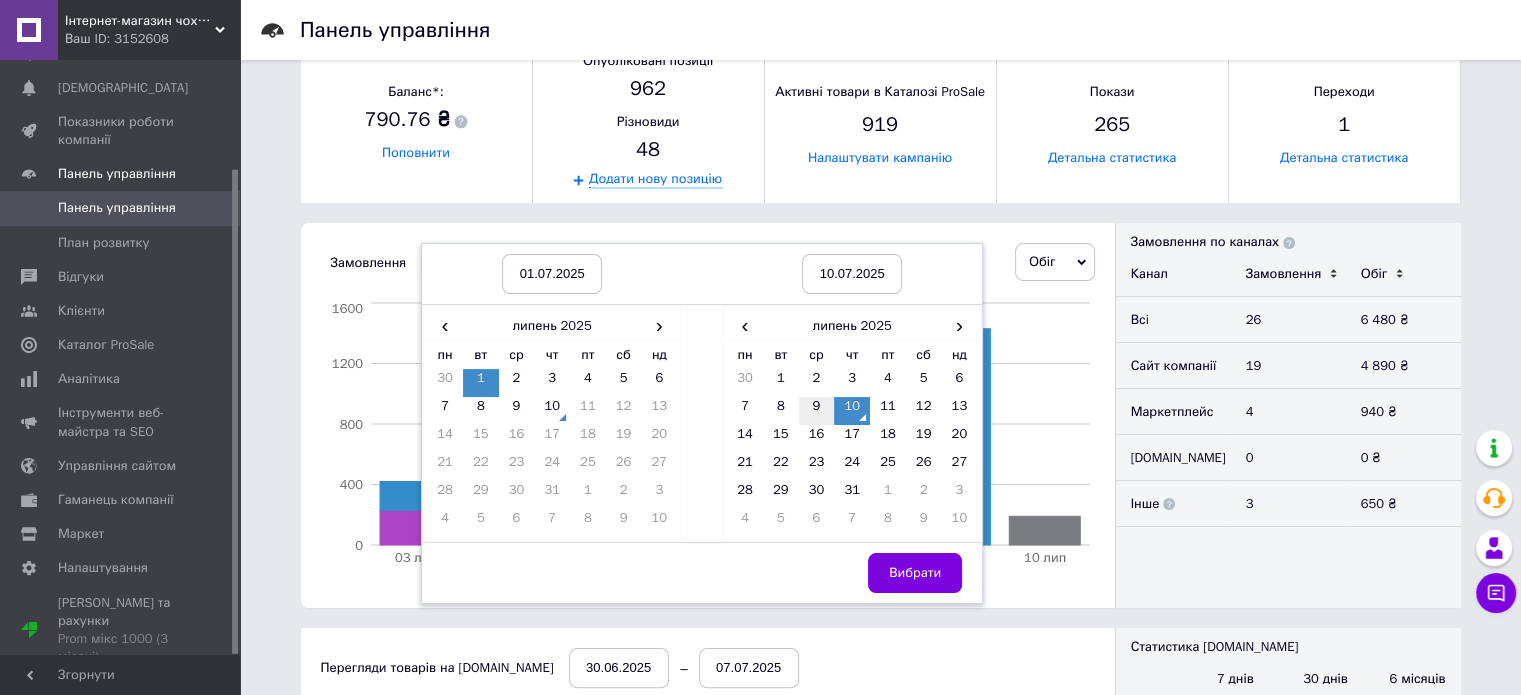 click on "9" at bounding box center (817, 411) 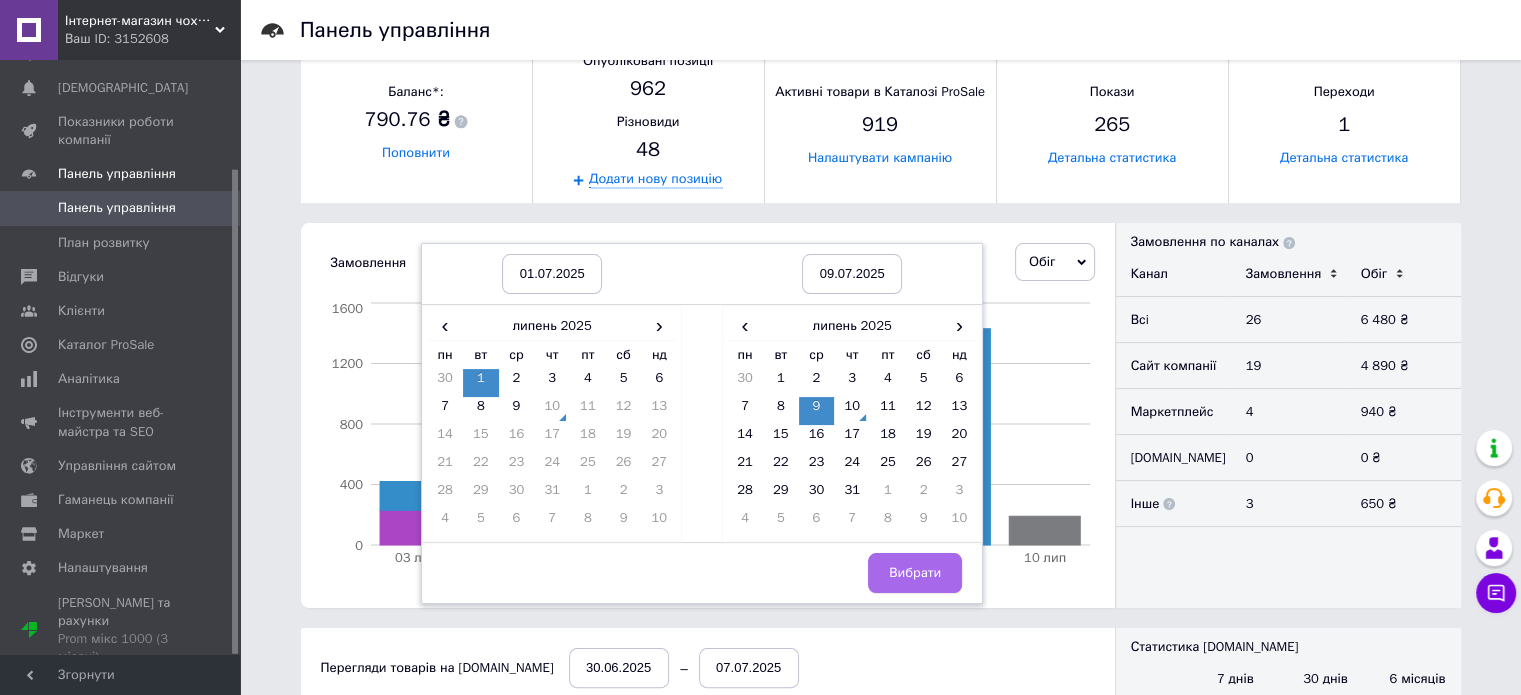 click on "Вибрати" at bounding box center (915, 573) 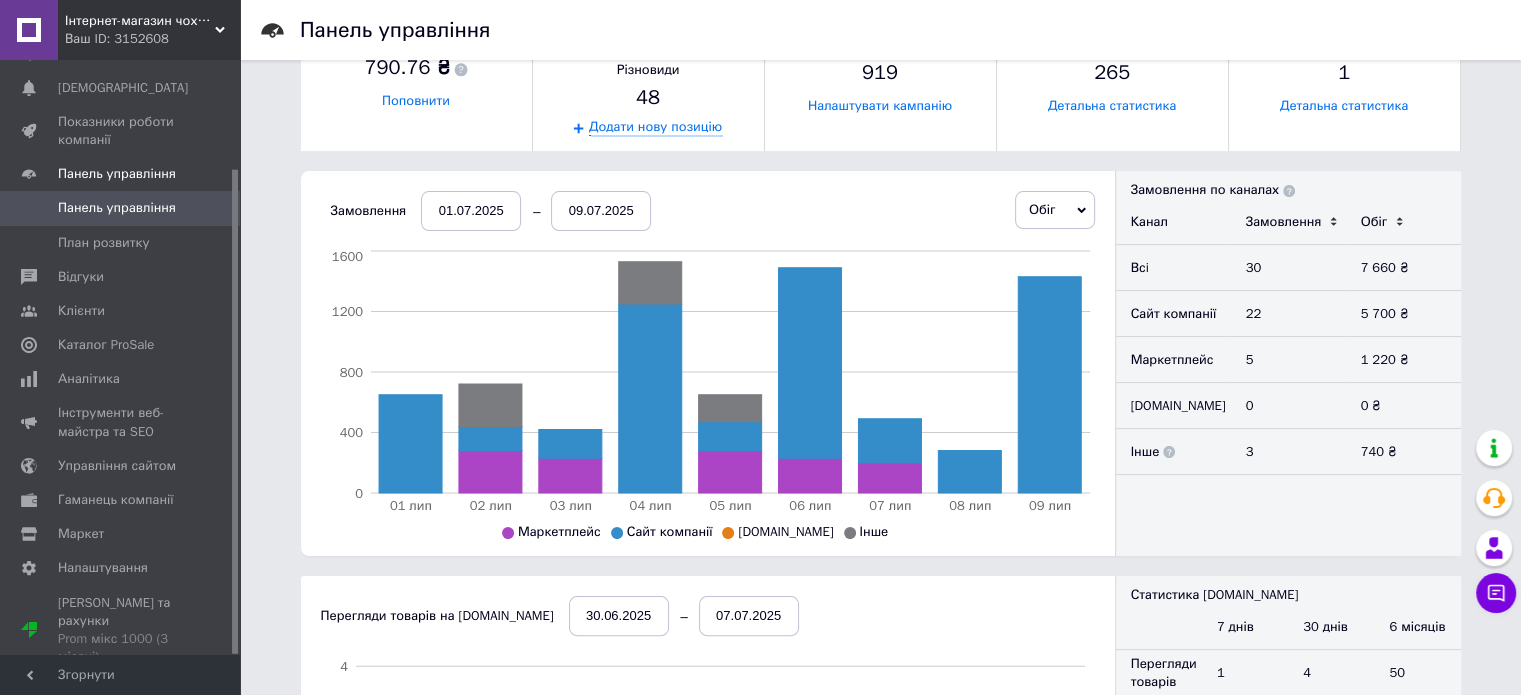 scroll, scrollTop: 0, scrollLeft: 0, axis: both 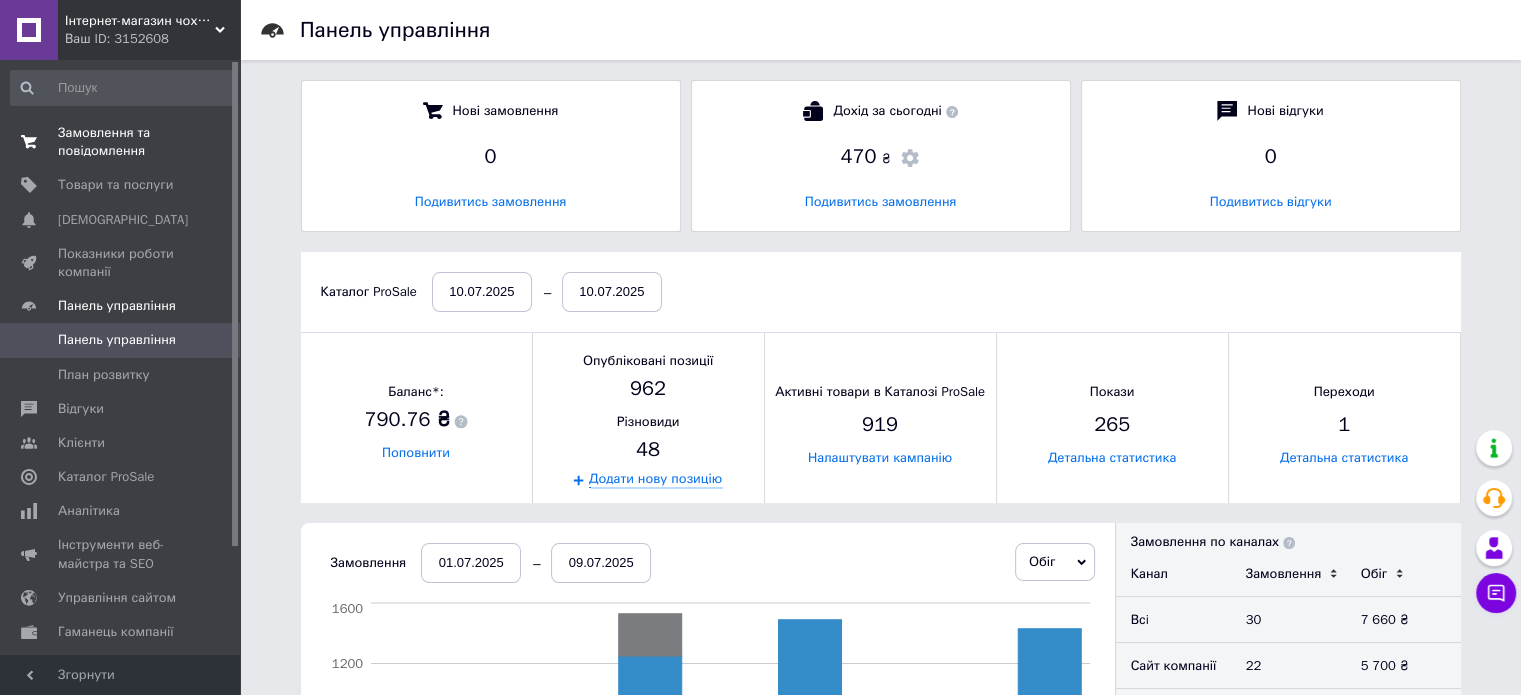 click on "Замовлення та повідомлення" at bounding box center (121, 142) 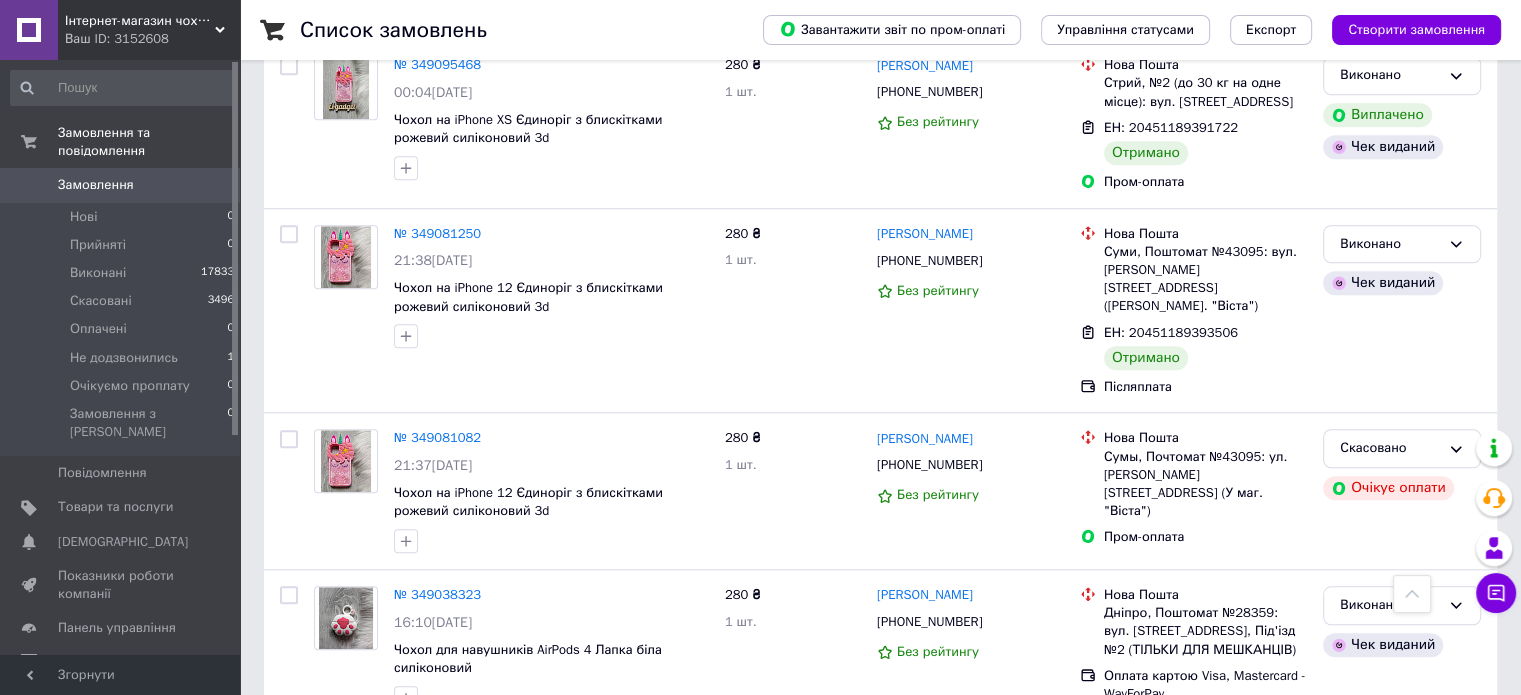 scroll, scrollTop: 16900, scrollLeft: 0, axis: vertical 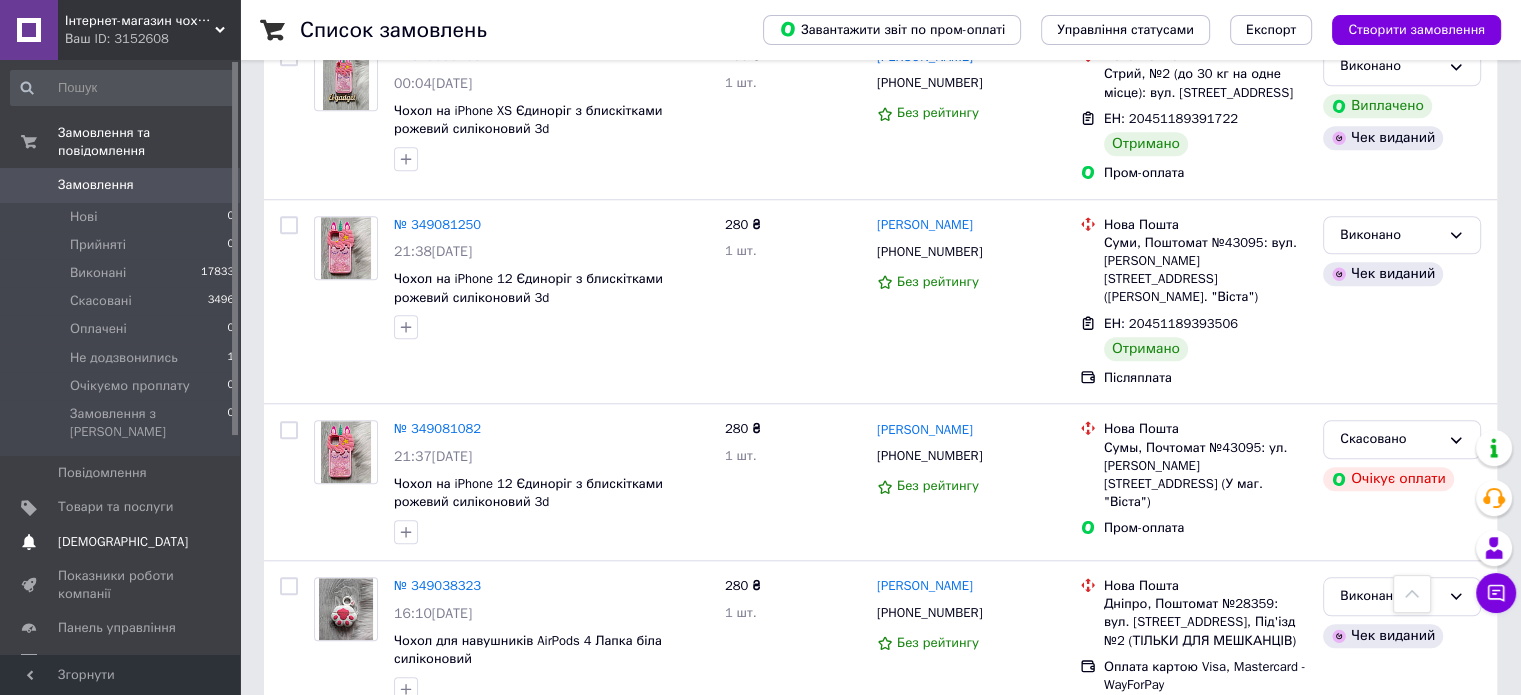 click on "[DEMOGRAPHIC_DATA]" at bounding box center [123, 542] 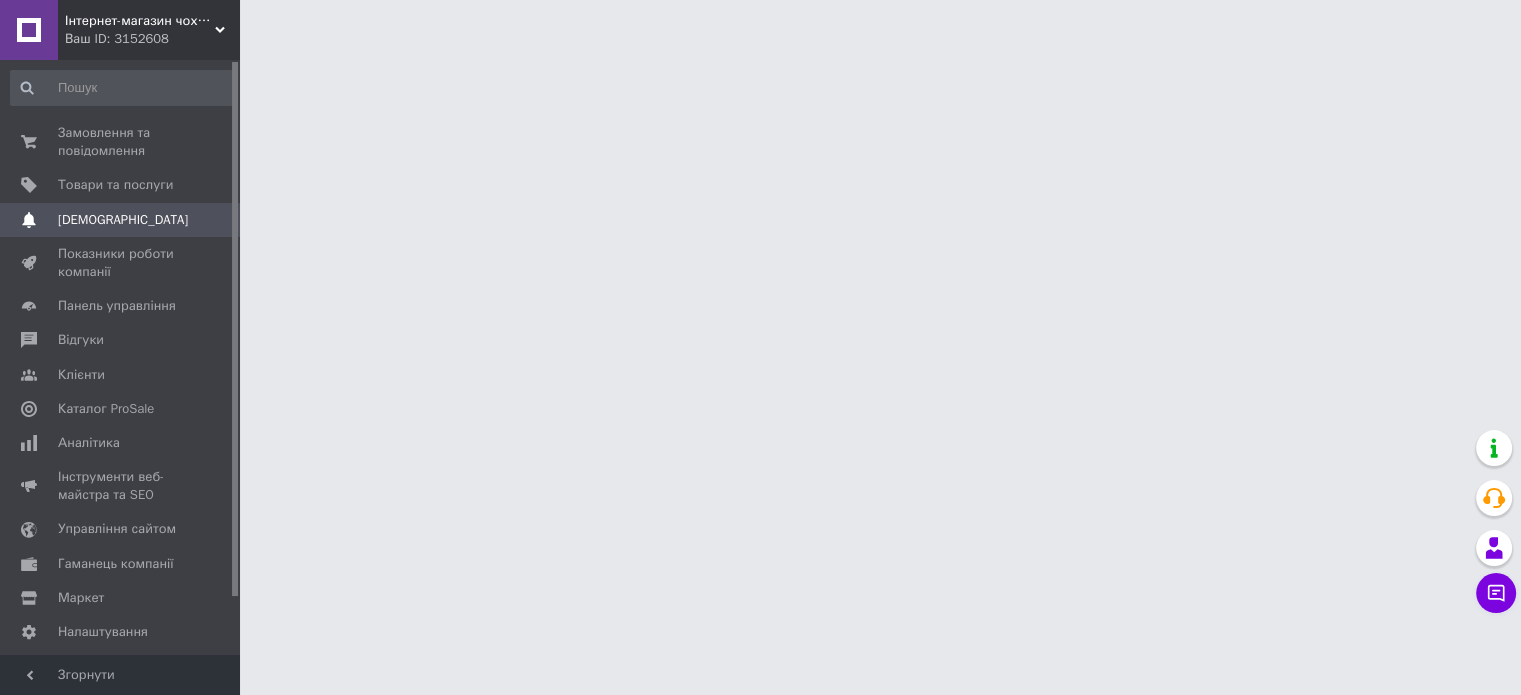 scroll, scrollTop: 0, scrollLeft: 0, axis: both 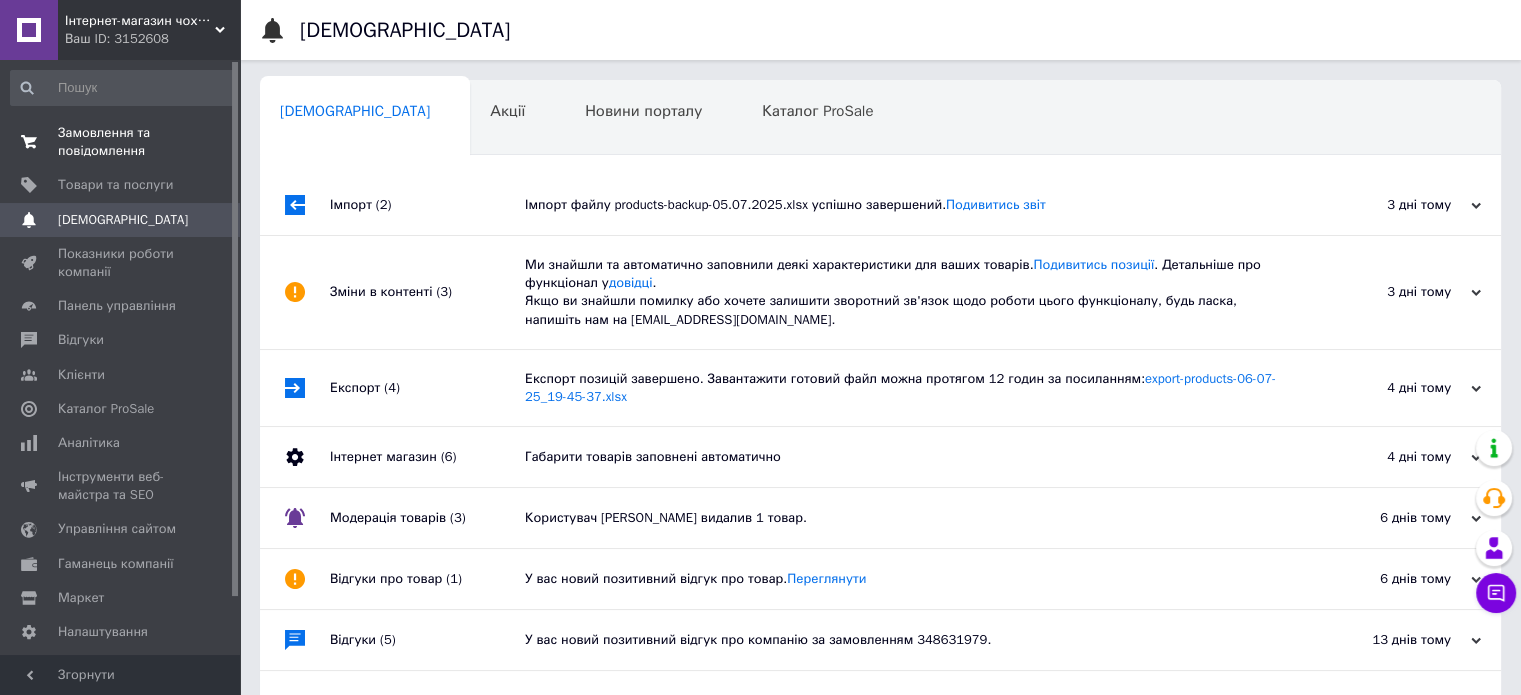 click on "Замовлення та повідомлення" at bounding box center [121, 142] 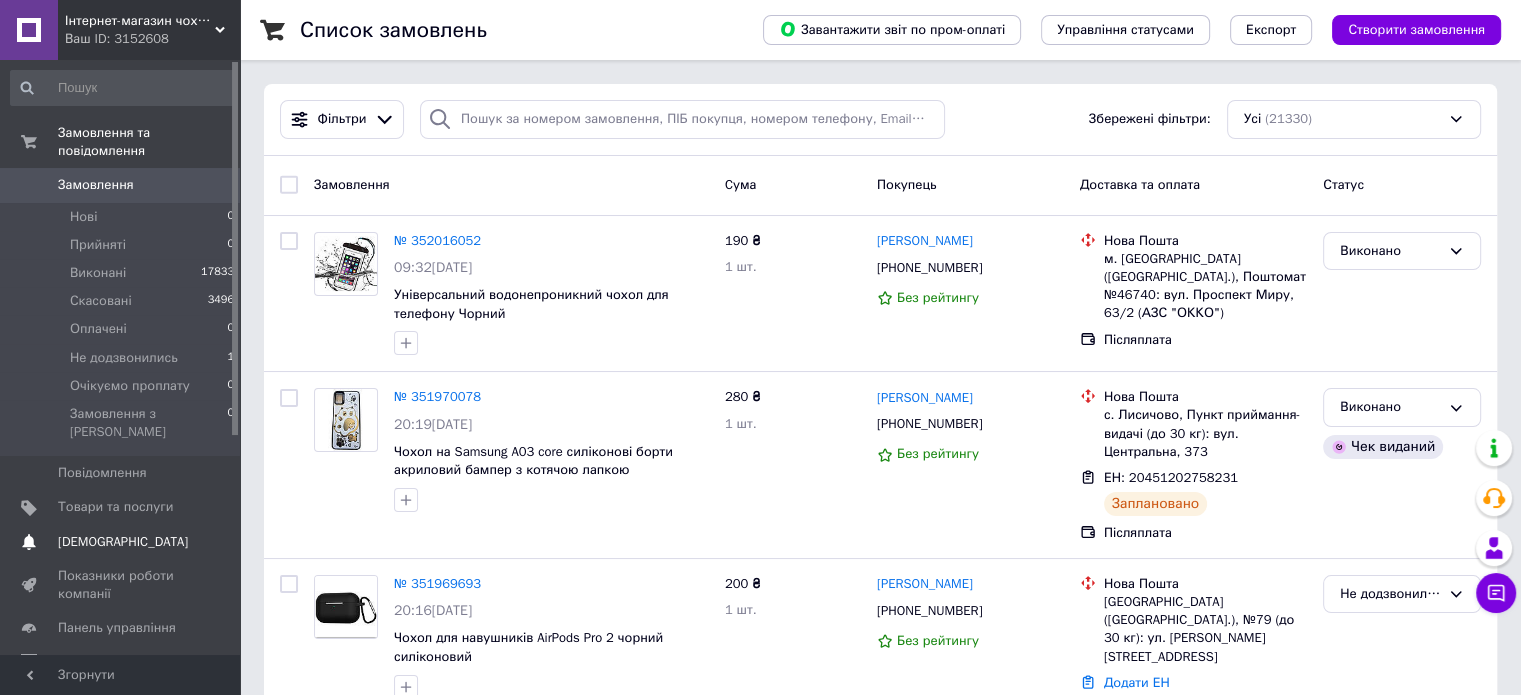 click on "[DEMOGRAPHIC_DATA]" at bounding box center (123, 542) 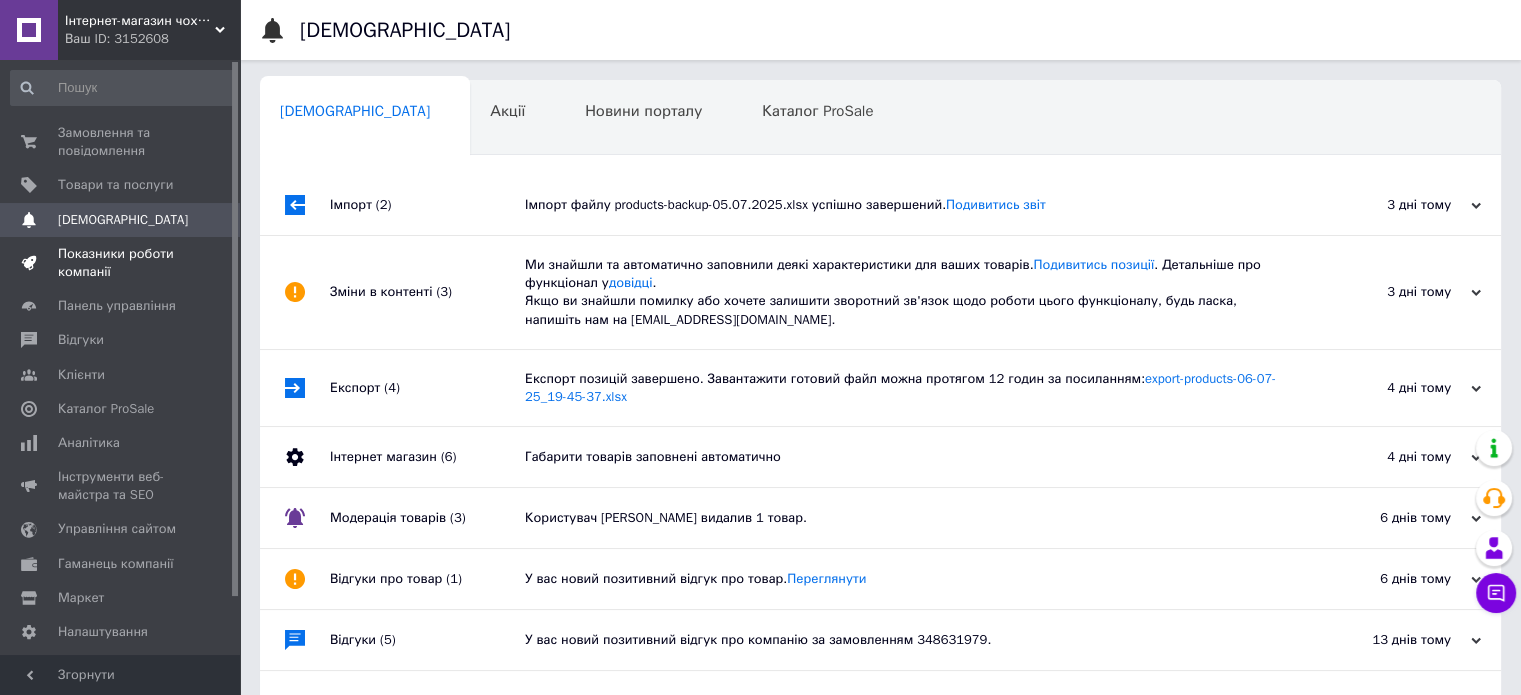 click on "Показники роботи компанії" at bounding box center [121, 263] 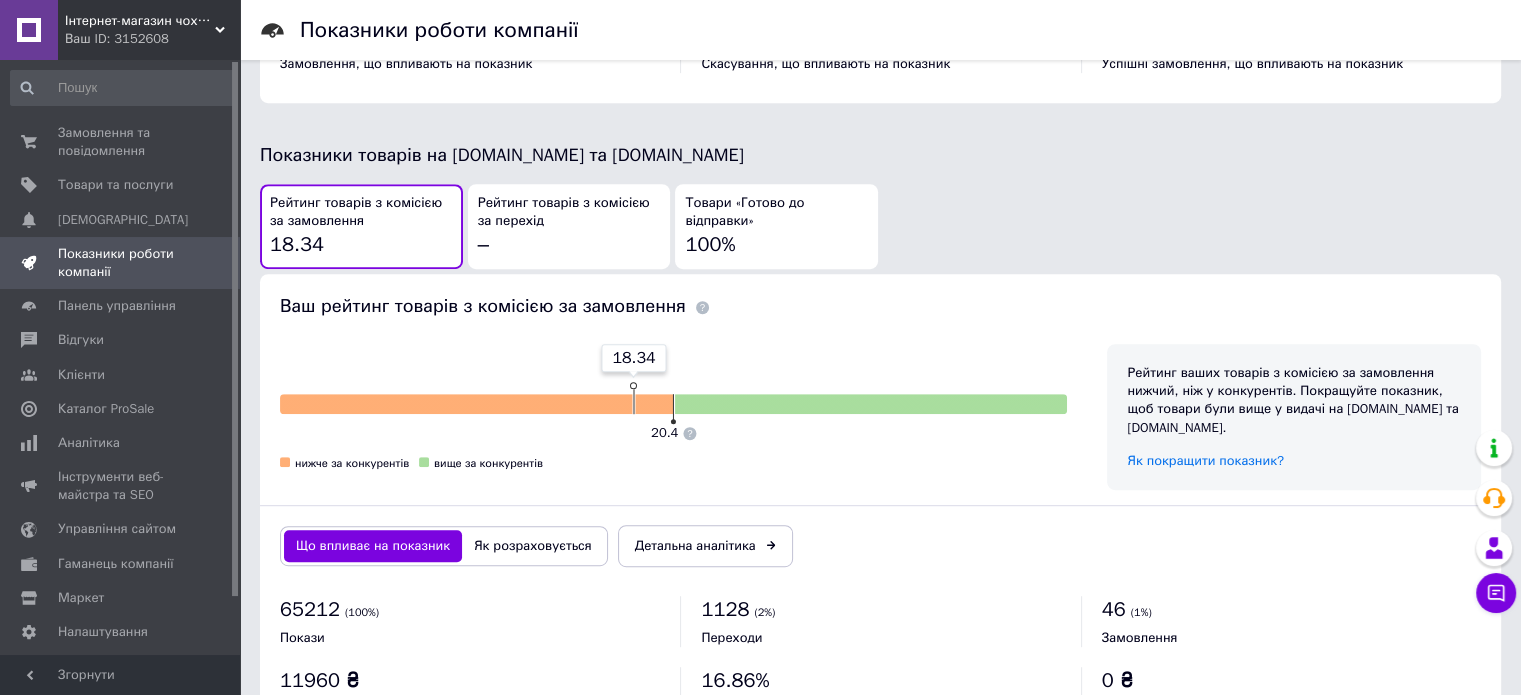 scroll, scrollTop: 1073, scrollLeft: 0, axis: vertical 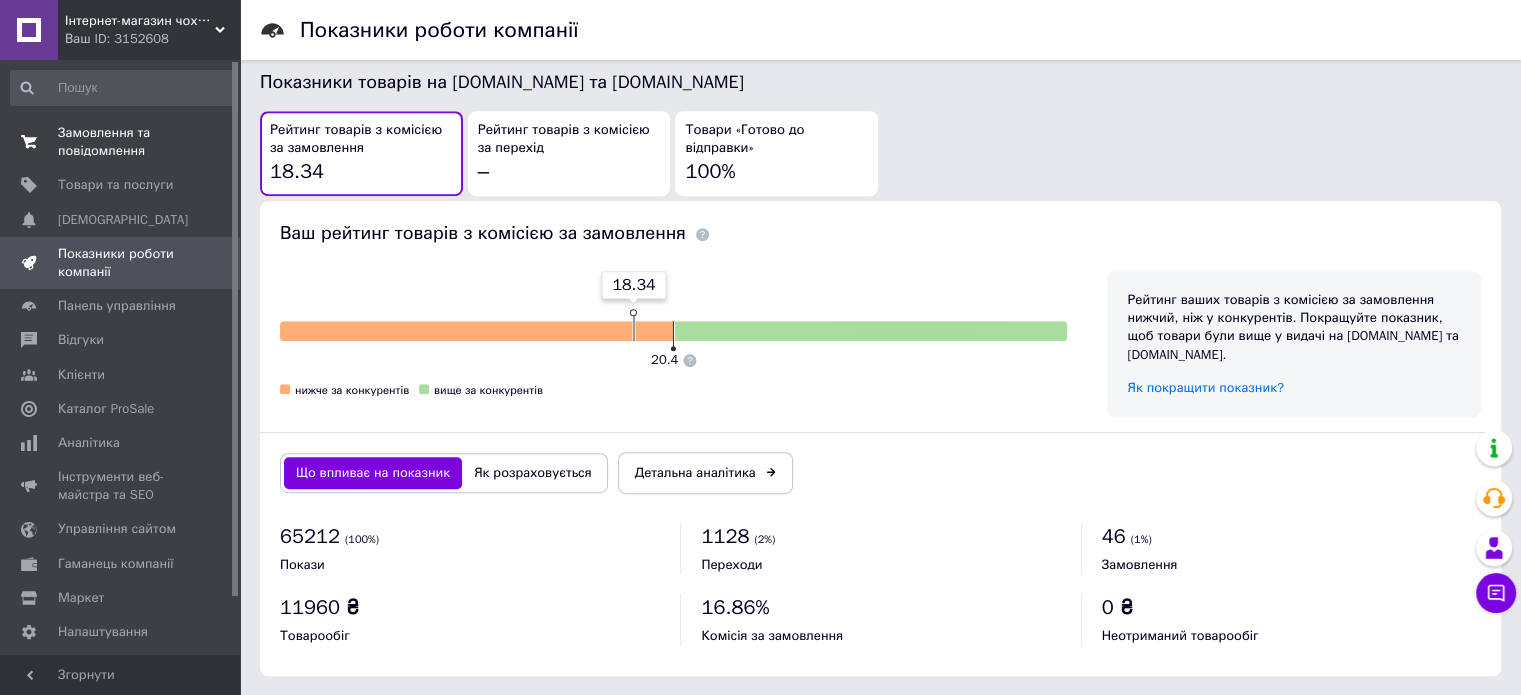click on "Замовлення та повідомлення" at bounding box center (121, 142) 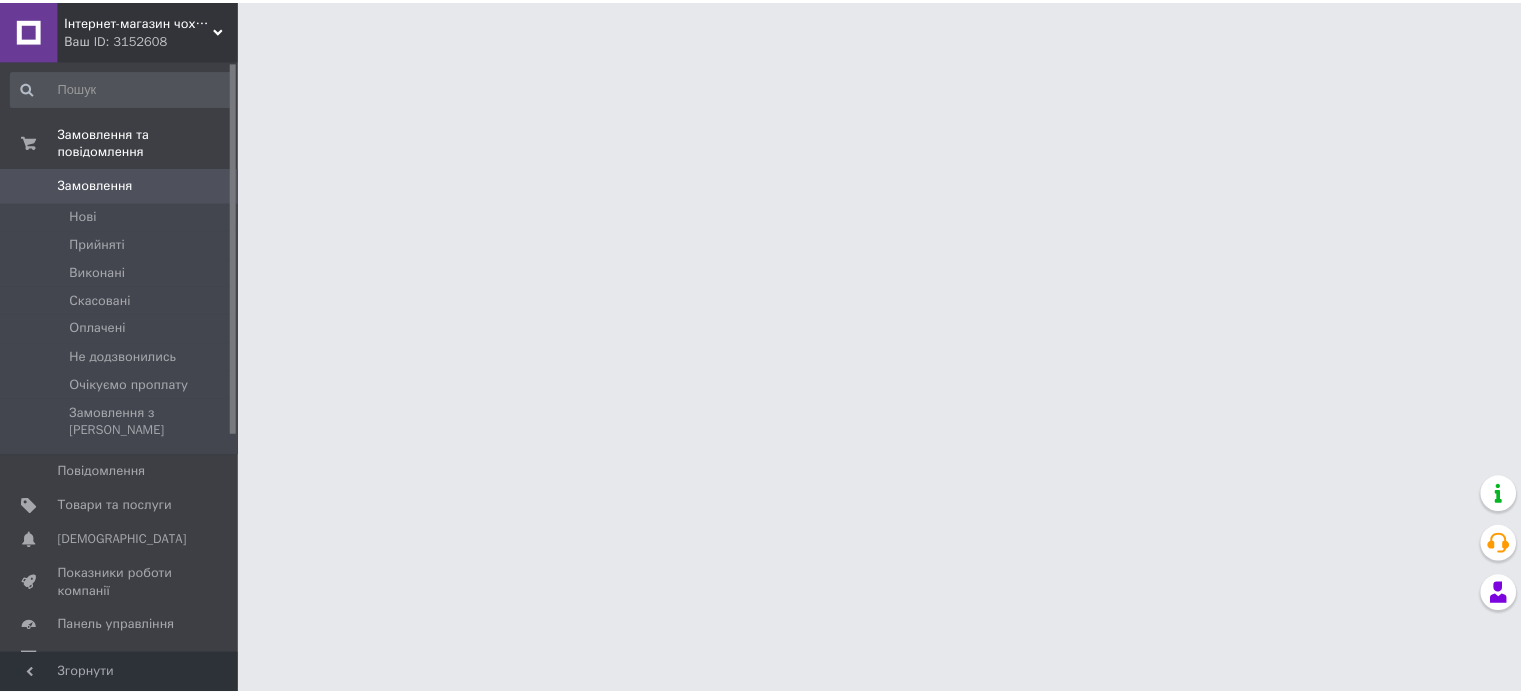 scroll, scrollTop: 0, scrollLeft: 0, axis: both 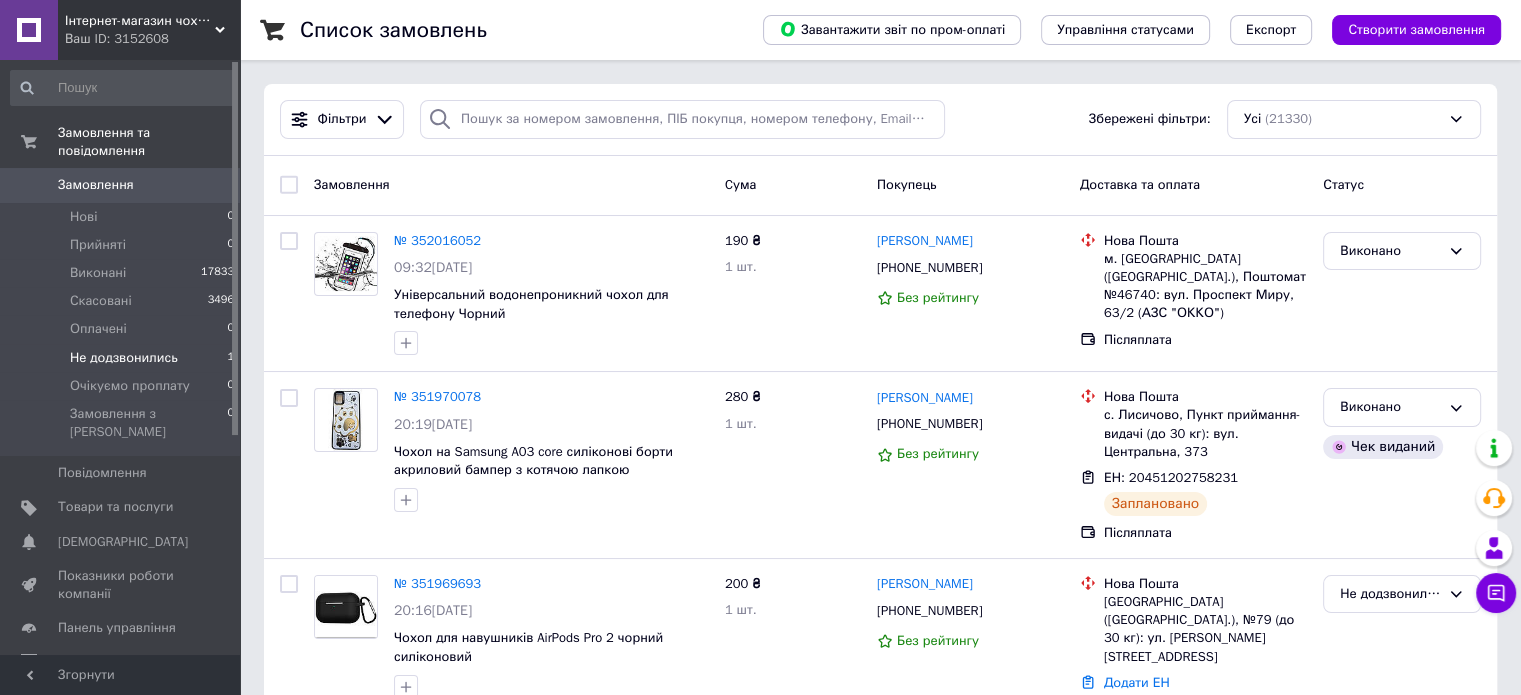 click on "Не додзвонились" at bounding box center (124, 358) 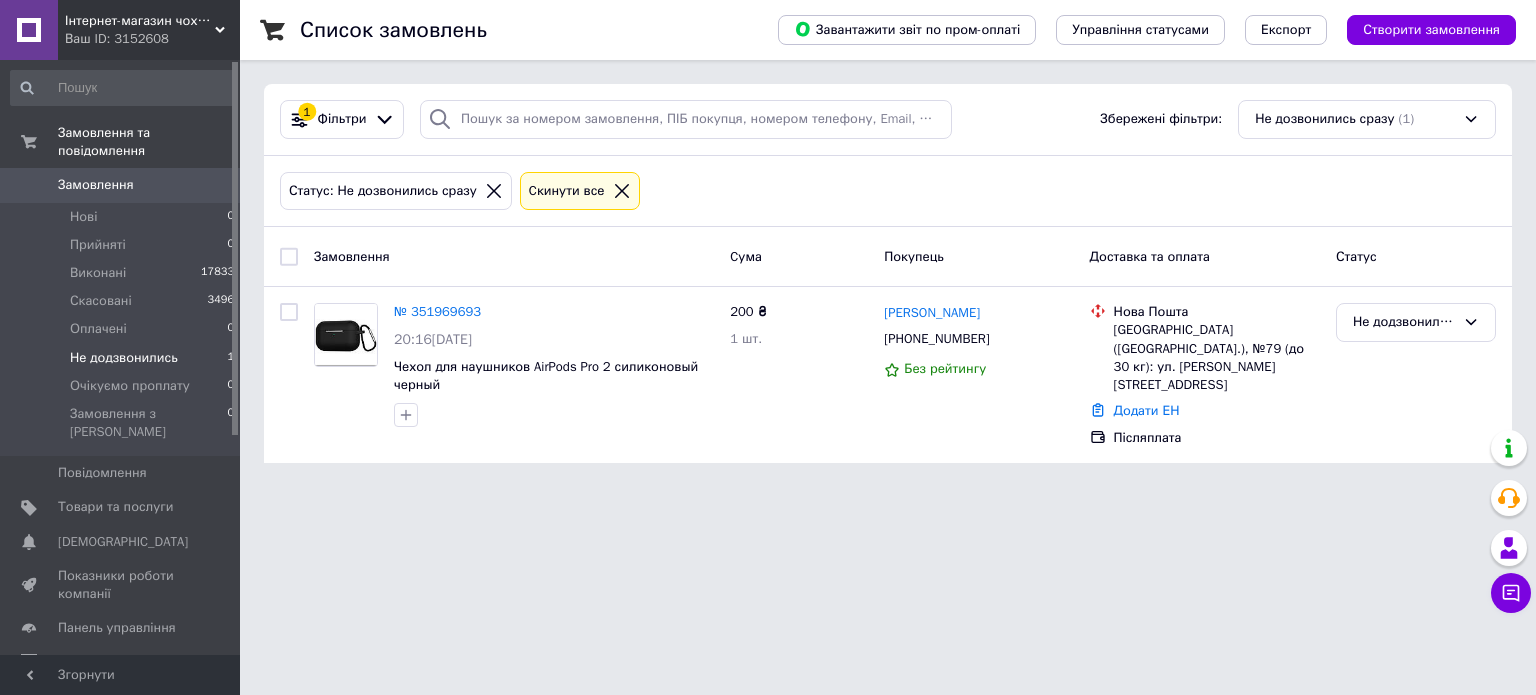 click on "Інтернет-магазин чохлів та аксесуарів для смартфонів El-gadget Ваш ID: 3152608 Сайт Інтернет-магазин чохлів та аксесуар... Кабінет покупця Перевірити стан системи Сторінка на порталі Довідка Вийти Замовлення та повідомлення Замовлення 0 Нові 0 Прийняті 0 Виконані 17833 Скасовані 3496 Оплачені 0 Не додзвонились 1 Очікуємо проплату 0 Замовлення з Розетки 0 Повідомлення 0 Товари та послуги Сповіщення 0 0 Показники роботи компанії Панель управління Відгуки Клієнти Каталог ProSale Аналітика Інструменти веб-майстра та SEO   1 (1)" at bounding box center [768, 243] 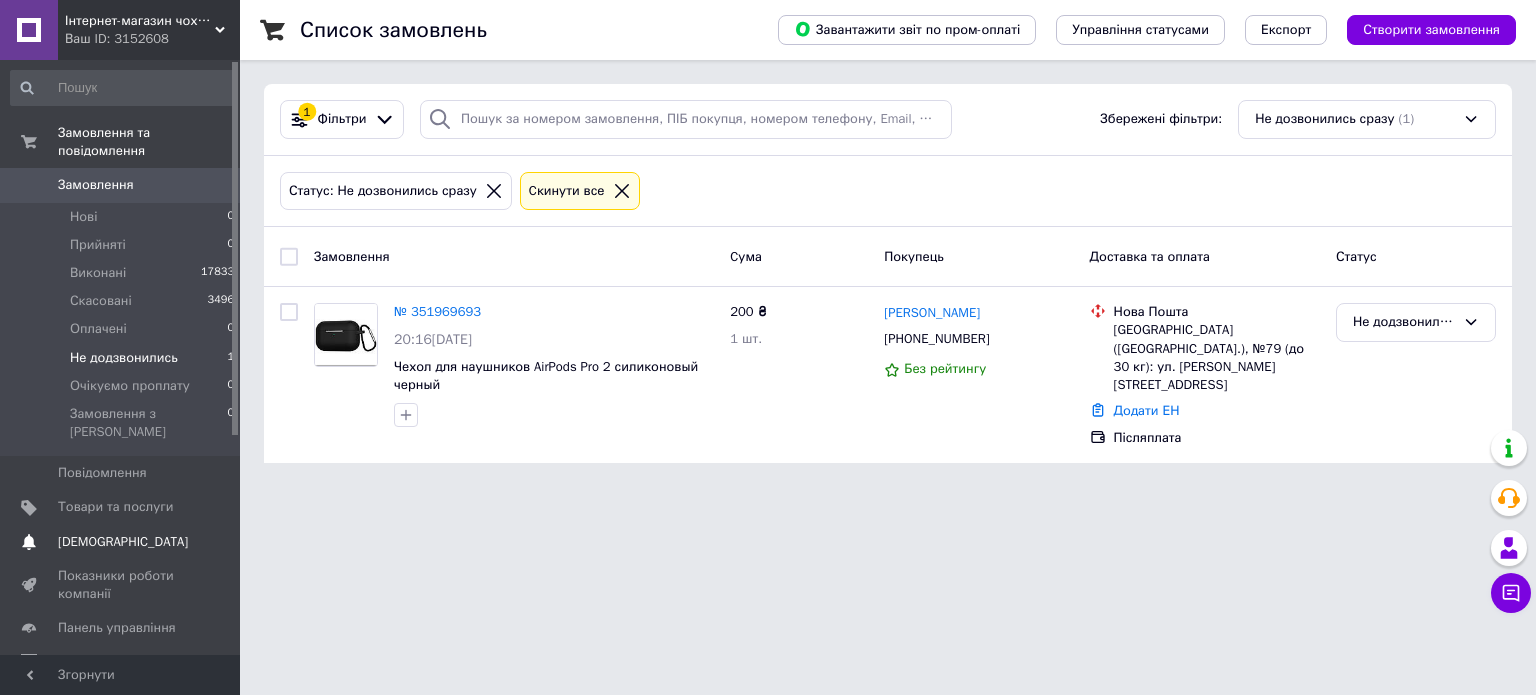 click on "[DEMOGRAPHIC_DATA]" at bounding box center (123, 542) 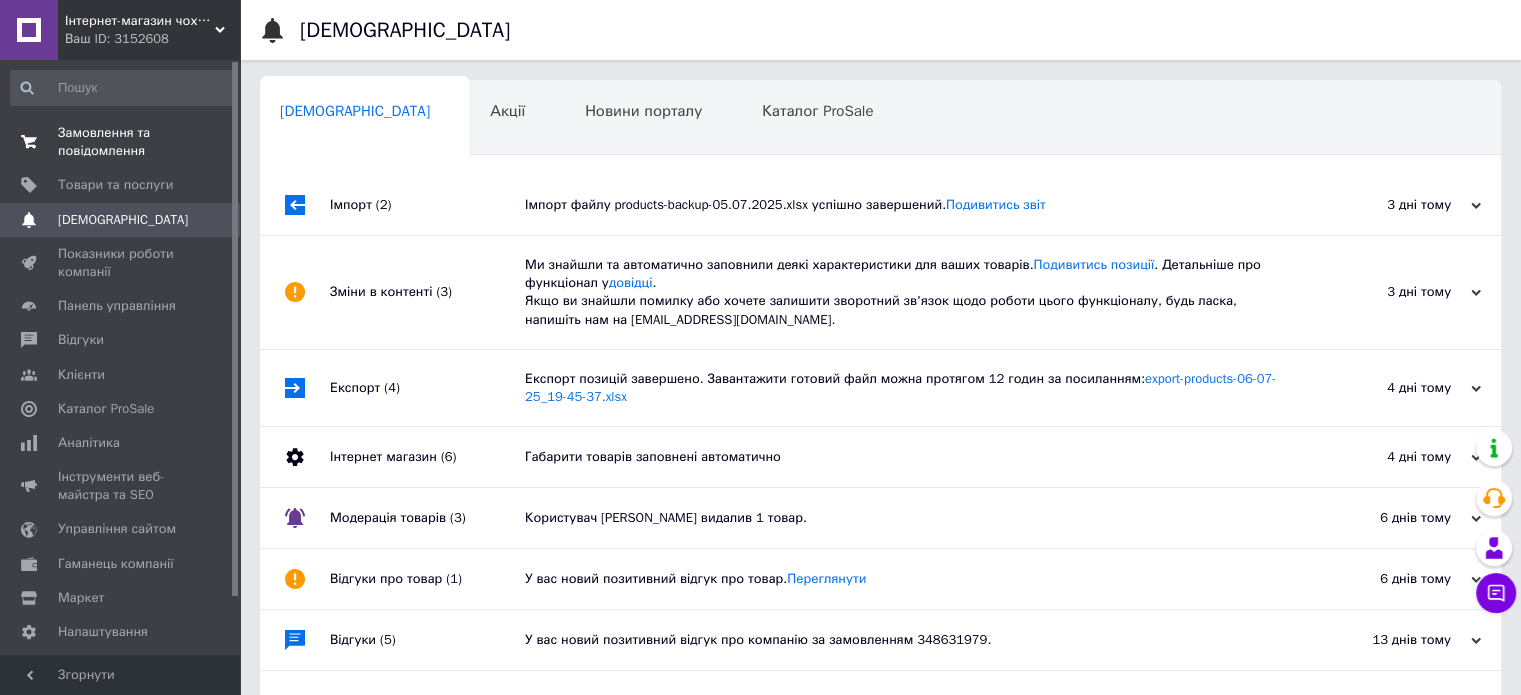 click on "Замовлення та повідомлення" at bounding box center (121, 142) 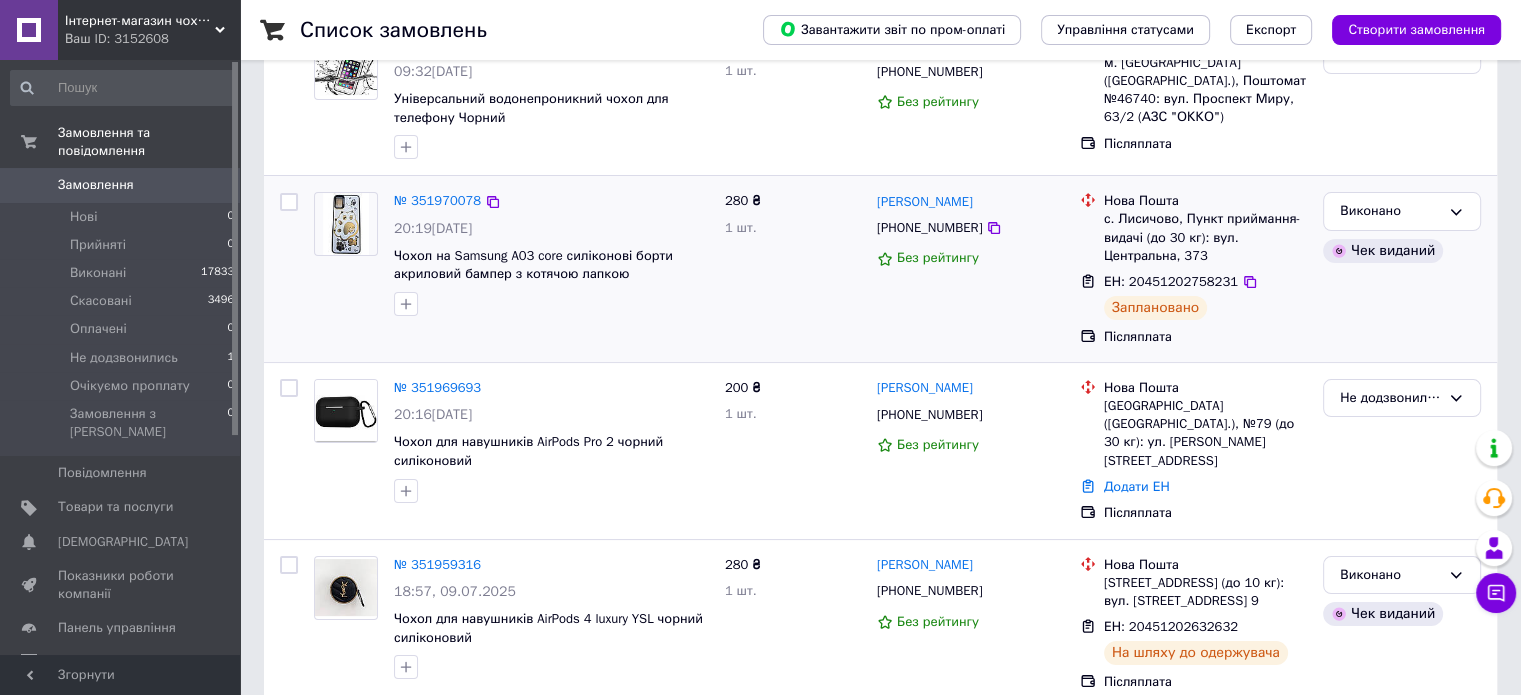 scroll, scrollTop: 200, scrollLeft: 0, axis: vertical 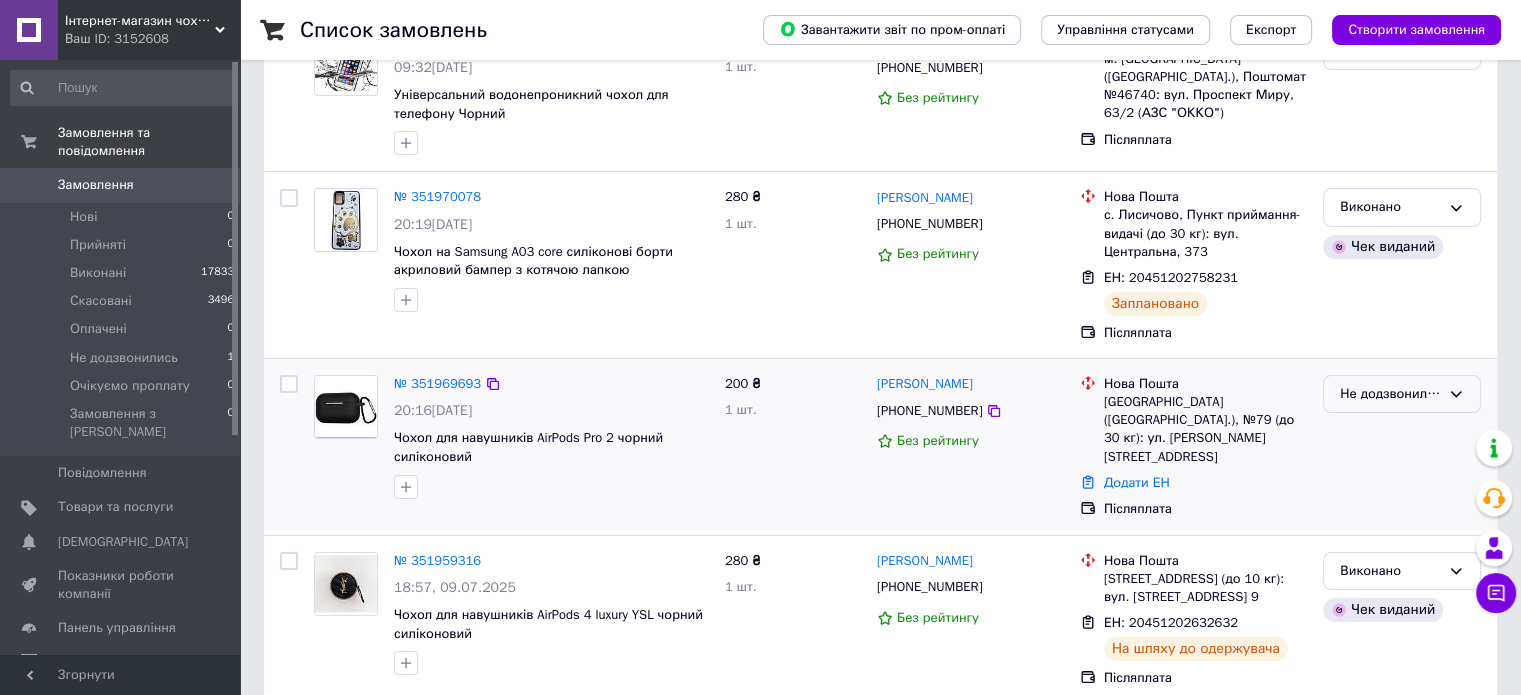 click on "Не додзвонились" at bounding box center (1390, 394) 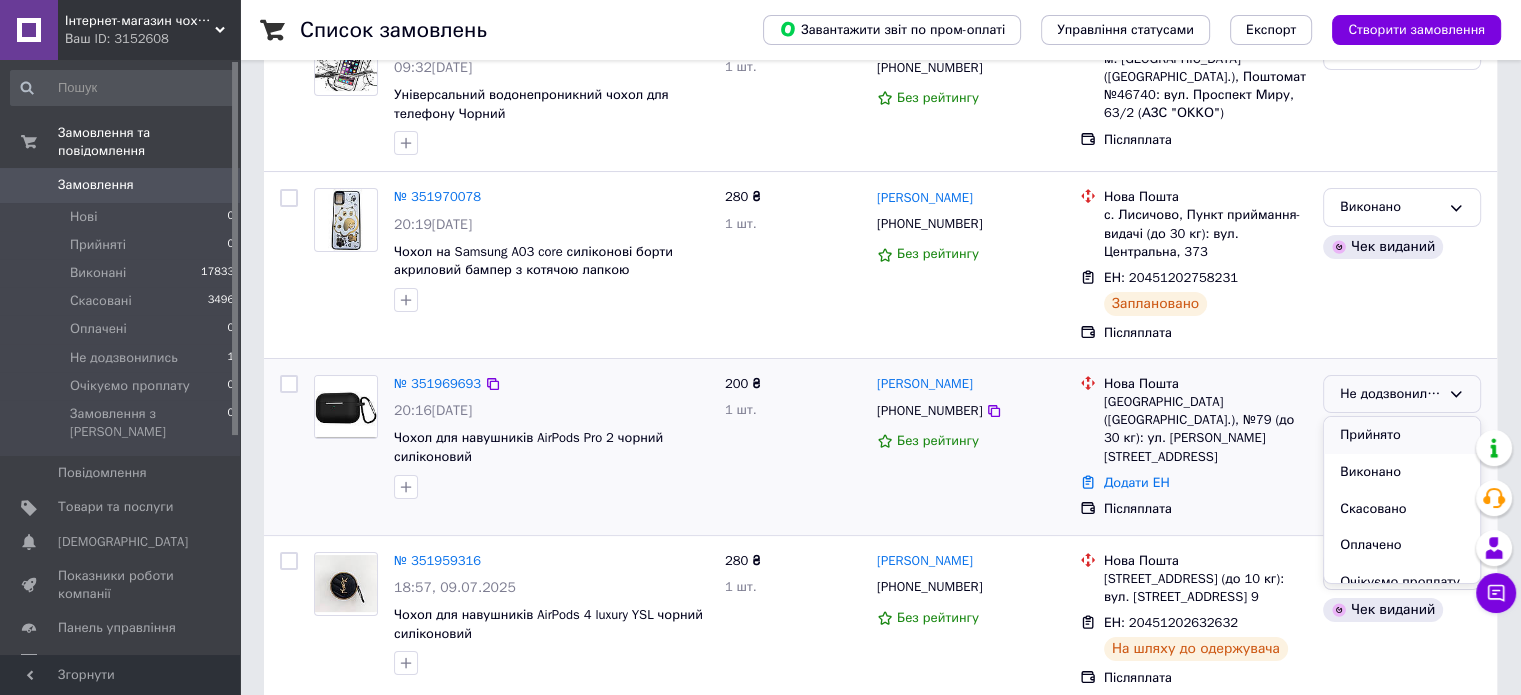 click on "Прийнято" at bounding box center [1402, 435] 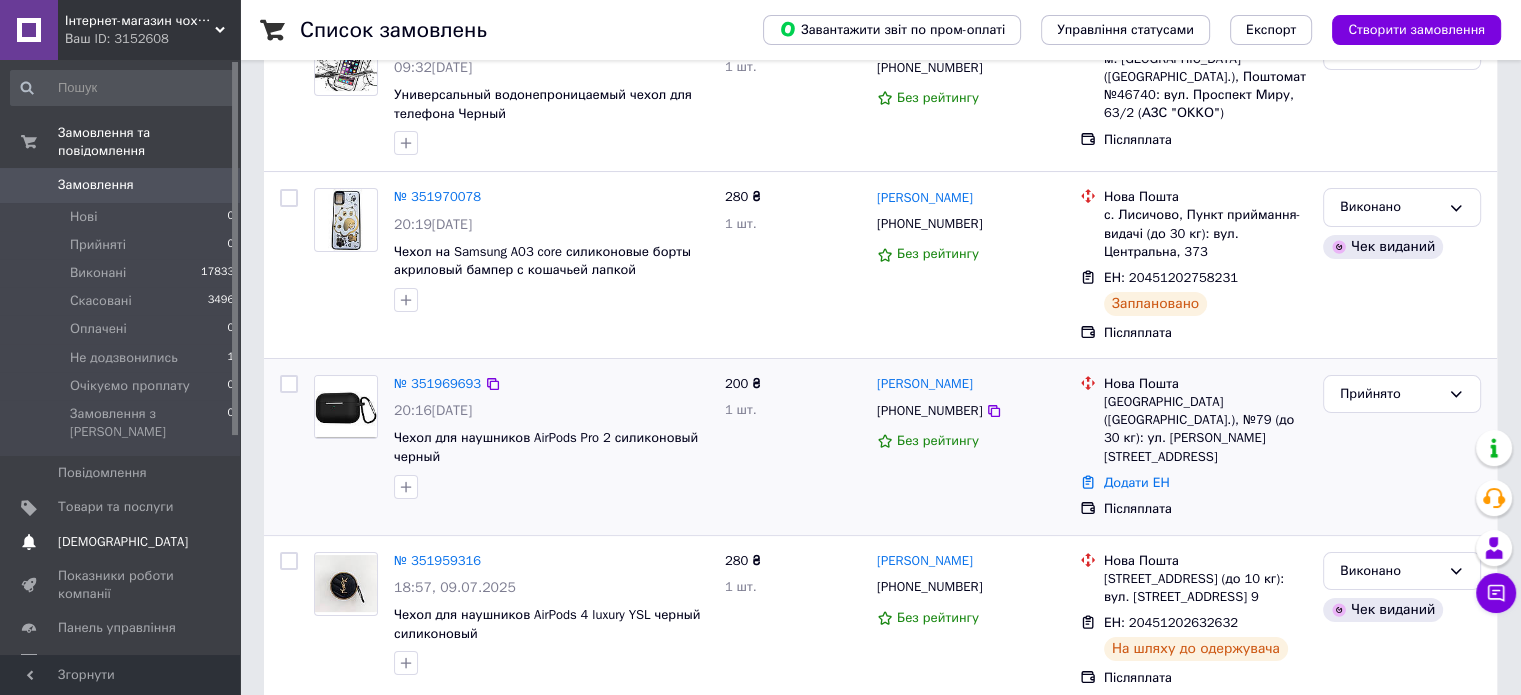 click on "[DEMOGRAPHIC_DATA]" at bounding box center [123, 542] 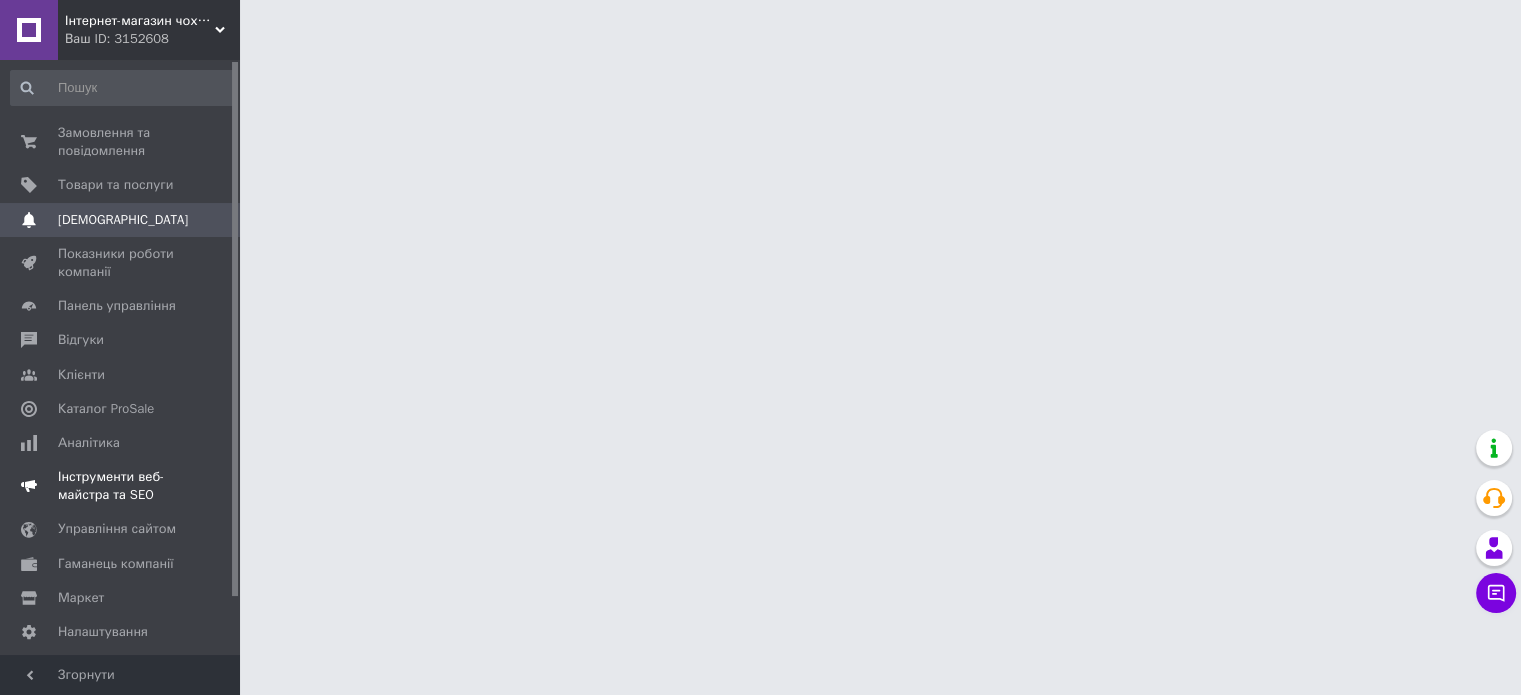 scroll, scrollTop: 0, scrollLeft: 0, axis: both 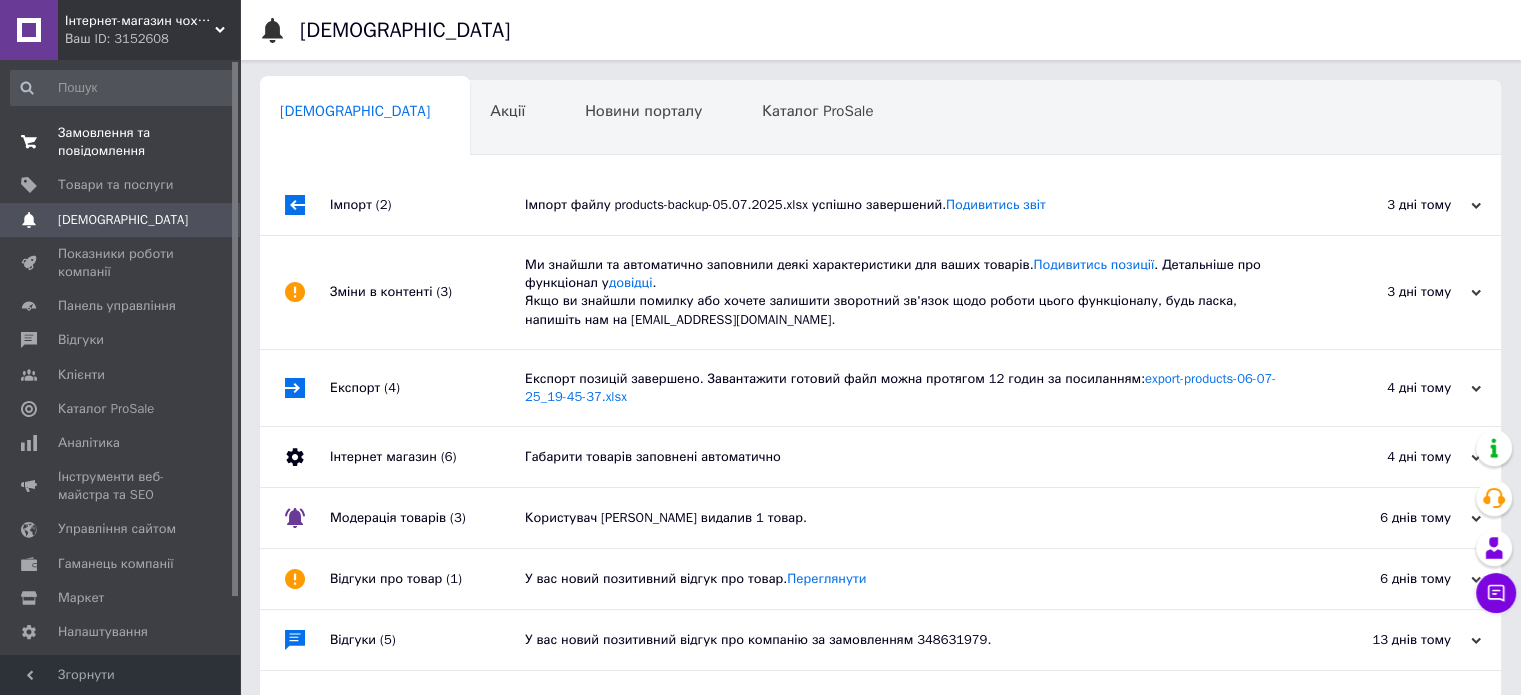 click on "Замовлення та повідомлення 0 0" at bounding box center (123, 142) 